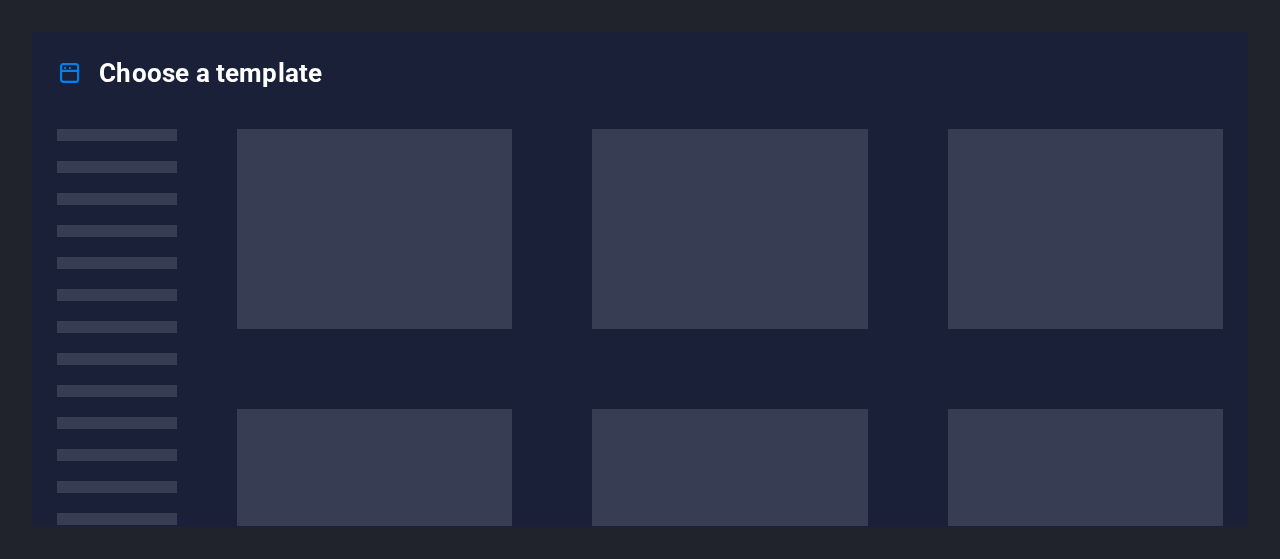 scroll, scrollTop: 0, scrollLeft: 0, axis: both 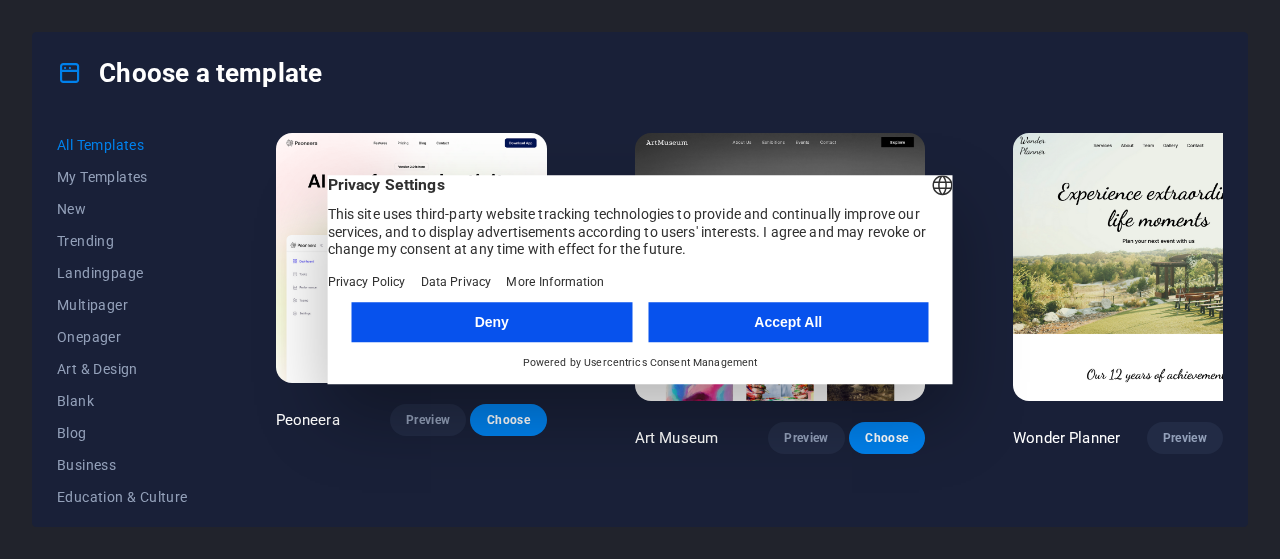 click on "Accept All" at bounding box center [788, 322] 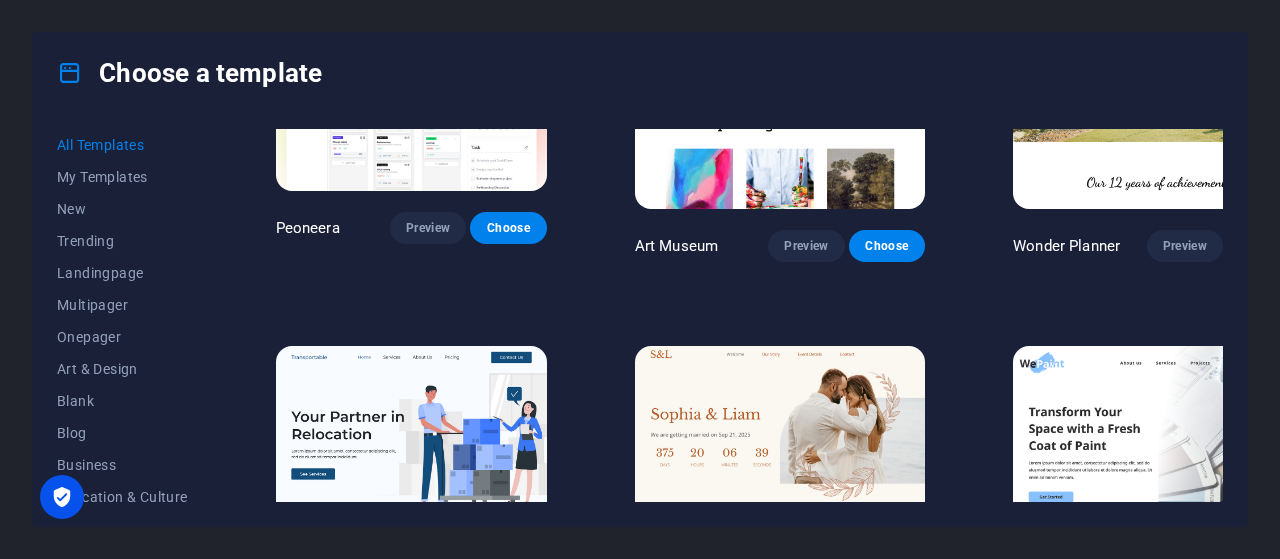 scroll, scrollTop: 240, scrollLeft: 0, axis: vertical 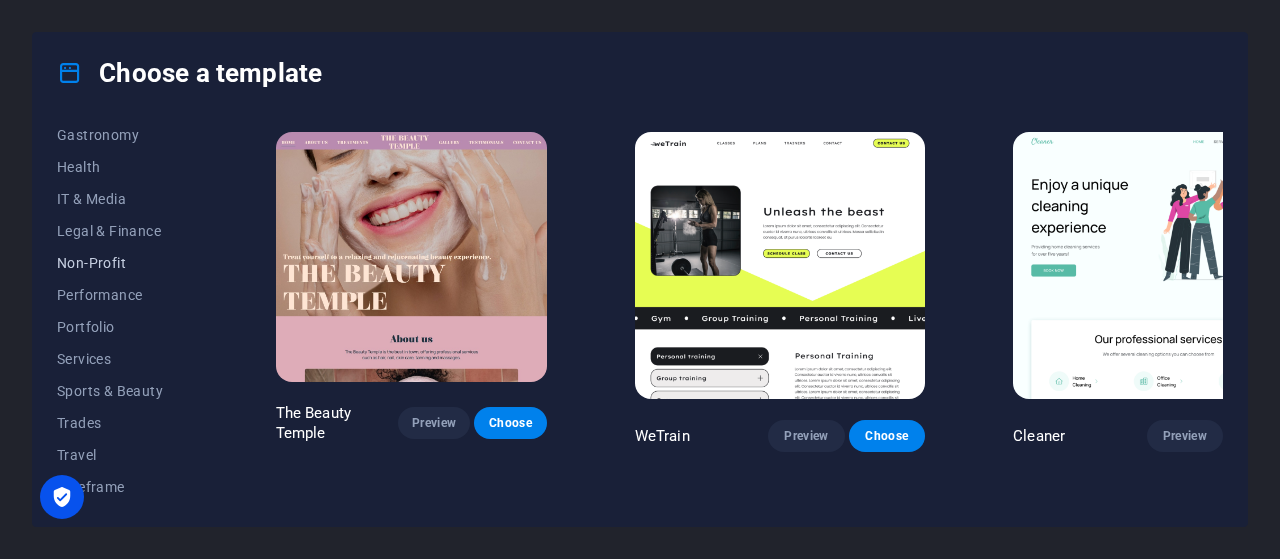 click on "Non-Profit" at bounding box center (122, 263) 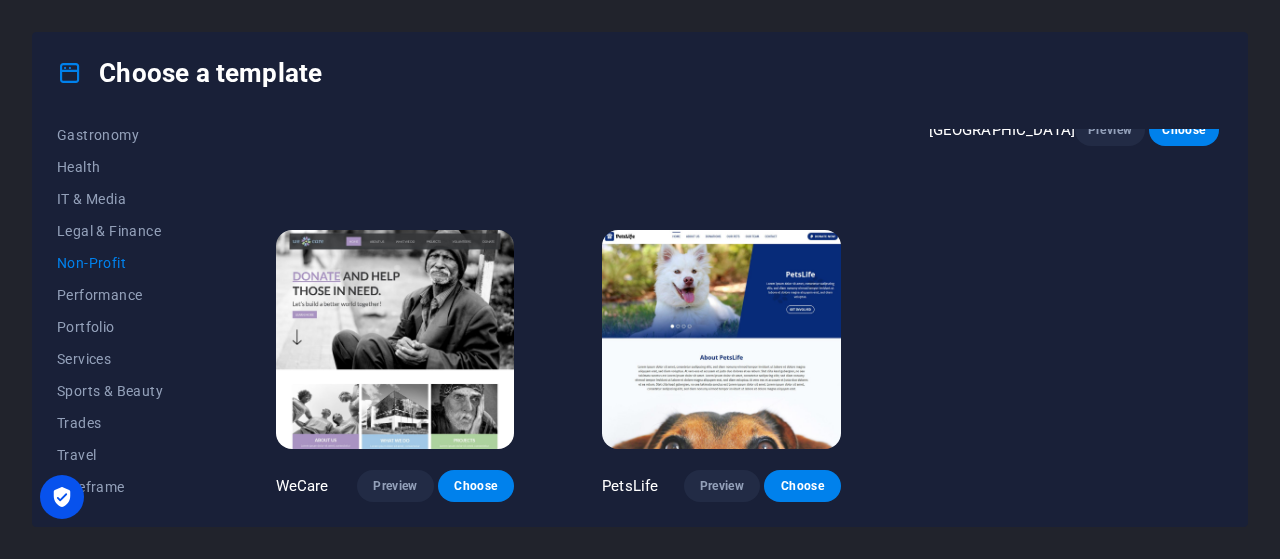 scroll, scrollTop: 299, scrollLeft: 0, axis: vertical 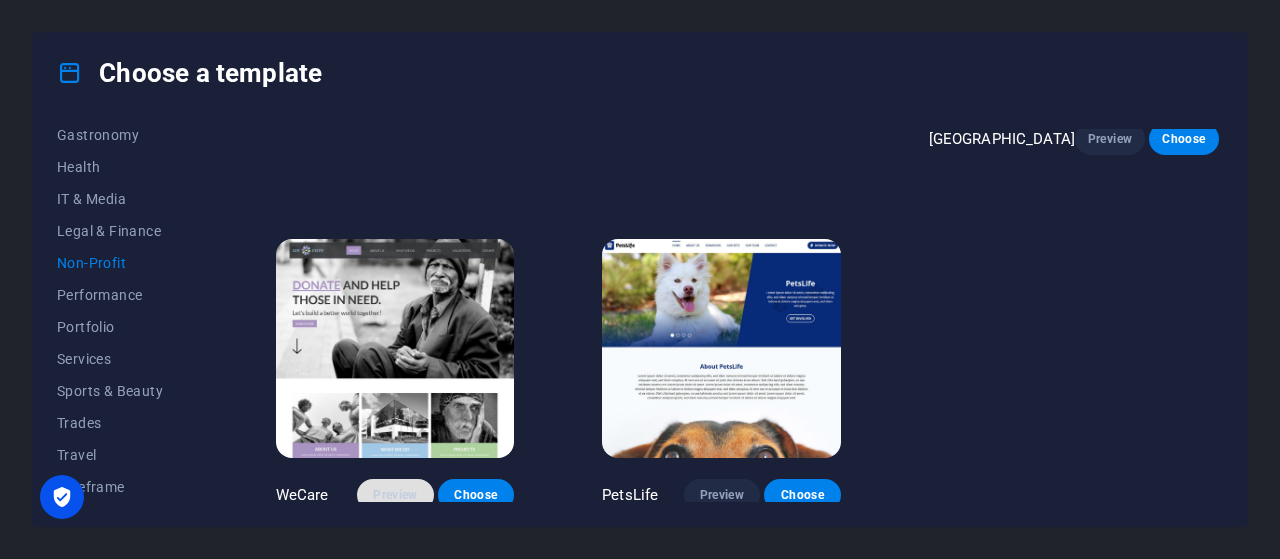 click on "Preview" at bounding box center [395, 495] 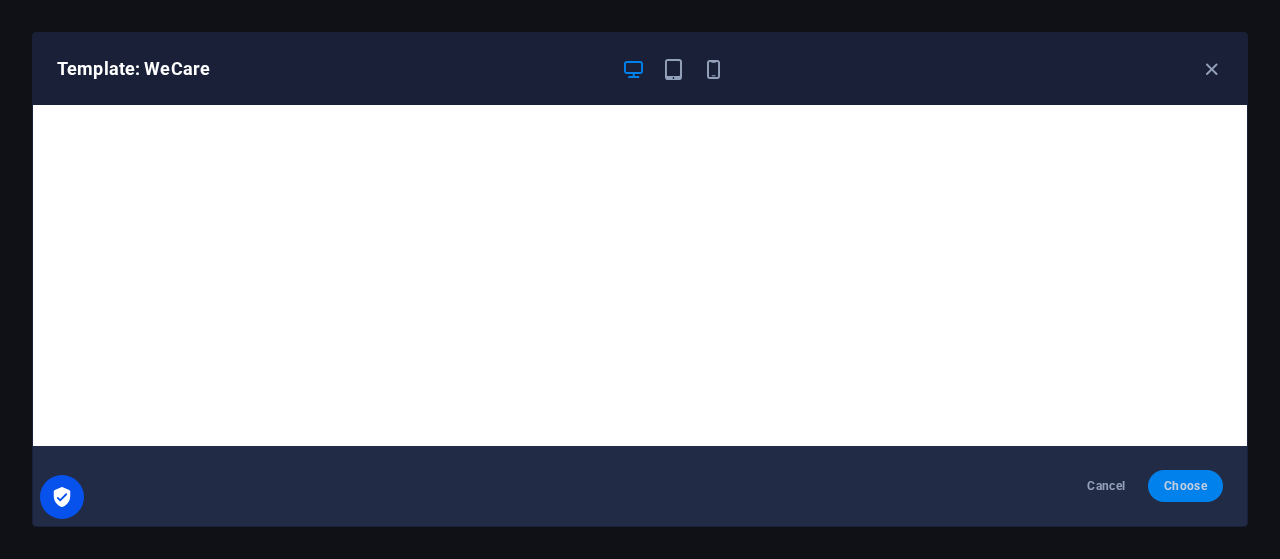 click on "Choose" at bounding box center (1185, 486) 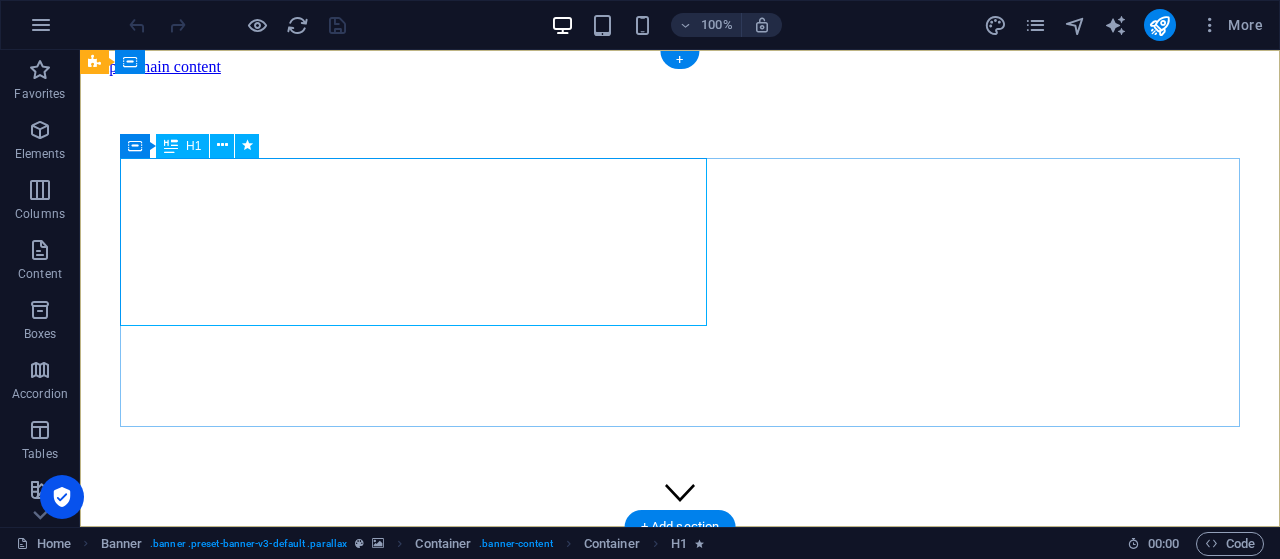 scroll, scrollTop: 0, scrollLeft: 0, axis: both 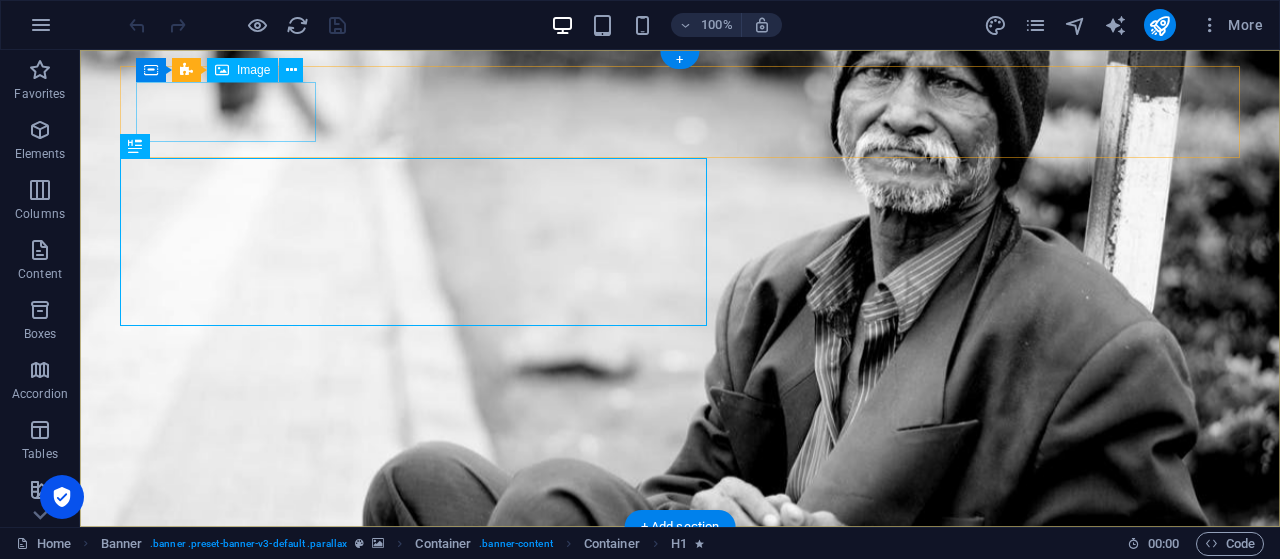 click at bounding box center [680, 589] 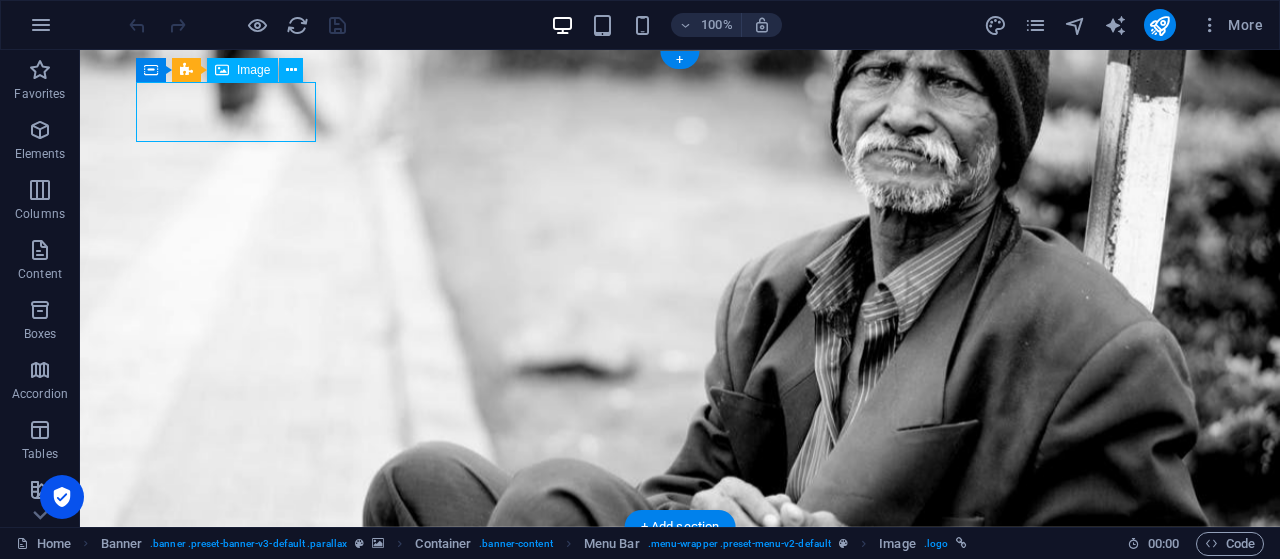 click at bounding box center [680, 589] 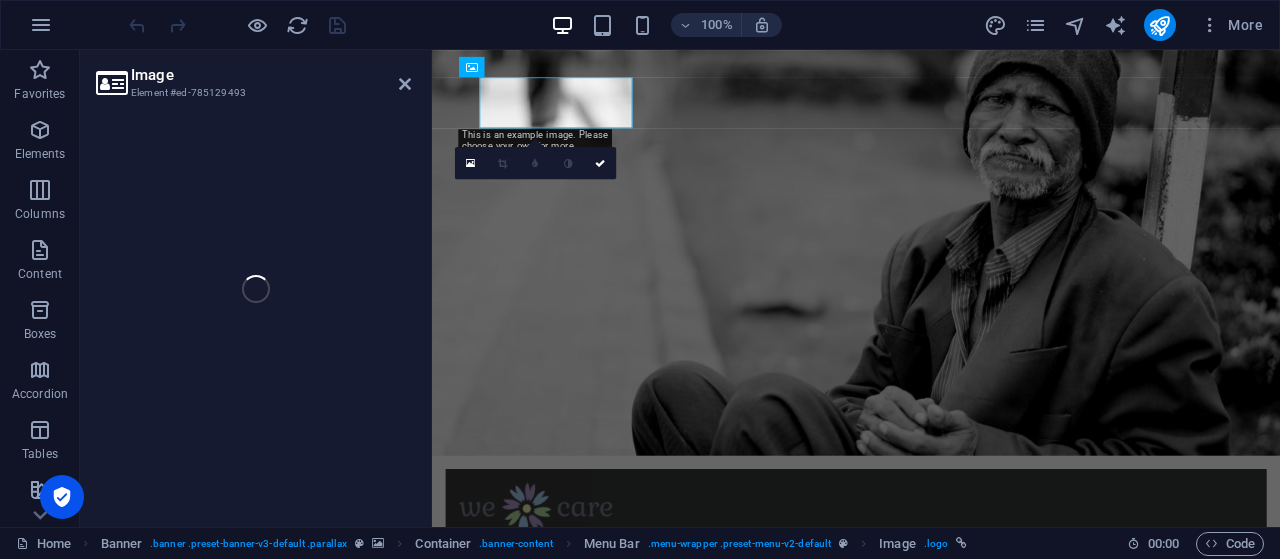 select on "px" 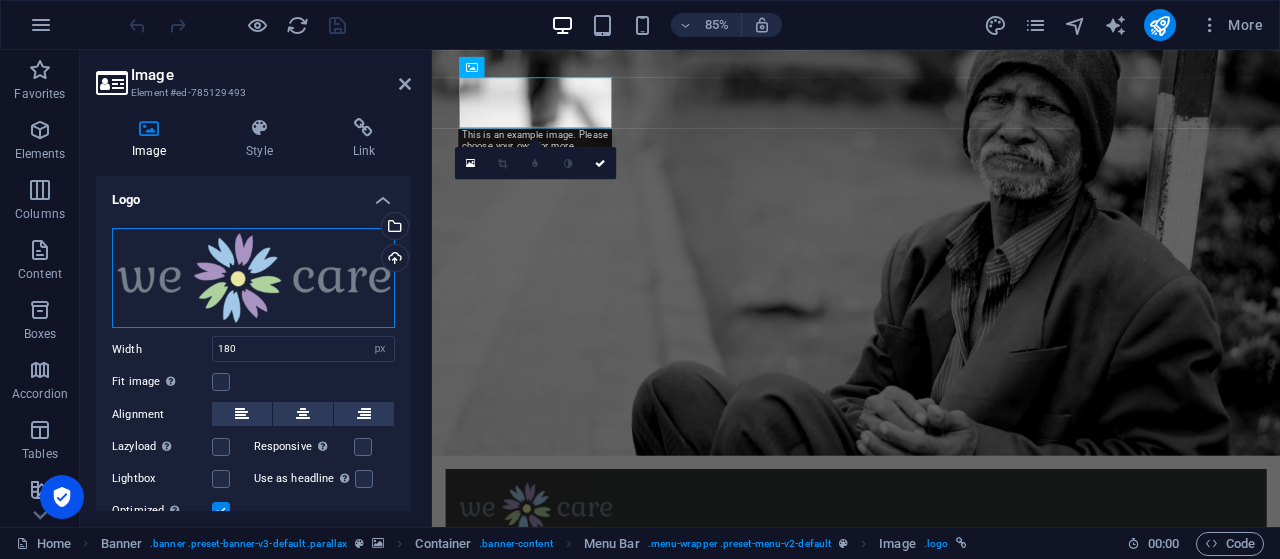 click on "Drag files here, click to choose files or select files from Files or our free stock photos & videos" at bounding box center (253, 278) 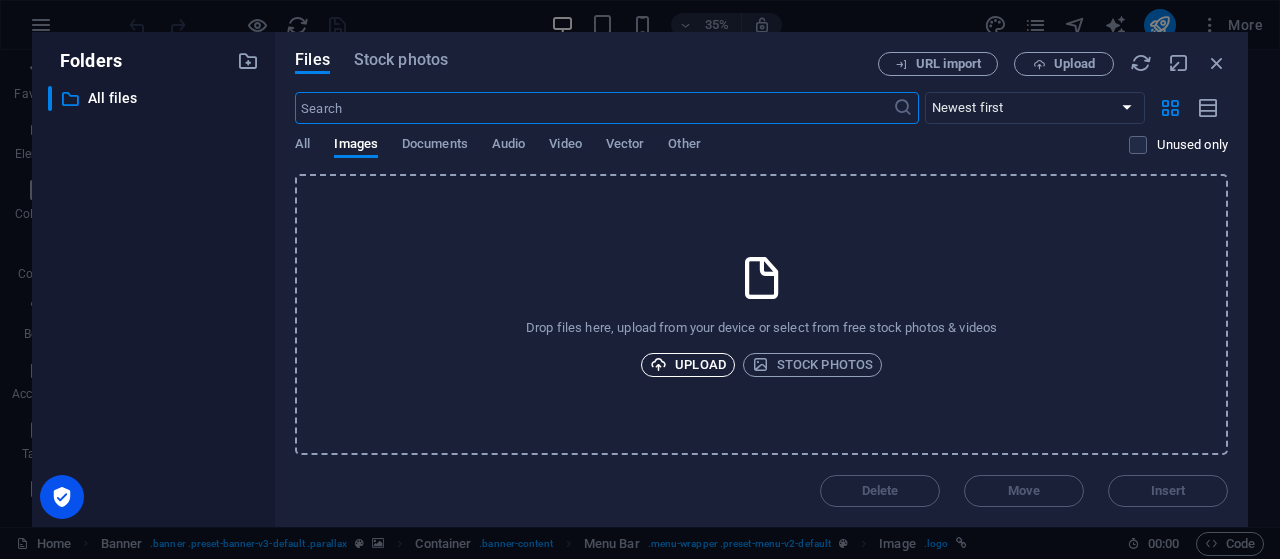 click on "Upload" at bounding box center (688, 365) 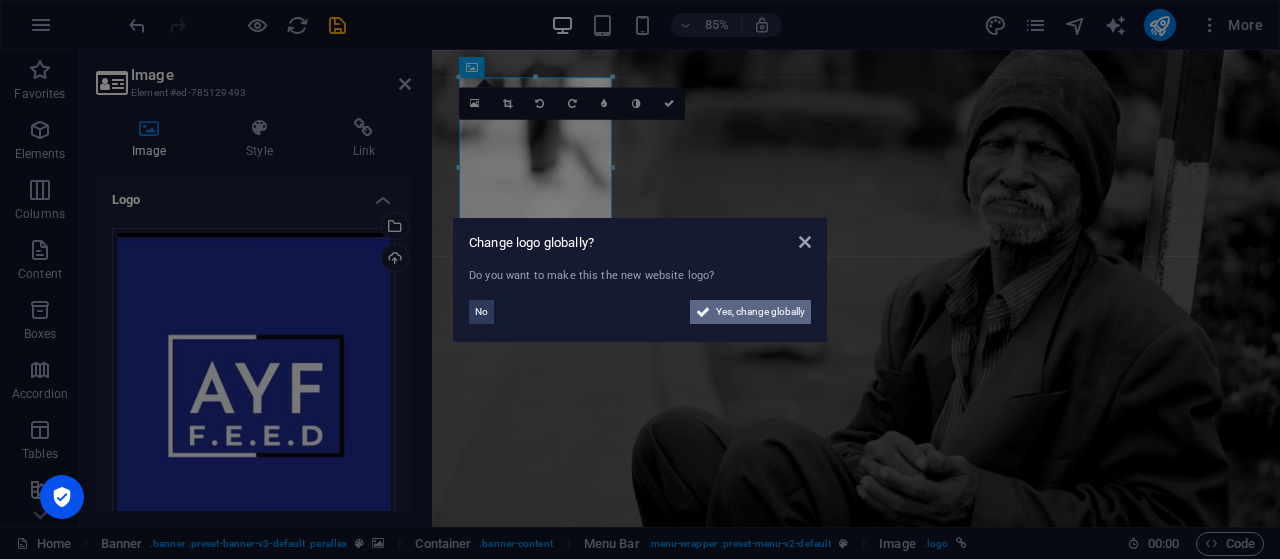 click on "Yes, change globally" at bounding box center (760, 312) 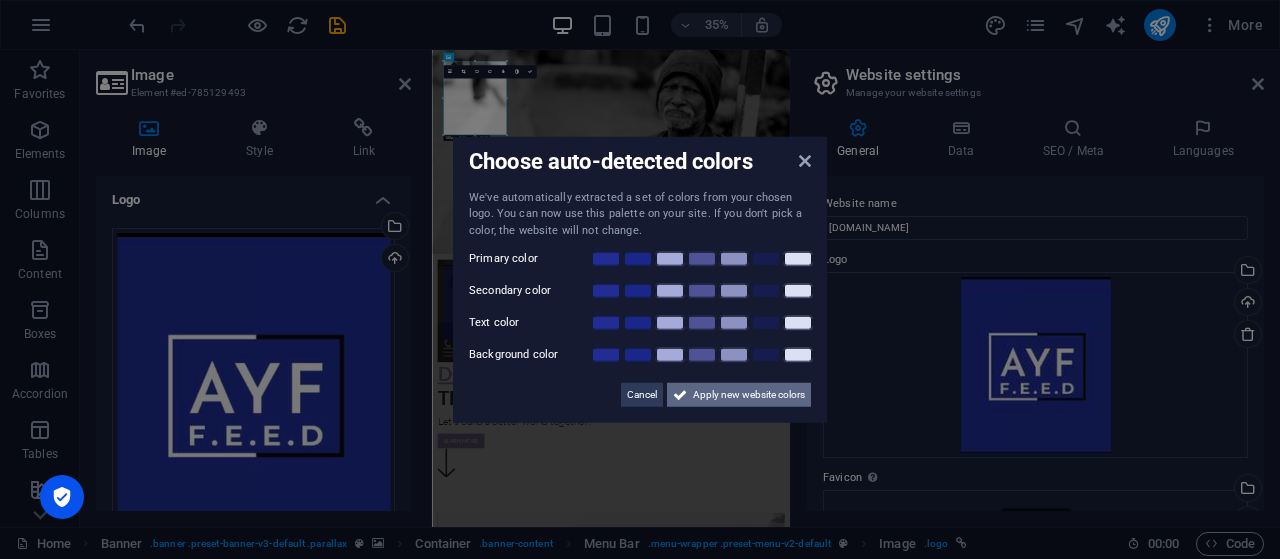 click on "Apply new website colors" at bounding box center (749, 395) 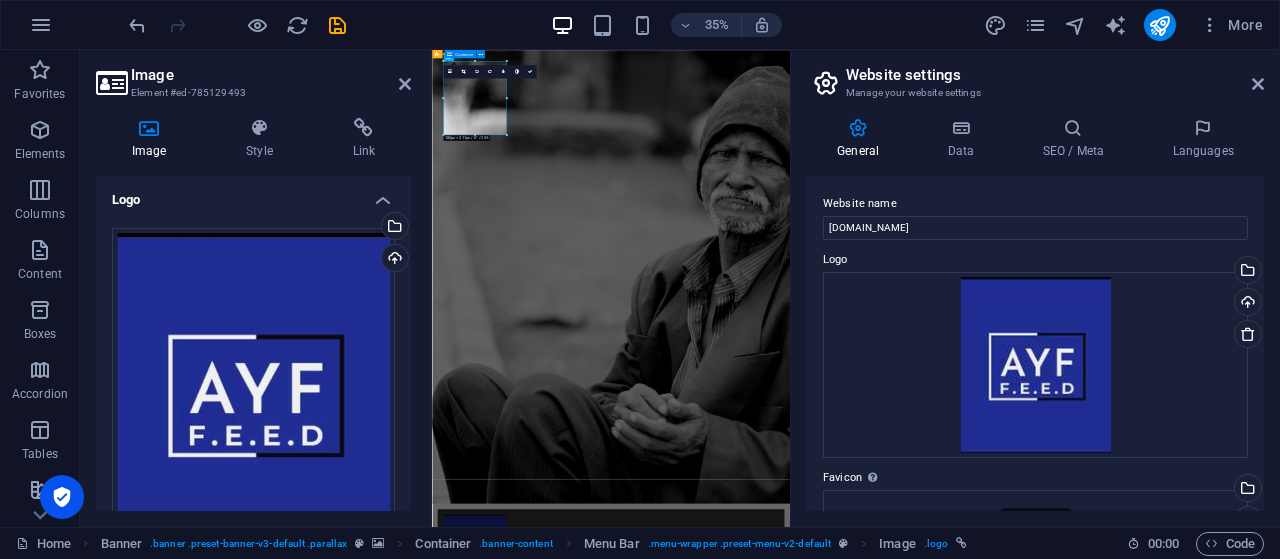 click on "Home About us What we do Projects Volunteers Donate Donate   and Help those in need. Let's build a better world together! Learn more" at bounding box center [943, 1676] 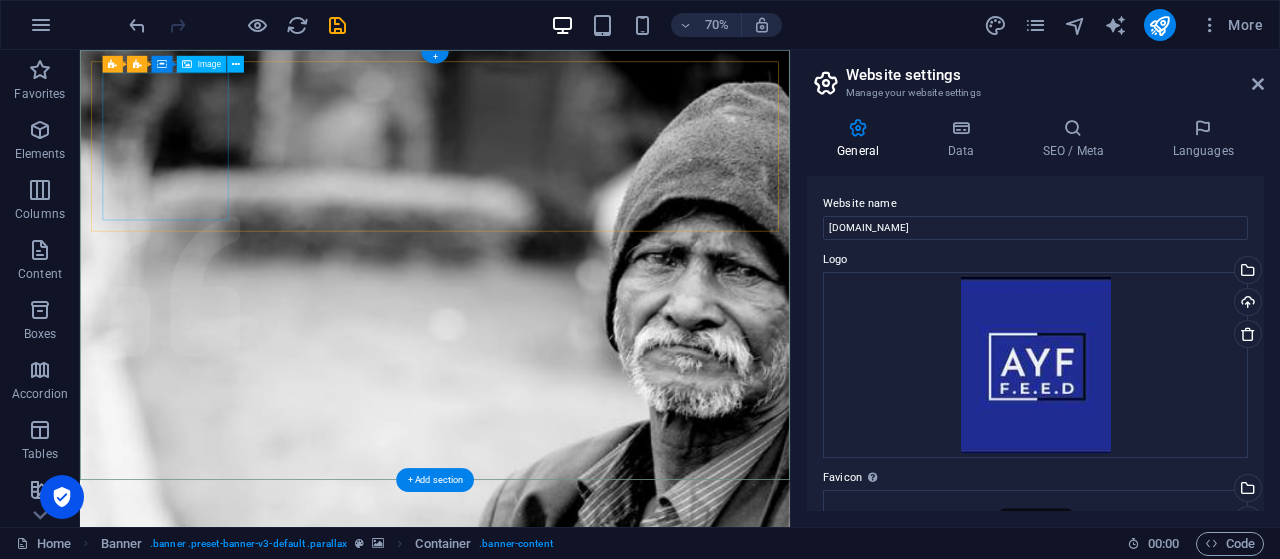 click at bounding box center [587, 1483] 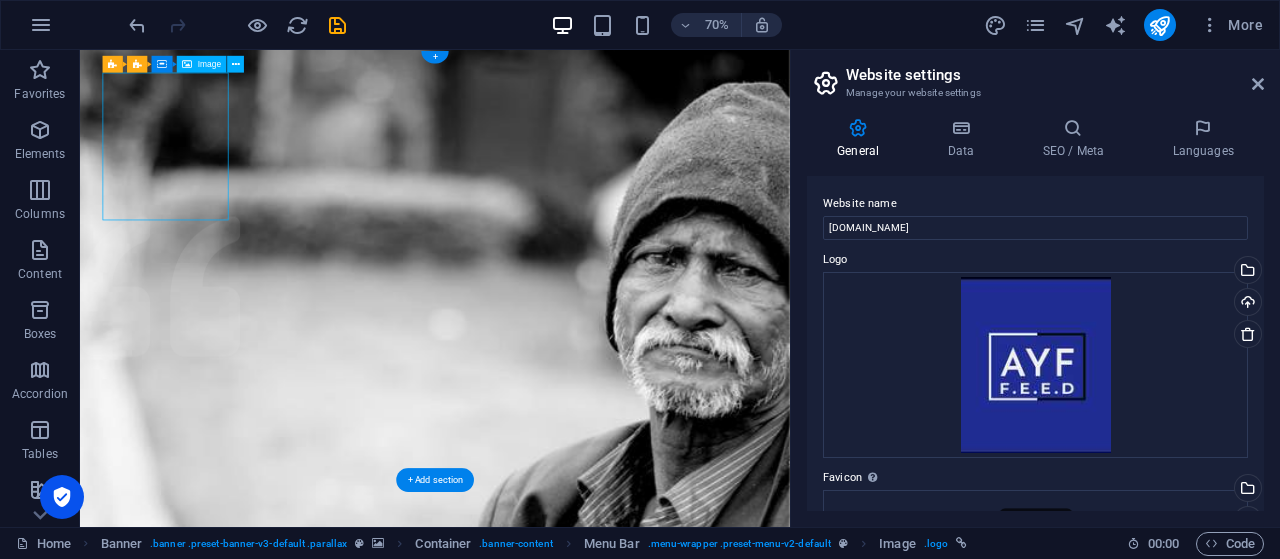 click at bounding box center (587, 1483) 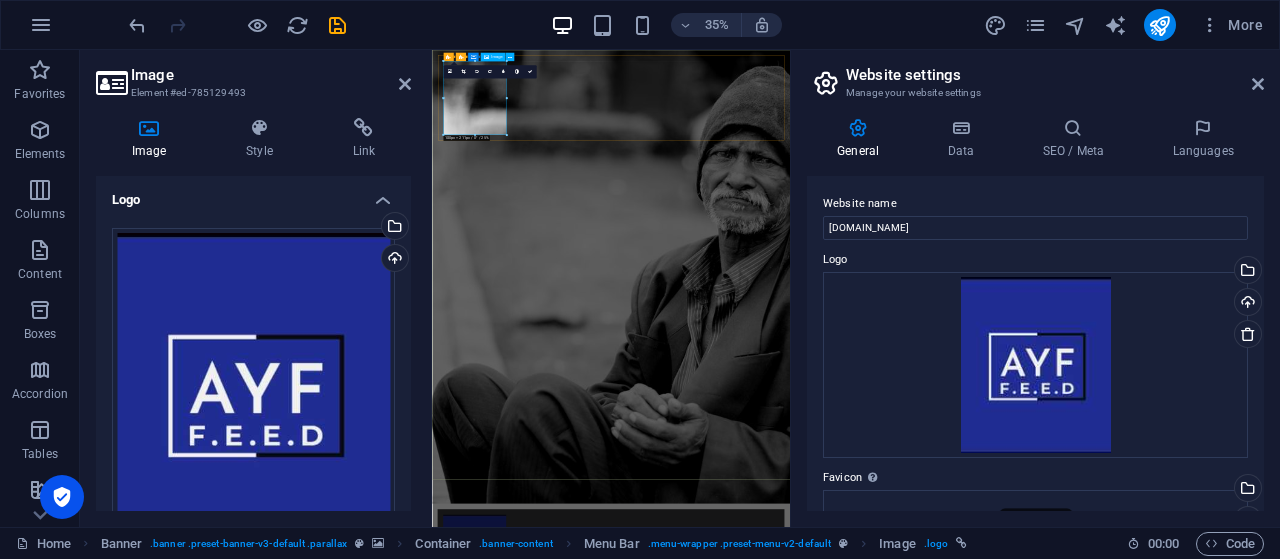 drag, startPoint x: 905, startPoint y: 184, endPoint x: 548, endPoint y: 254, distance: 363.79803 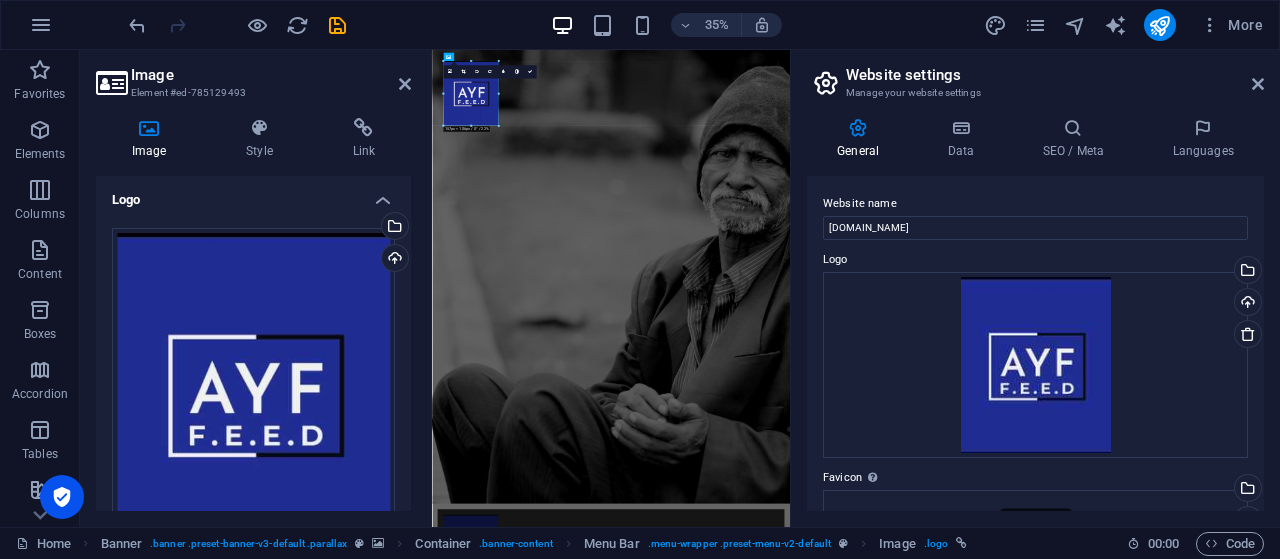 drag, startPoint x: 475, startPoint y: 135, endPoint x: 473, endPoint y: 103, distance: 32.06244 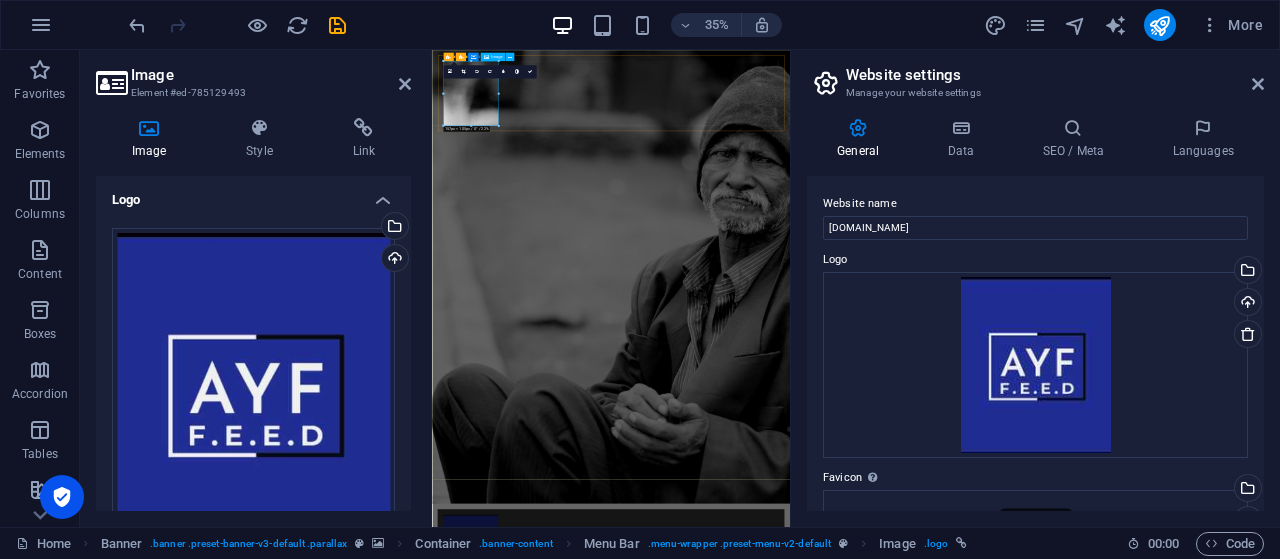 type on "157" 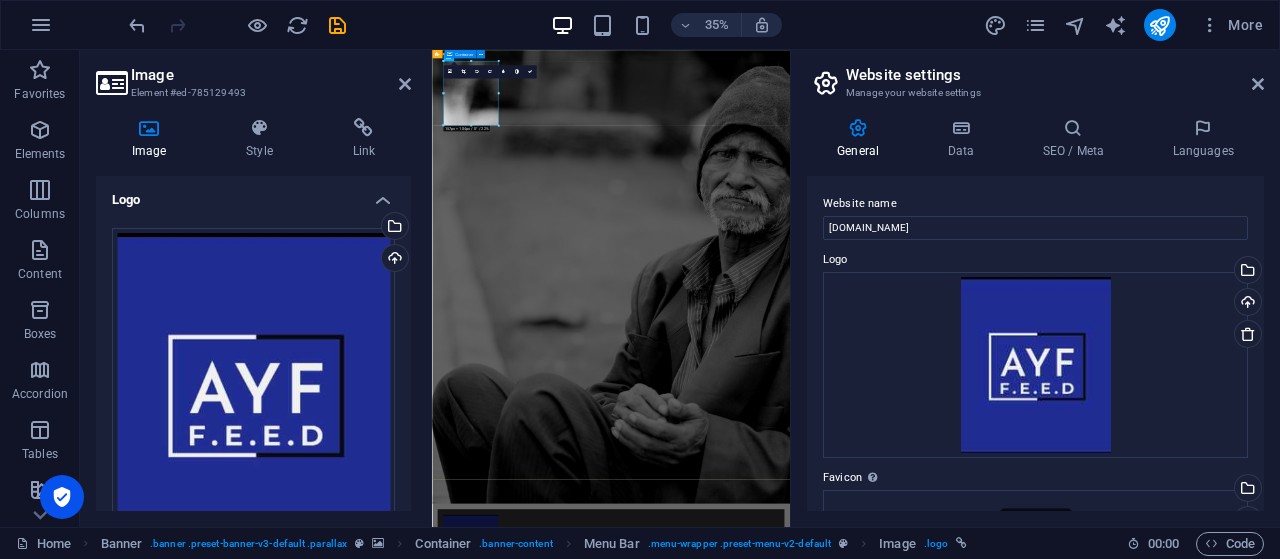 click on "Home About us What we do Projects Volunteers Donate Donate   and Help those in need. Let's build a better world together! Learn more" at bounding box center [943, 1662] 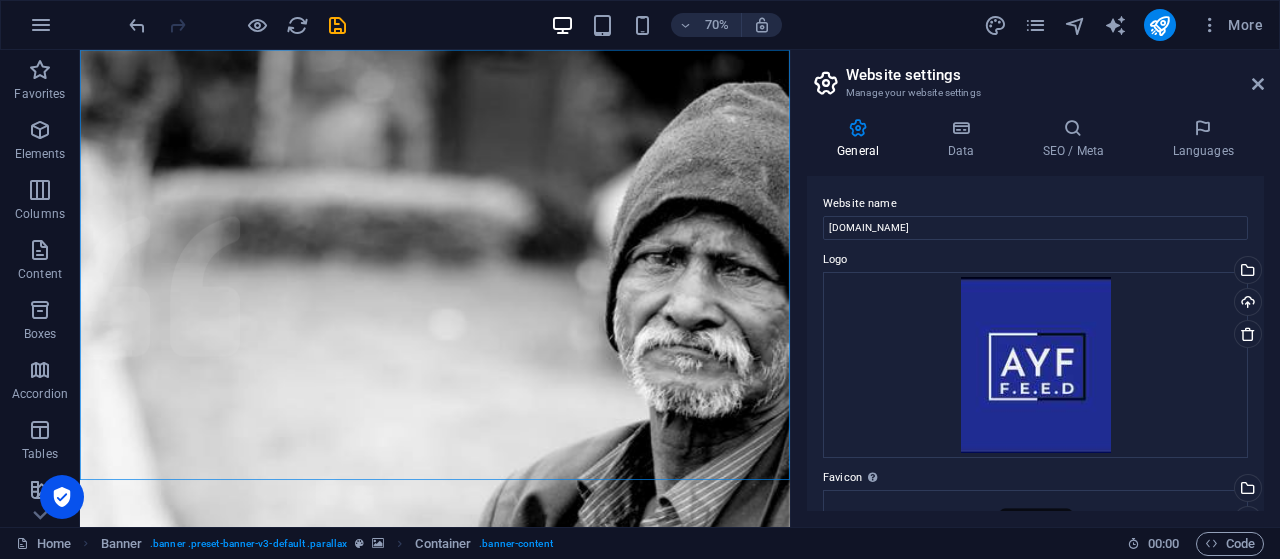 click at bounding box center (62, 497) 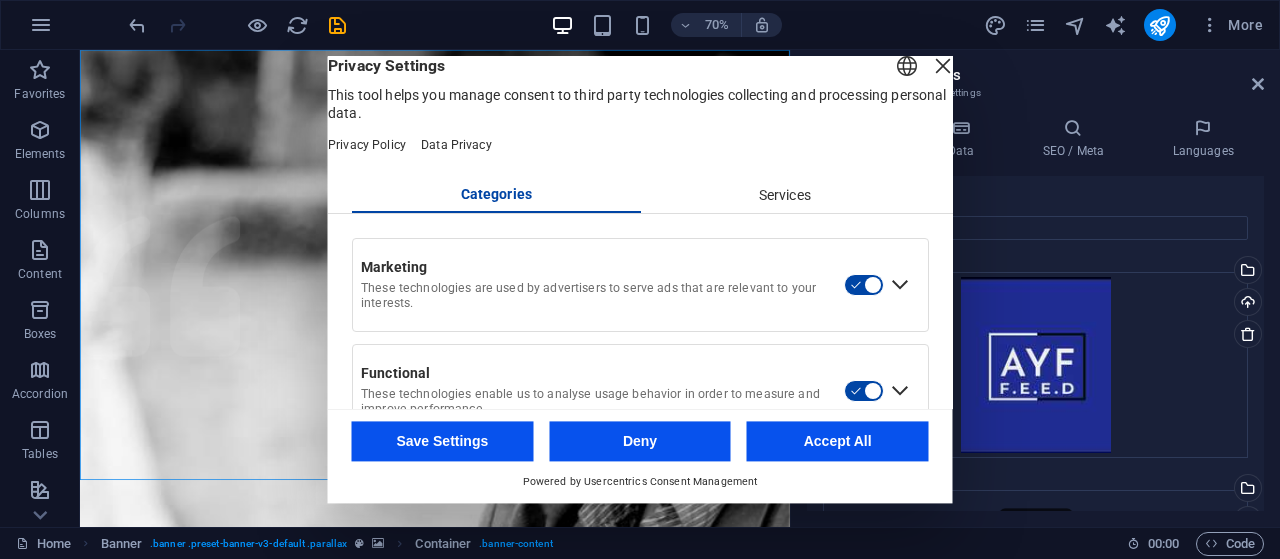 click on "Accept All" at bounding box center (838, 441) 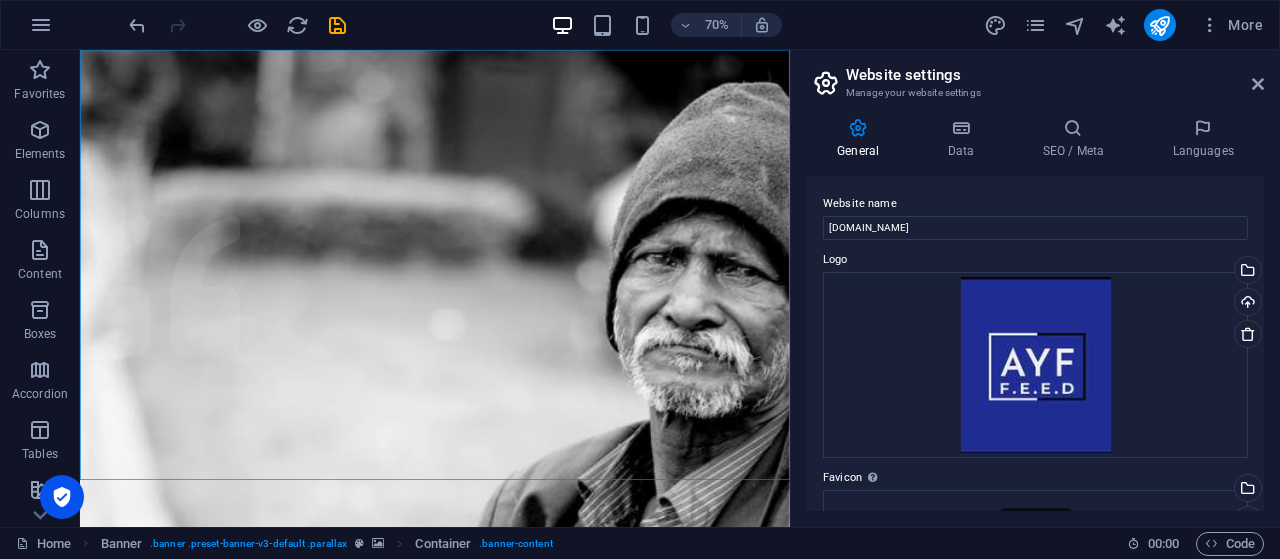 click on "70% More" at bounding box center [698, 25] 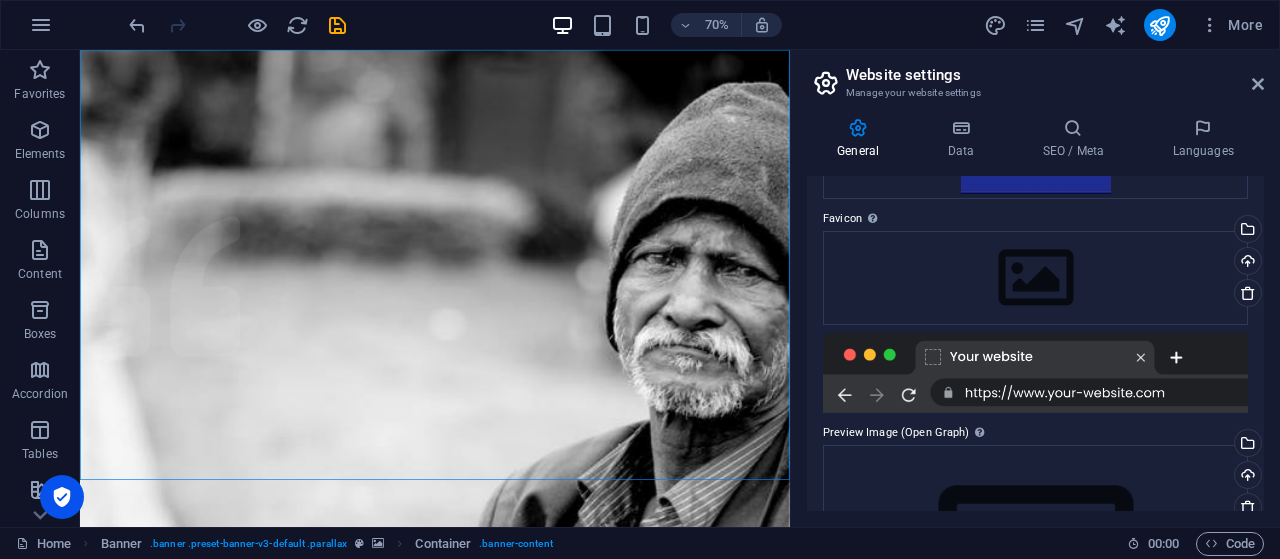 scroll, scrollTop: 304, scrollLeft: 0, axis: vertical 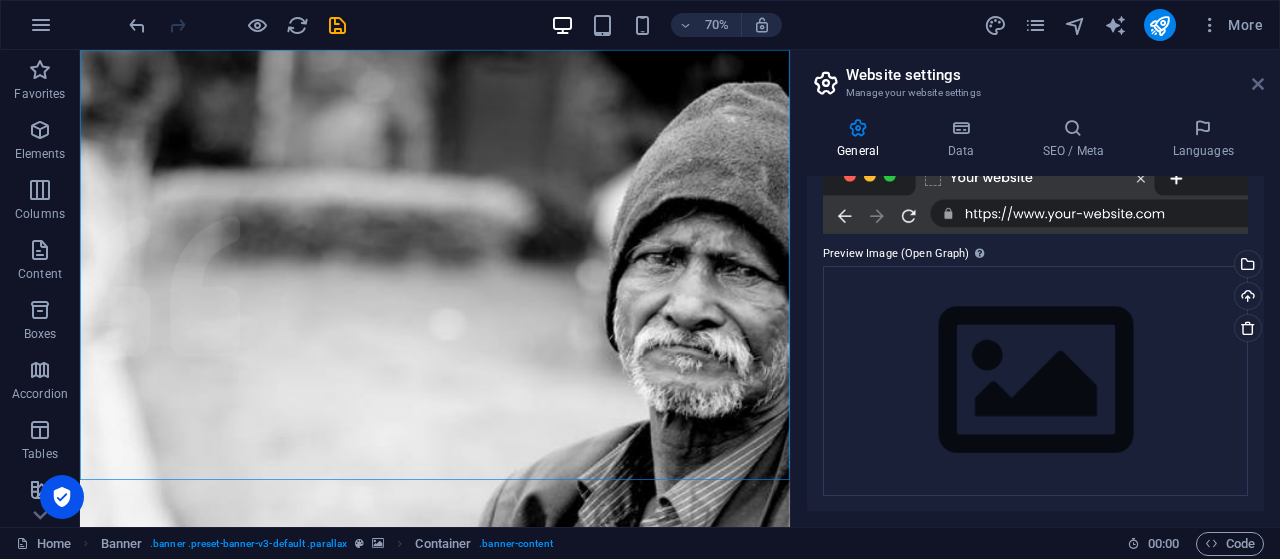 click at bounding box center [1258, 84] 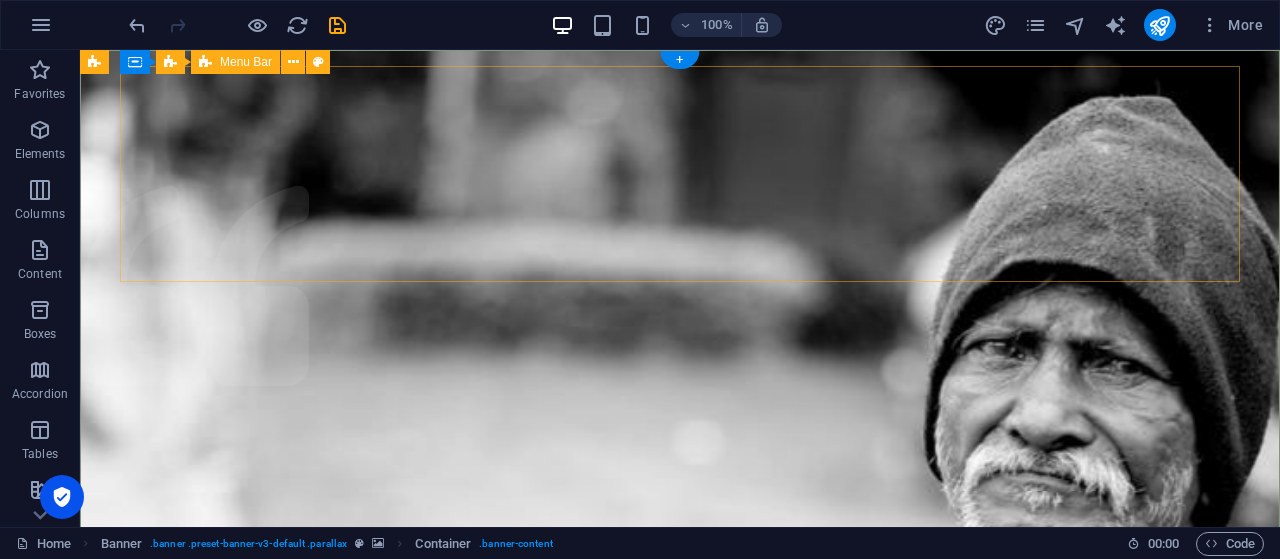 click on "Home About us What we do Projects Volunteers Donate" at bounding box center [680, 1494] 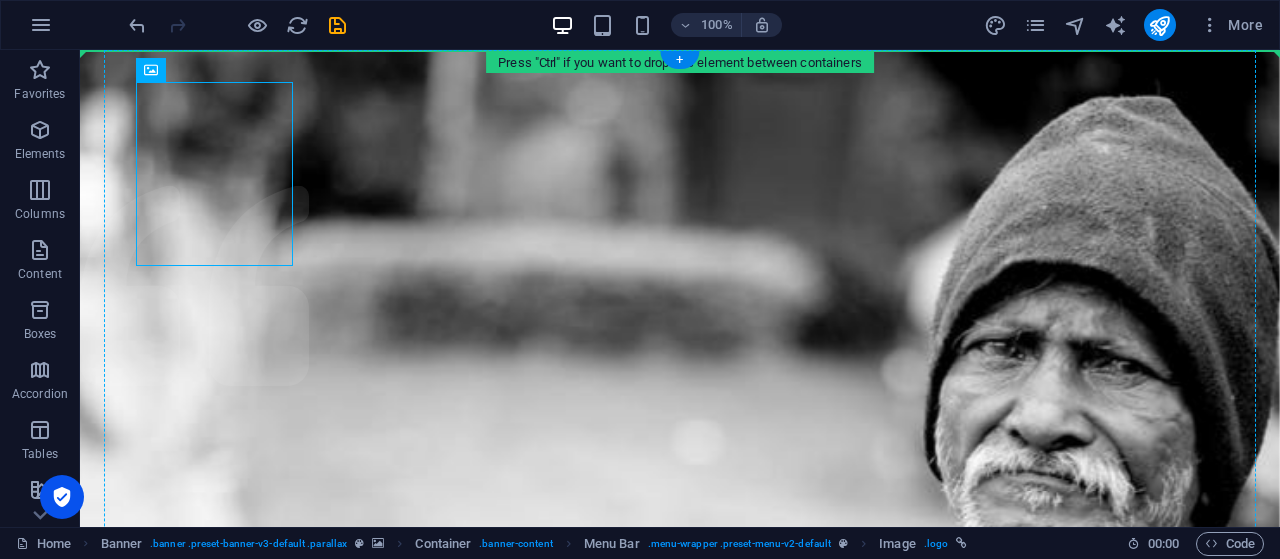 drag, startPoint x: 250, startPoint y: 111, endPoint x: 314, endPoint y: 147, distance: 73.43024 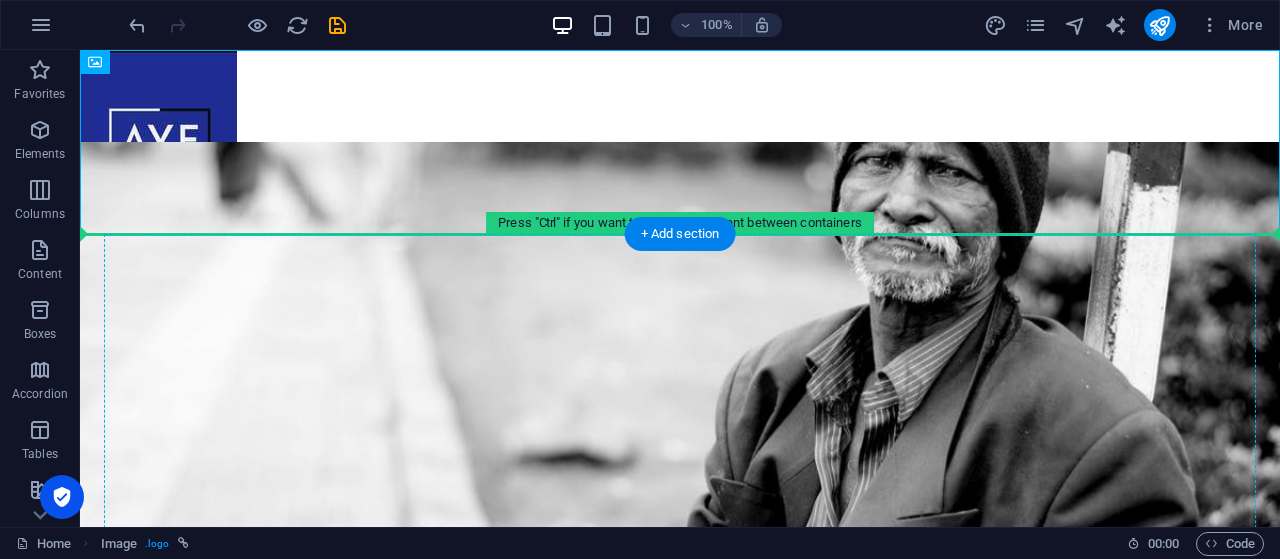 drag, startPoint x: 185, startPoint y: 91, endPoint x: 227, endPoint y: 333, distance: 245.61758 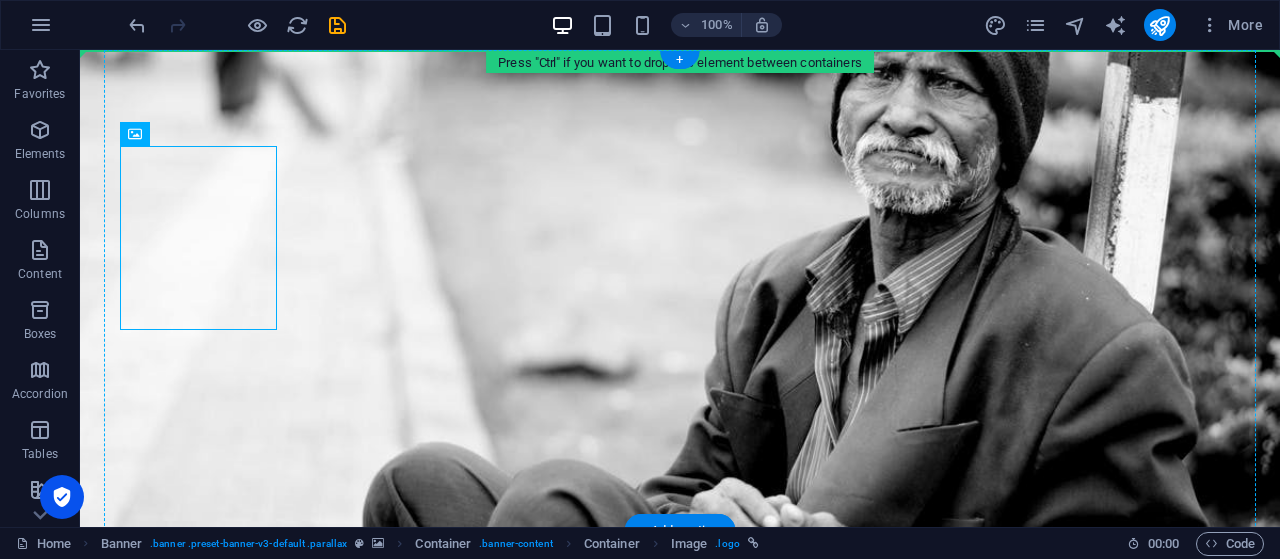 drag, startPoint x: 239, startPoint y: 189, endPoint x: 240, endPoint y: 135, distance: 54.00926 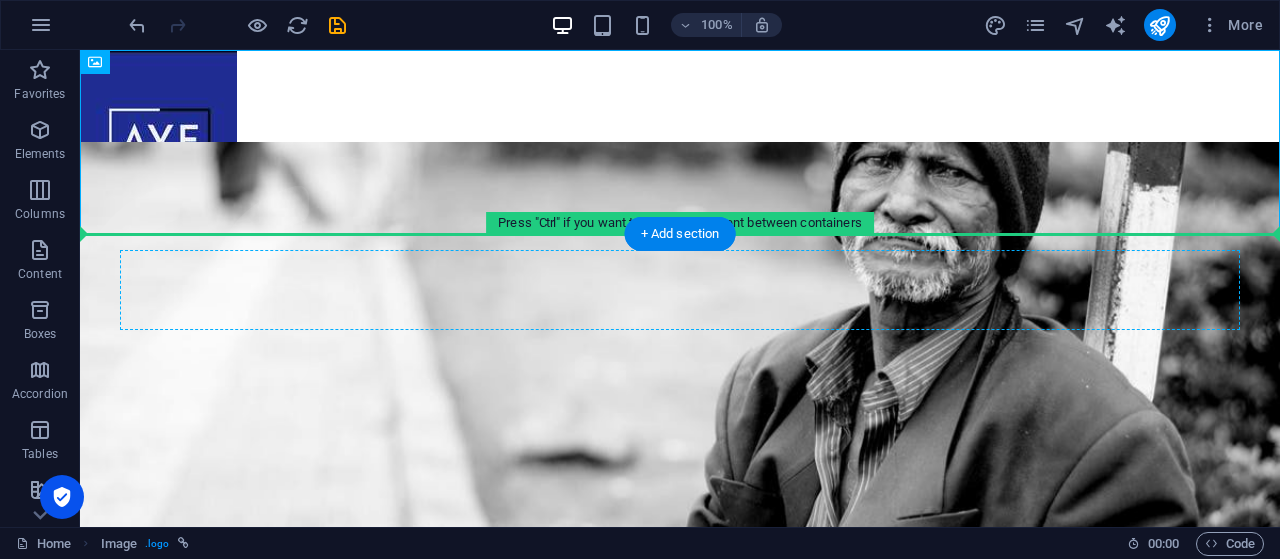 drag, startPoint x: 206, startPoint y: 117, endPoint x: 253, endPoint y: 273, distance: 162.92636 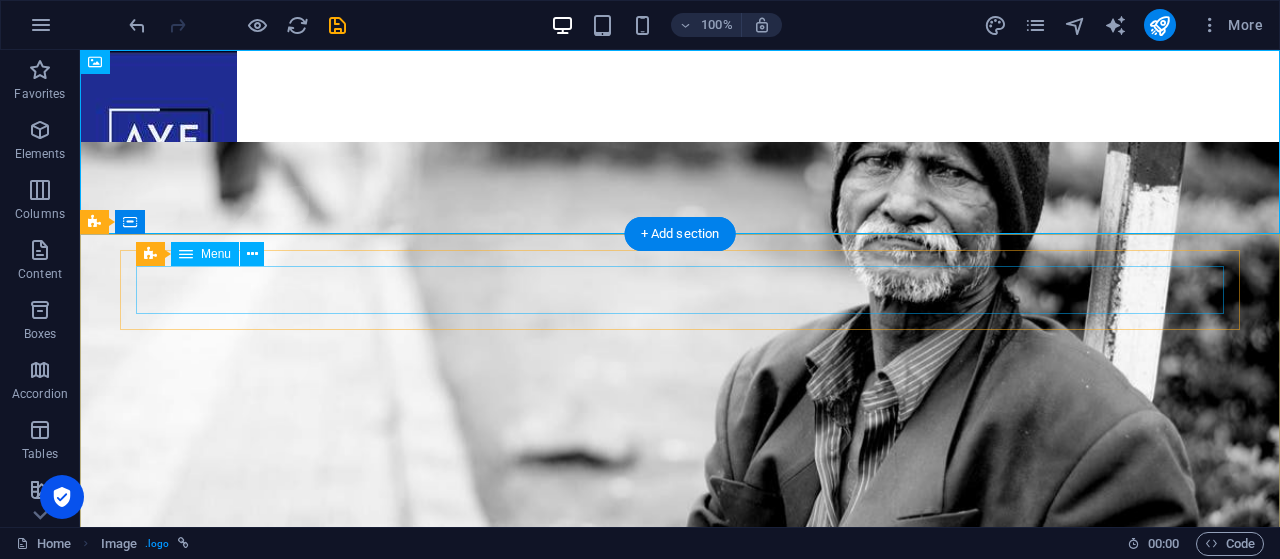 click on "Home About us What we do Projects Volunteers Donate" at bounding box center [680, 761] 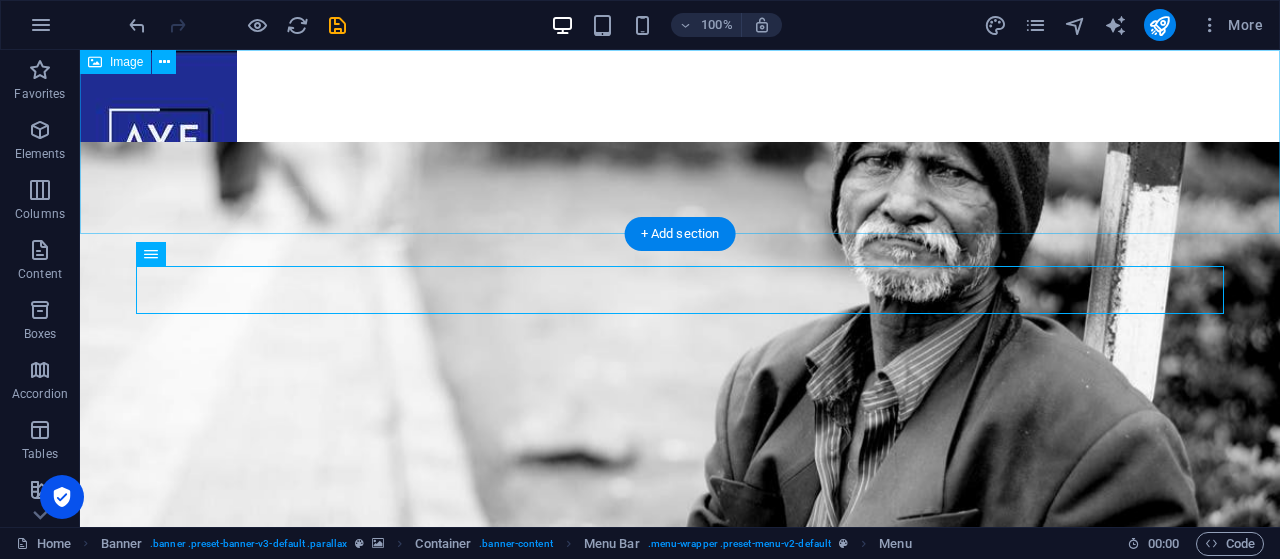 click at bounding box center (680, 142) 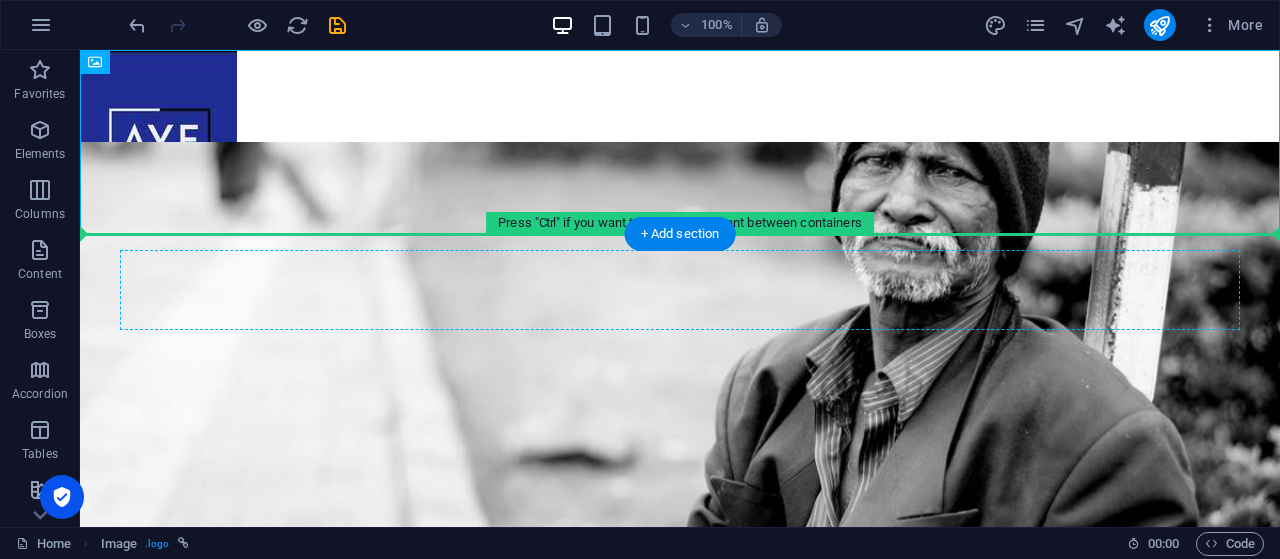 drag, startPoint x: 217, startPoint y: 183, endPoint x: 288, endPoint y: 309, distance: 144.6271 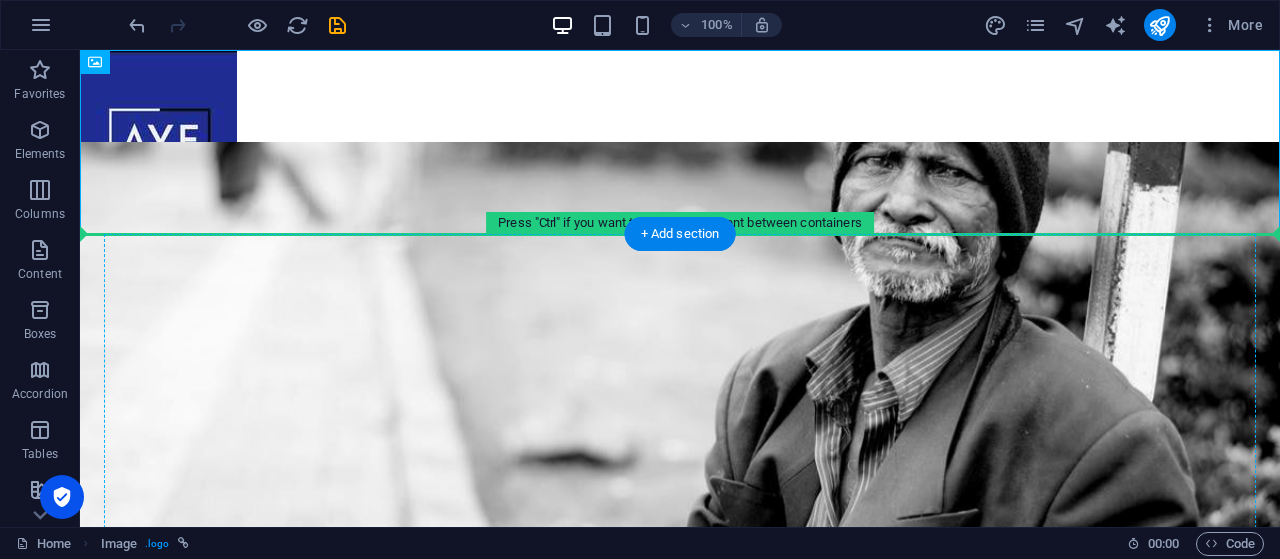 drag, startPoint x: 104, startPoint y: 104, endPoint x: 286, endPoint y: 317, distance: 280.16602 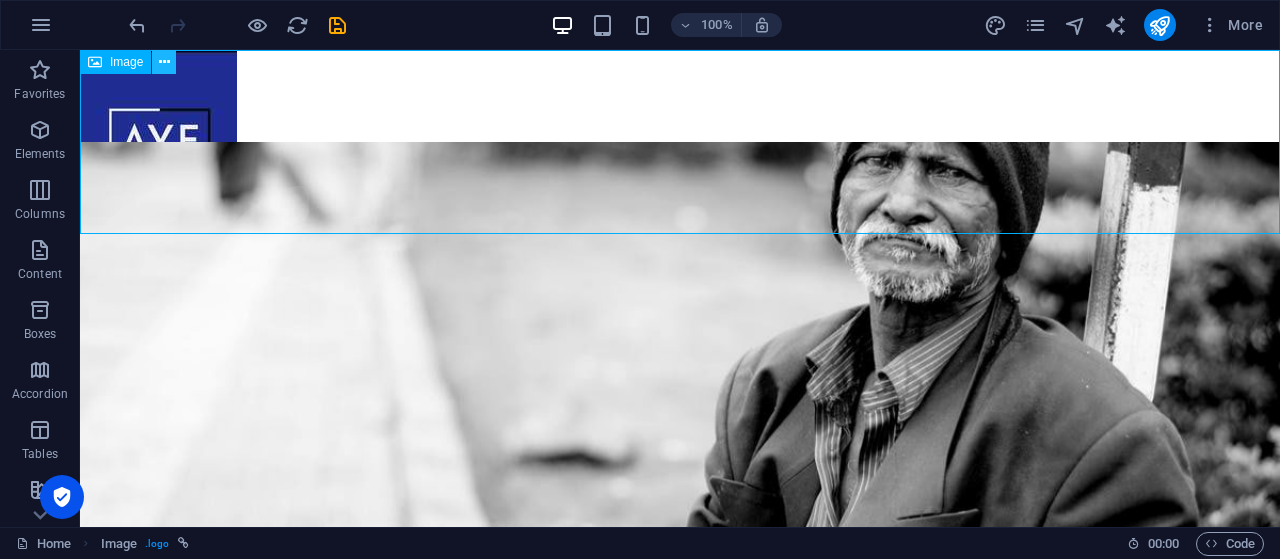 click at bounding box center (164, 62) 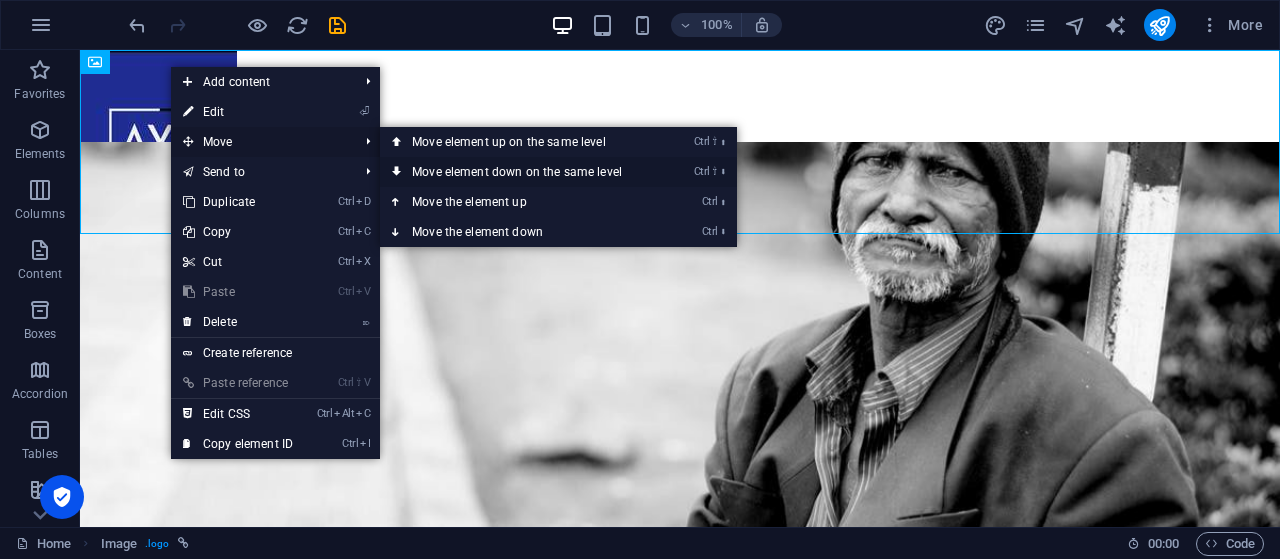 click on "Ctrl ⇧ ⬇  Move element down on the same level" at bounding box center [521, 172] 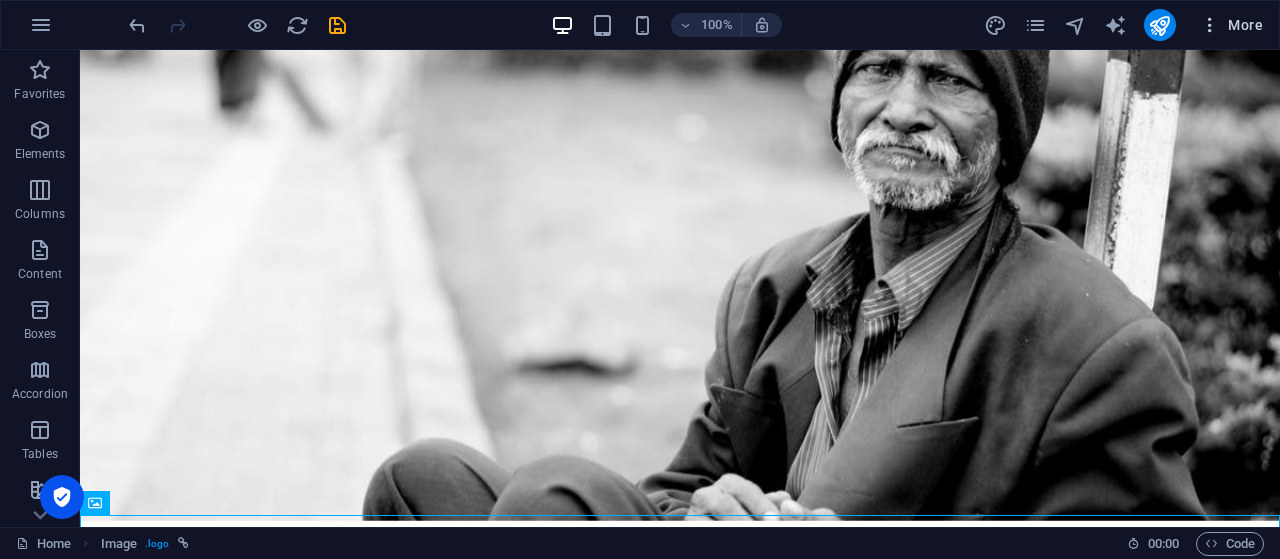 click on "More" at bounding box center (1231, 25) 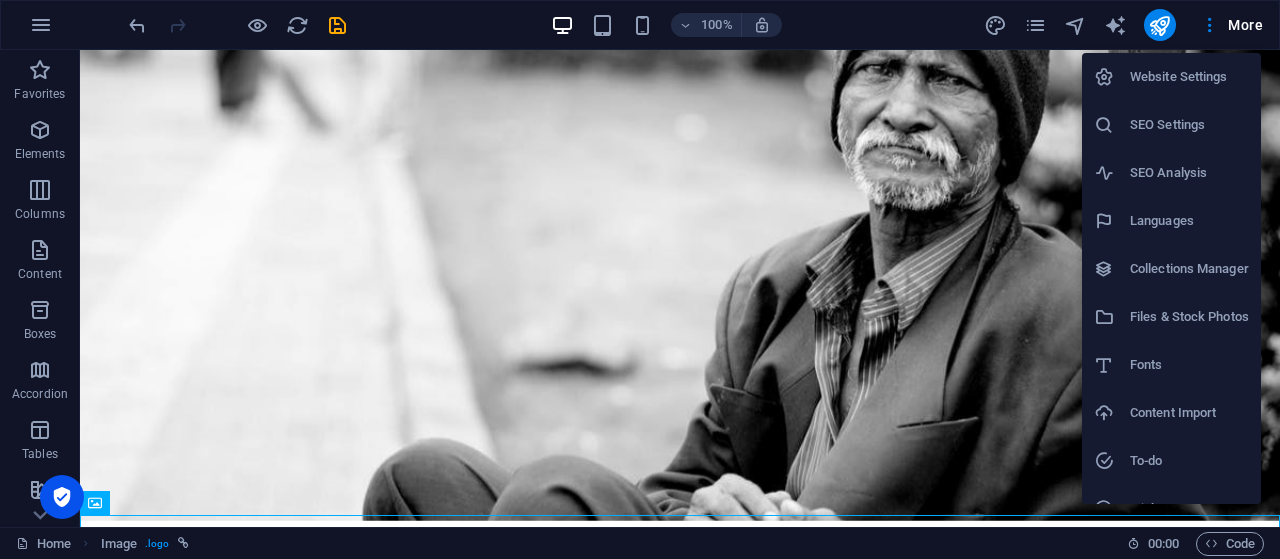 click at bounding box center [640, 279] 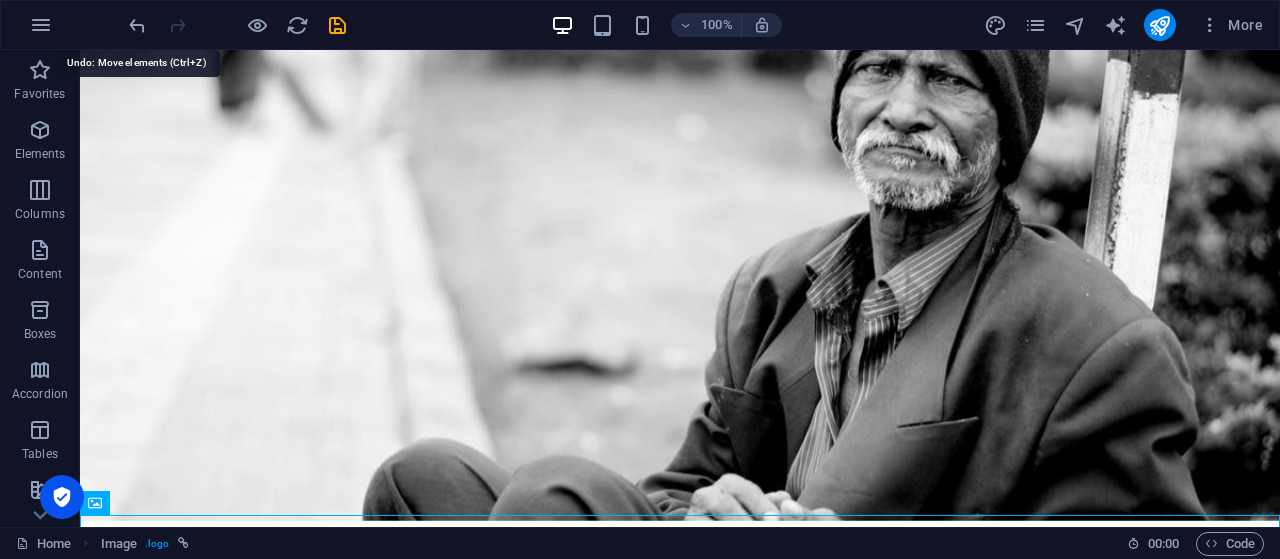 click at bounding box center (137, 25) 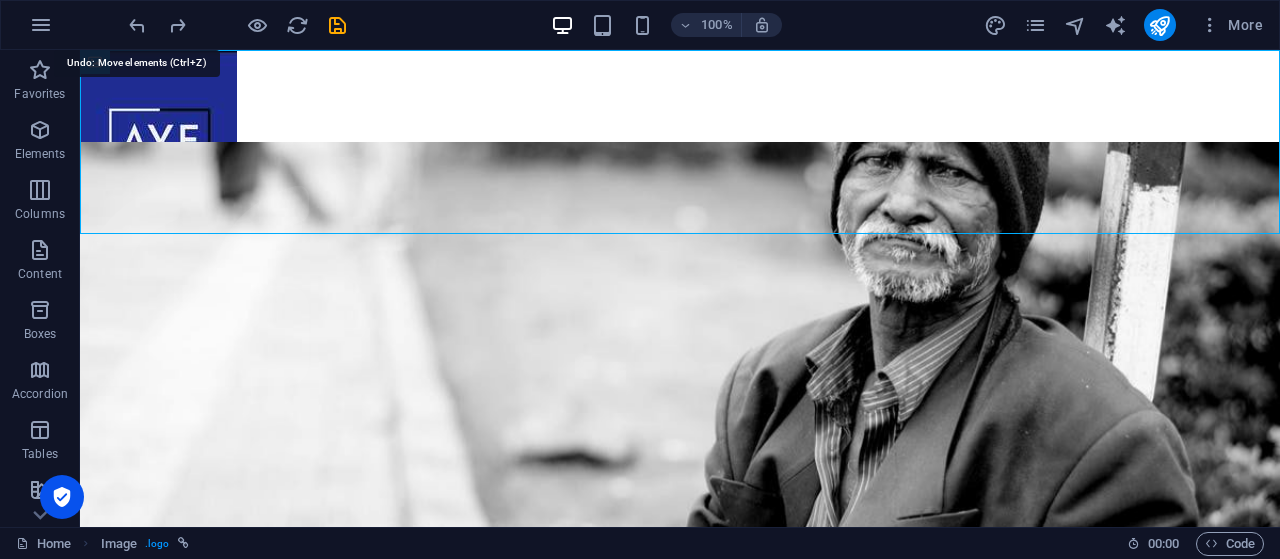 click at bounding box center [137, 25] 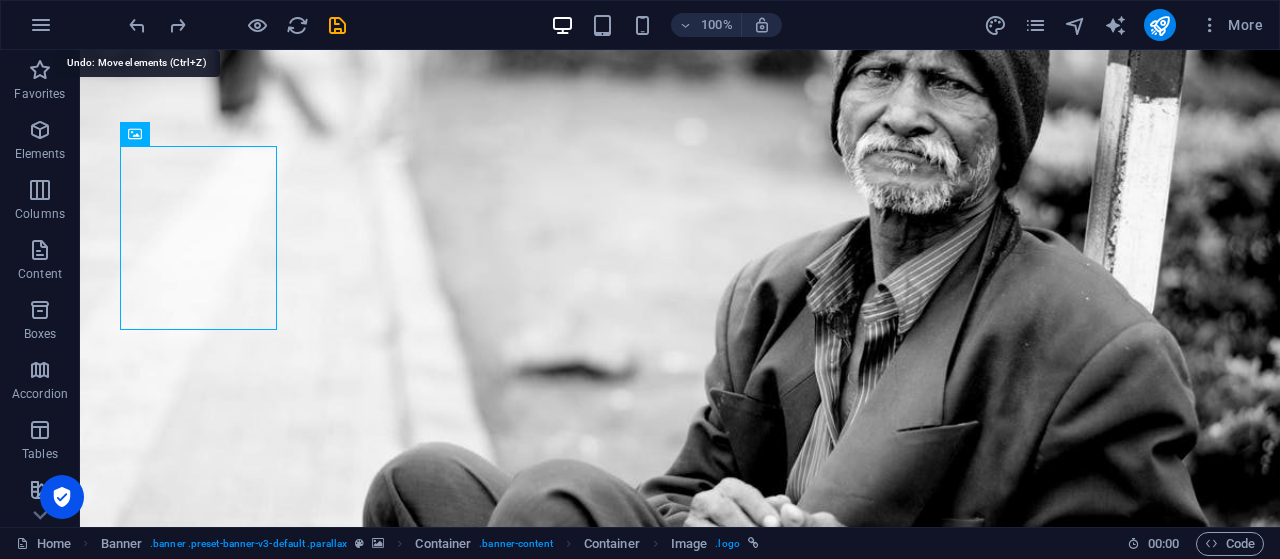 click at bounding box center (137, 25) 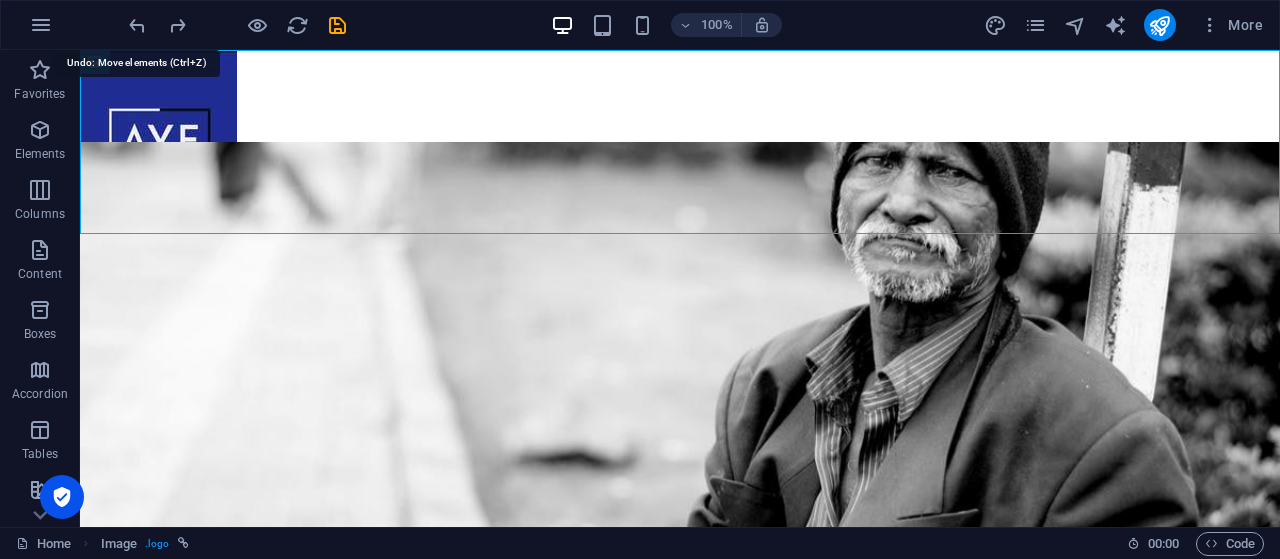 click at bounding box center [137, 25] 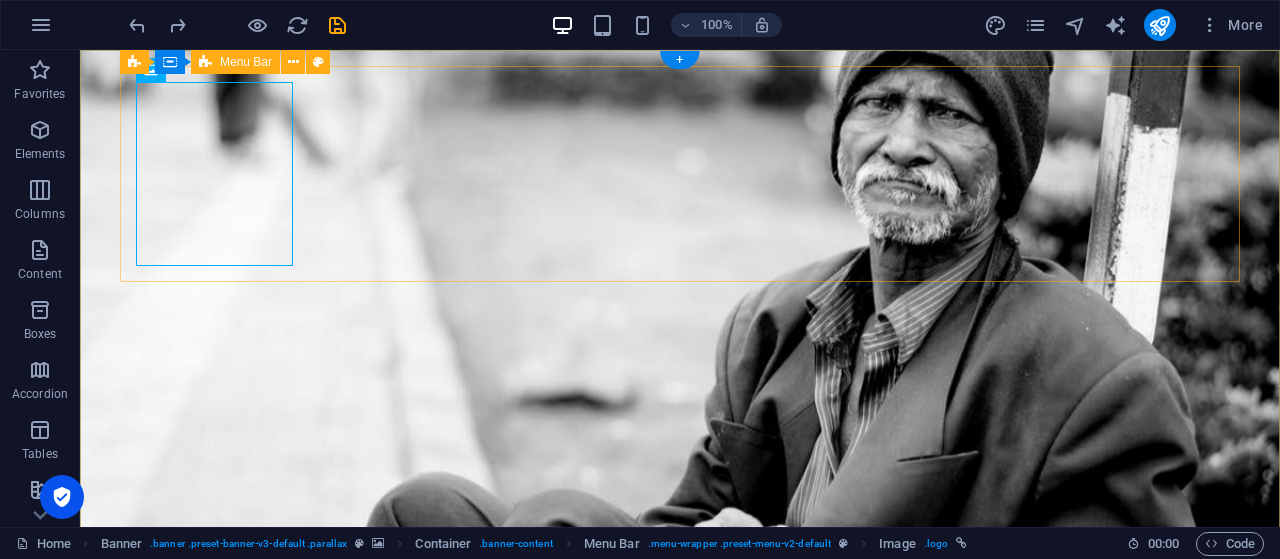 click on "Home About us What we do Projects Volunteers Donate" at bounding box center (680, 737) 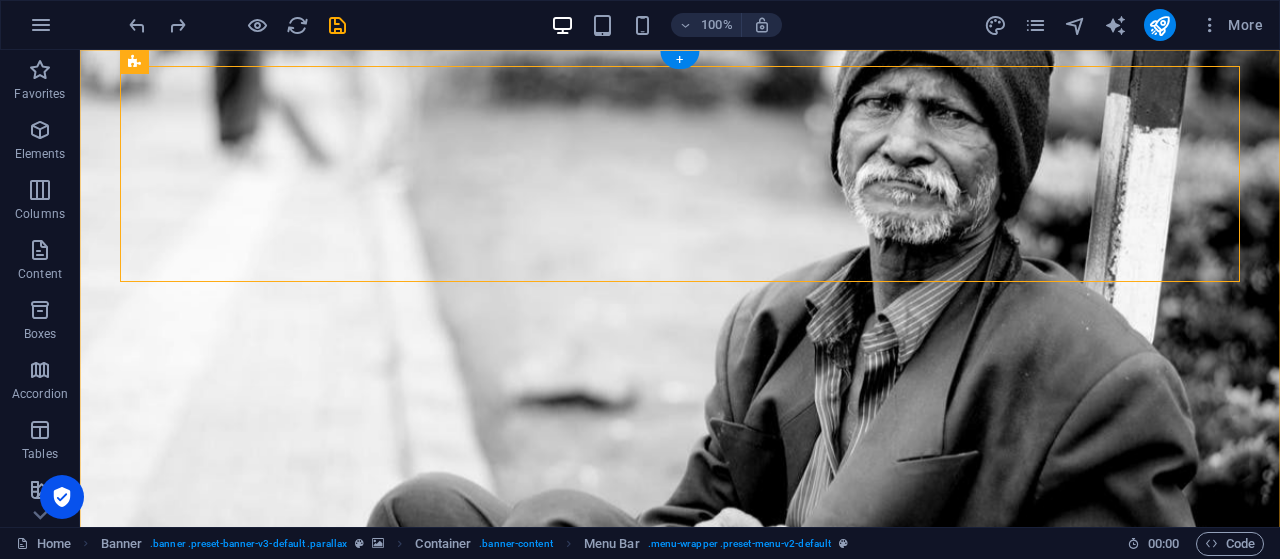 click on "+" at bounding box center (679, 60) 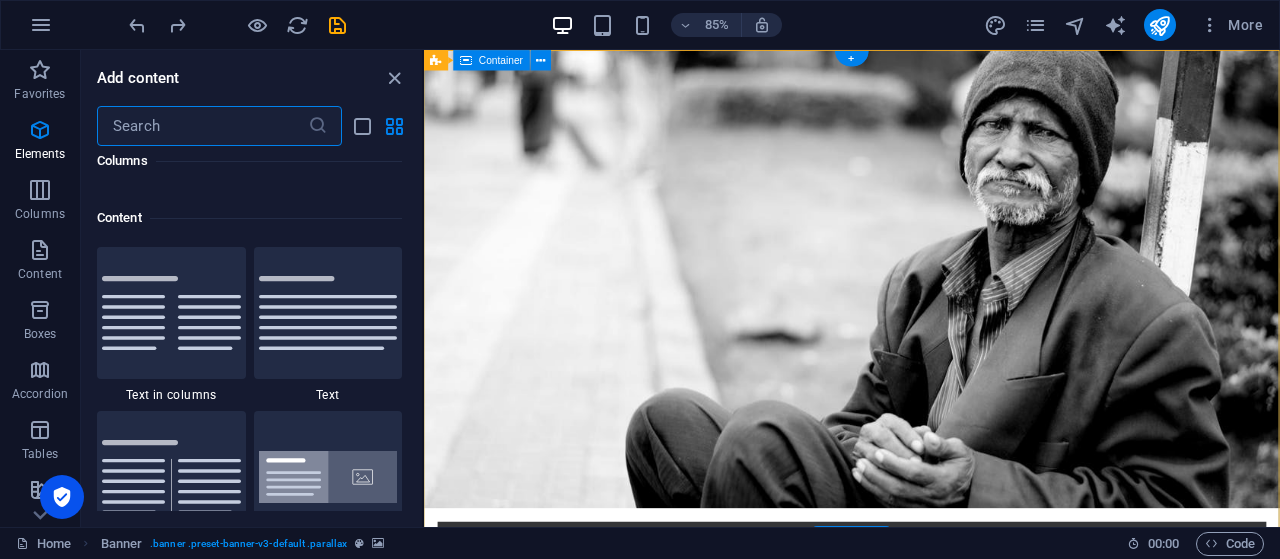 scroll, scrollTop: 3499, scrollLeft: 0, axis: vertical 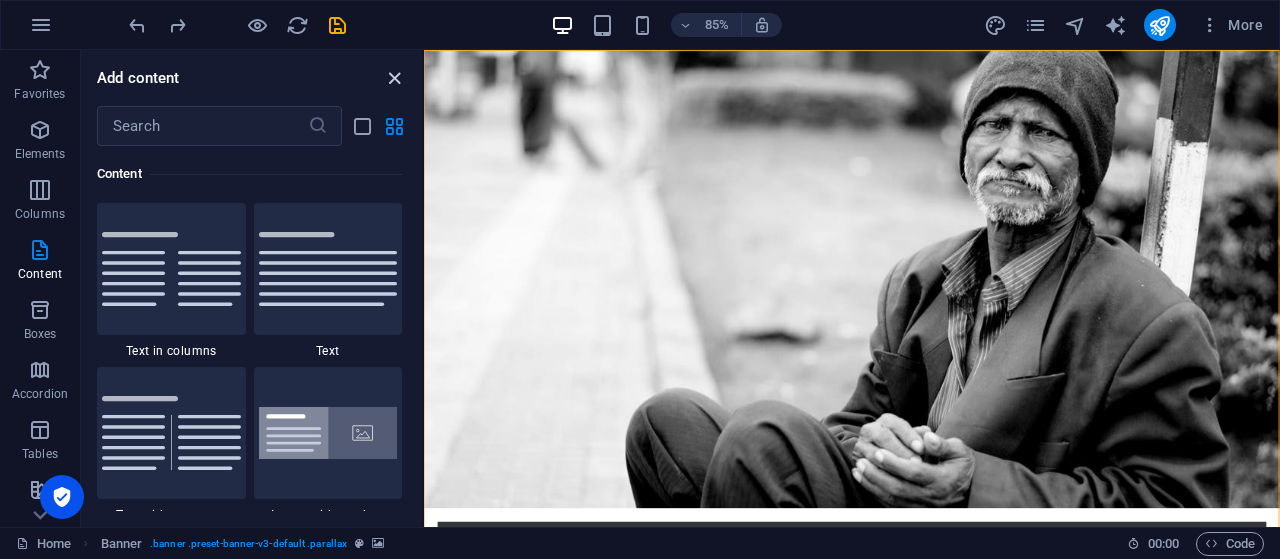 click at bounding box center (394, 78) 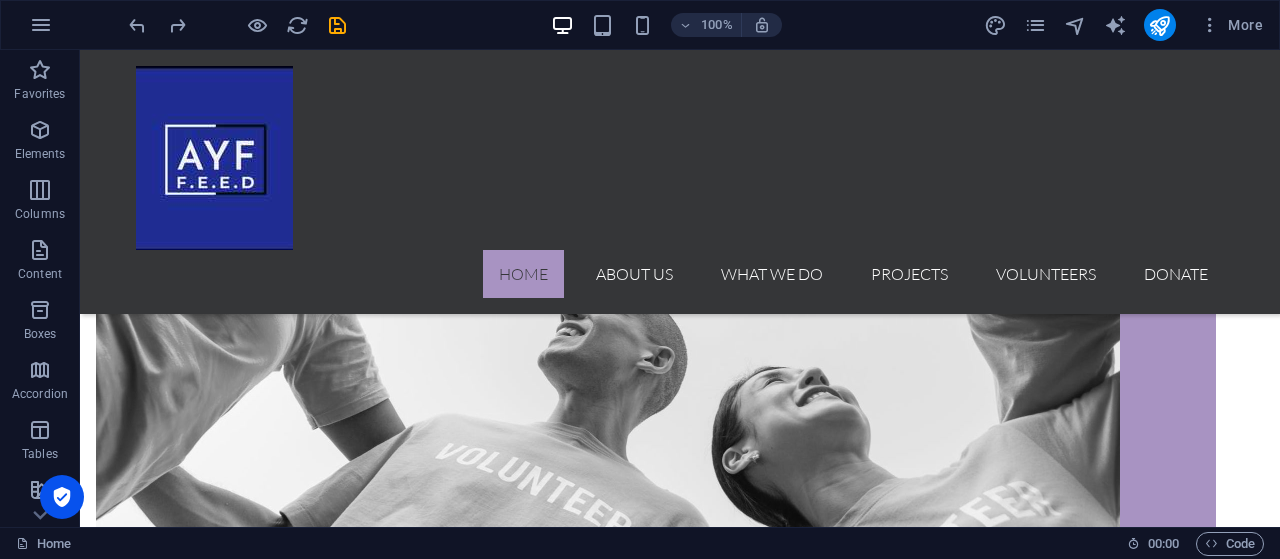 scroll, scrollTop: 1280, scrollLeft: 0, axis: vertical 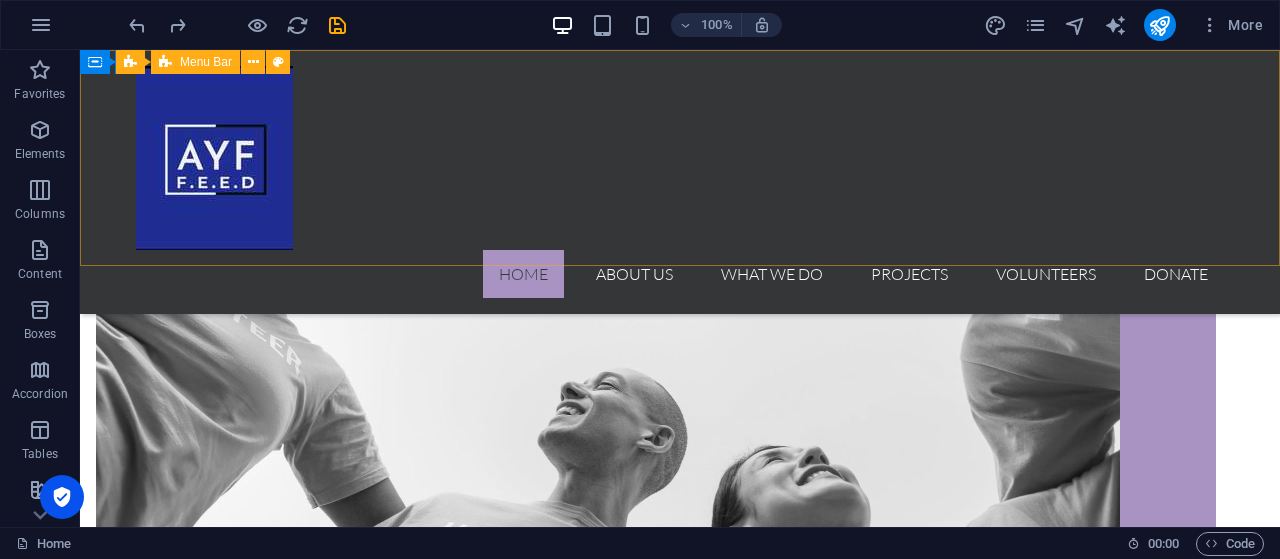drag, startPoint x: 129, startPoint y: 362, endPoint x: 451, endPoint y: 89, distance: 422.1528 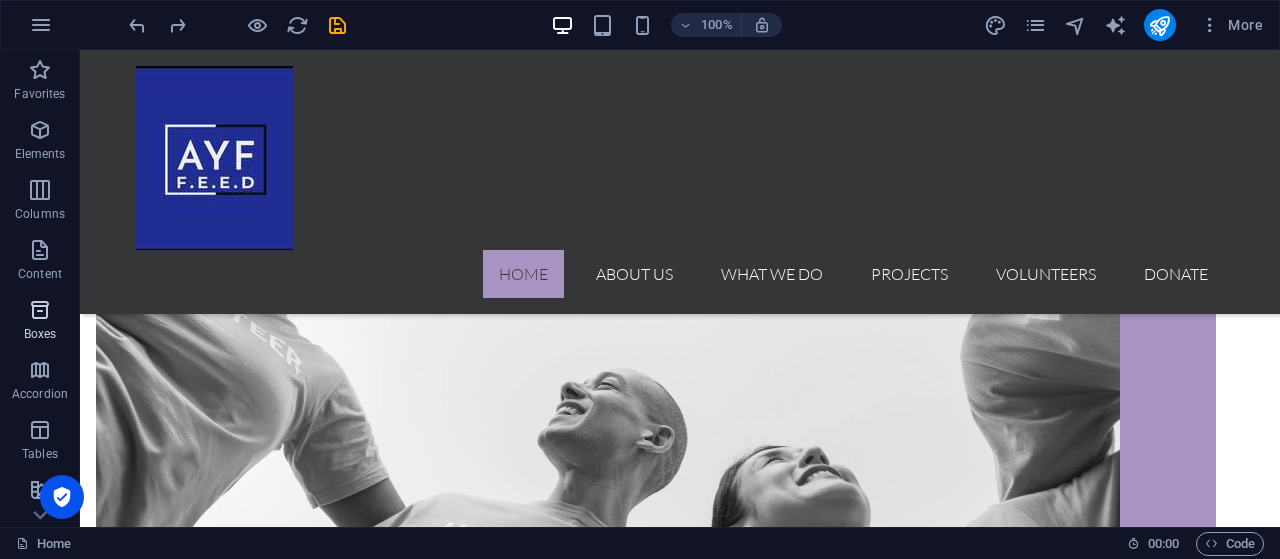 click at bounding box center [40, 310] 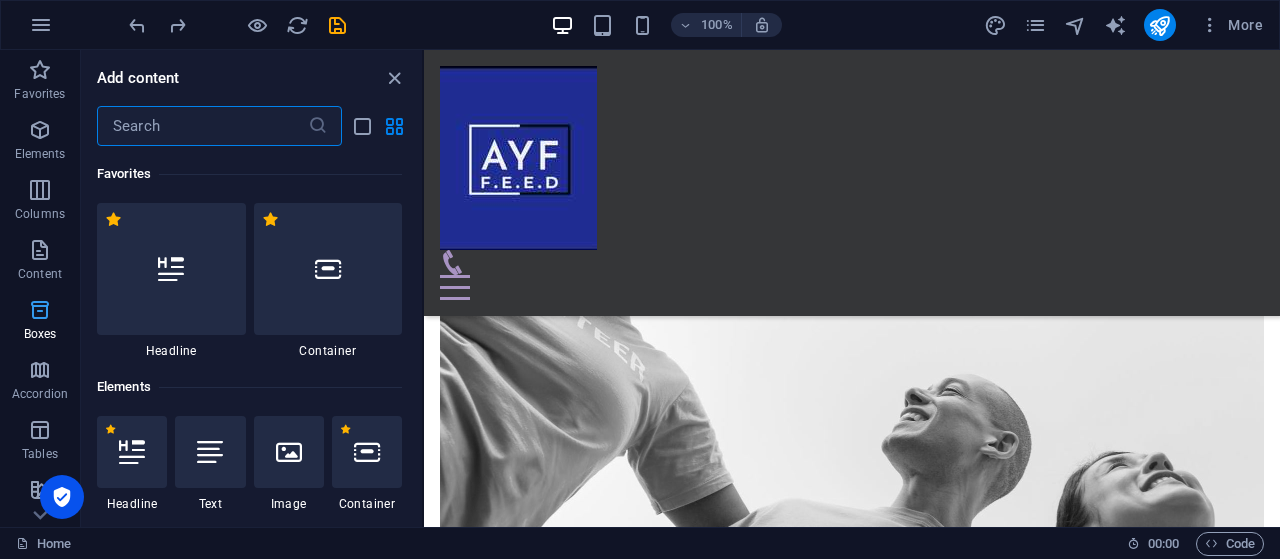 scroll, scrollTop: 1294, scrollLeft: 0, axis: vertical 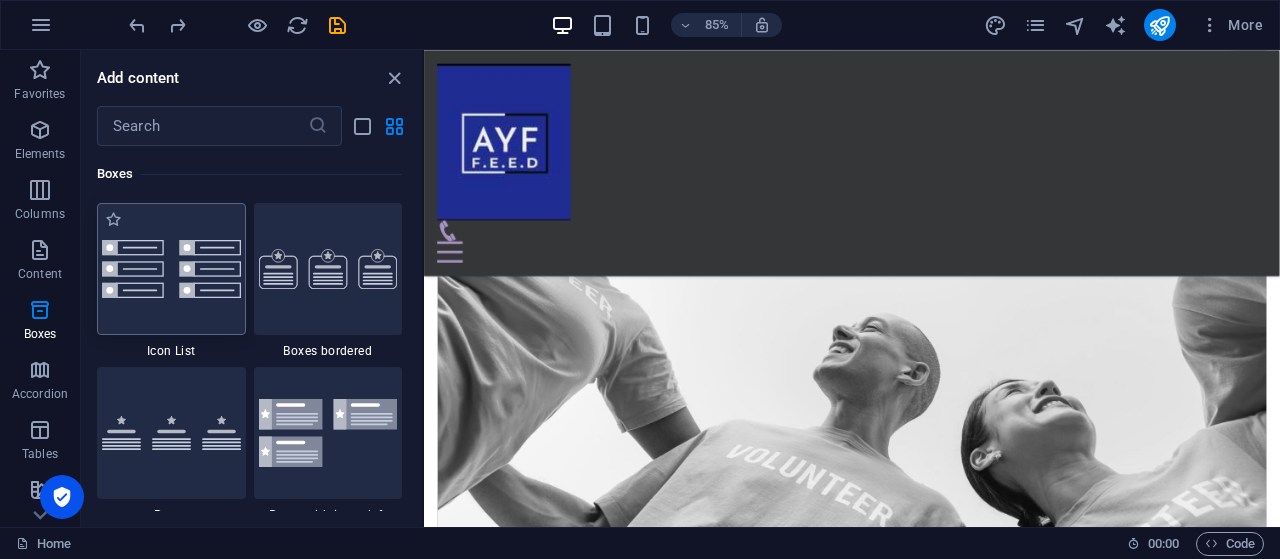 click at bounding box center [171, 269] 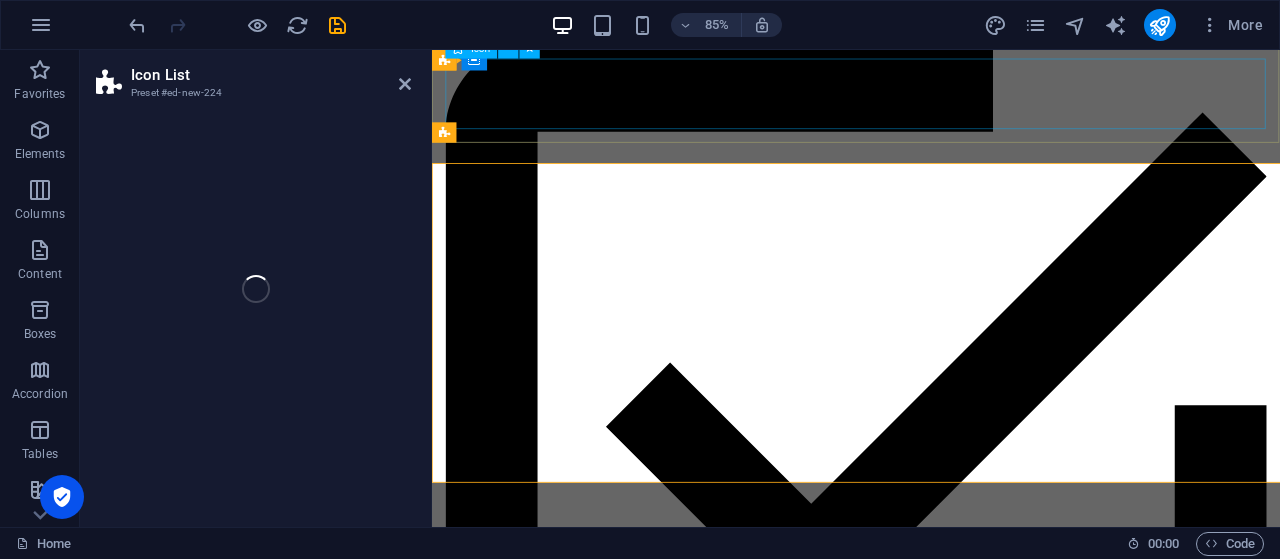 scroll, scrollTop: 467, scrollLeft: 0, axis: vertical 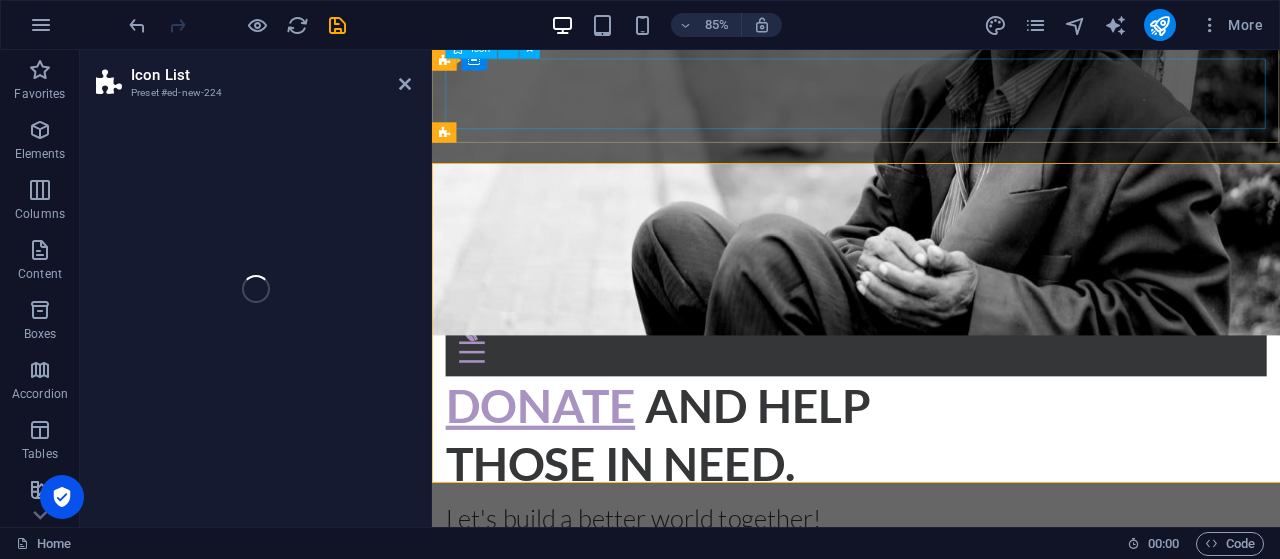 select on "rem" 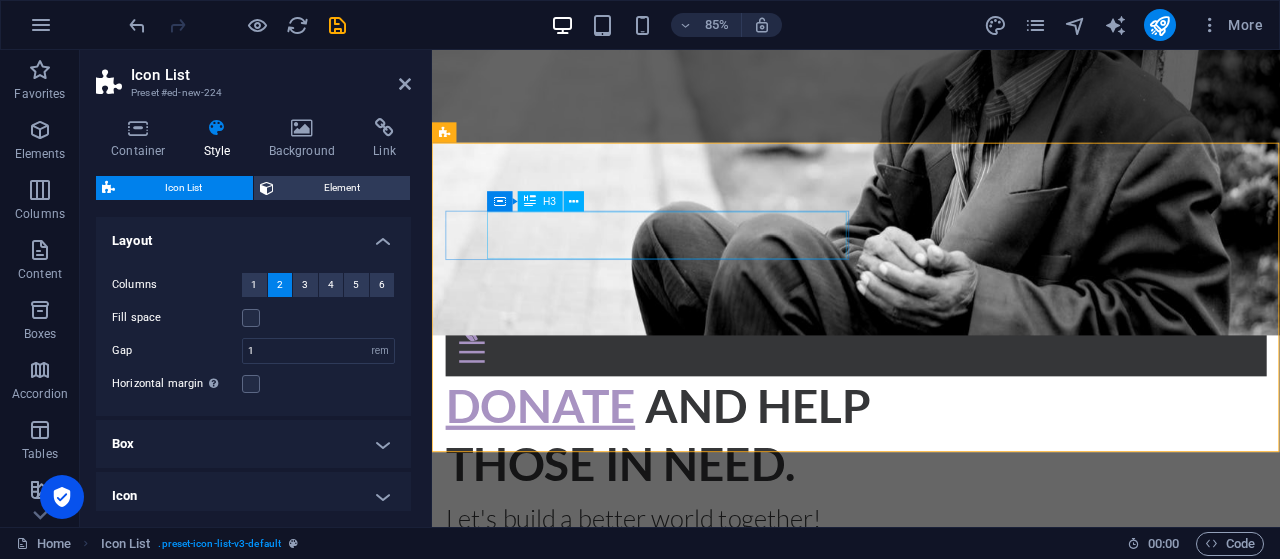 click on "Headline" at bounding box center [660, 942] 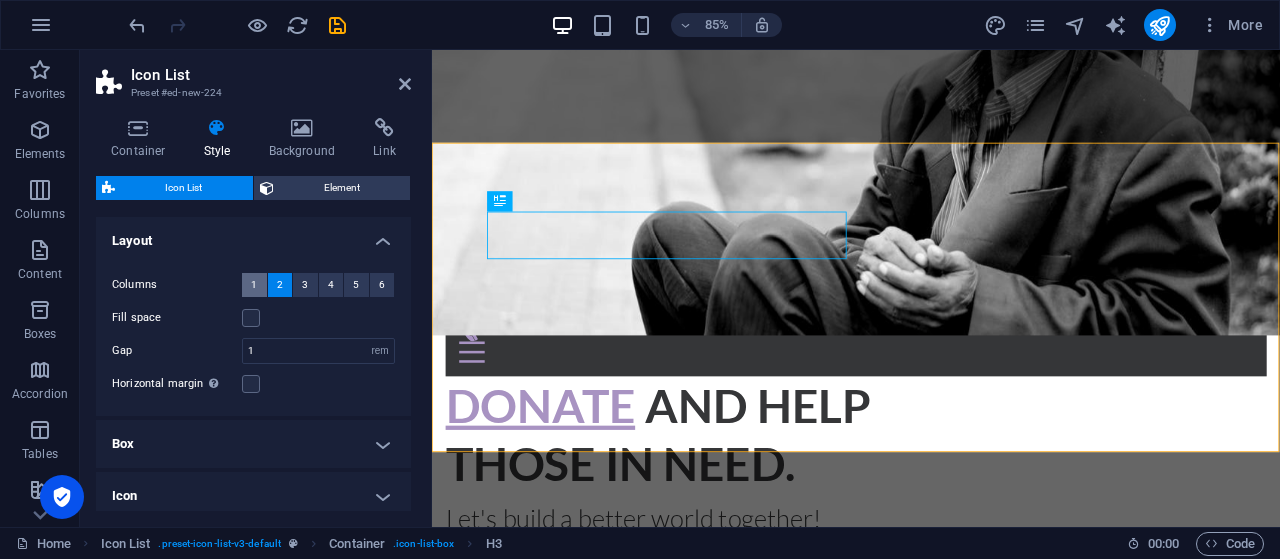 click on "1" at bounding box center (254, 285) 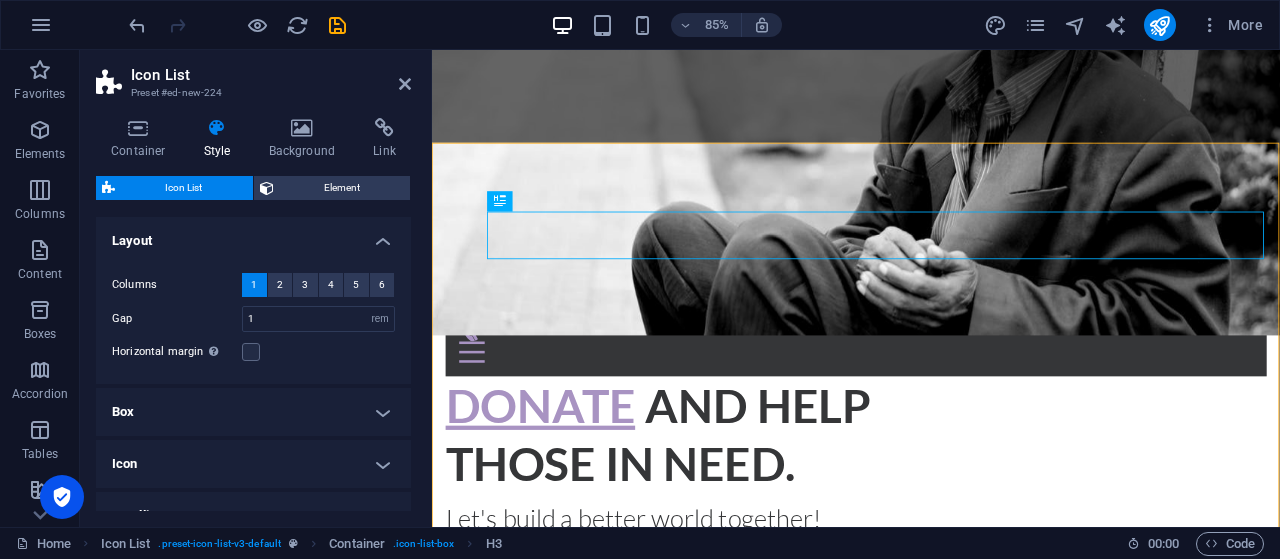 click on "Box" at bounding box center [253, 412] 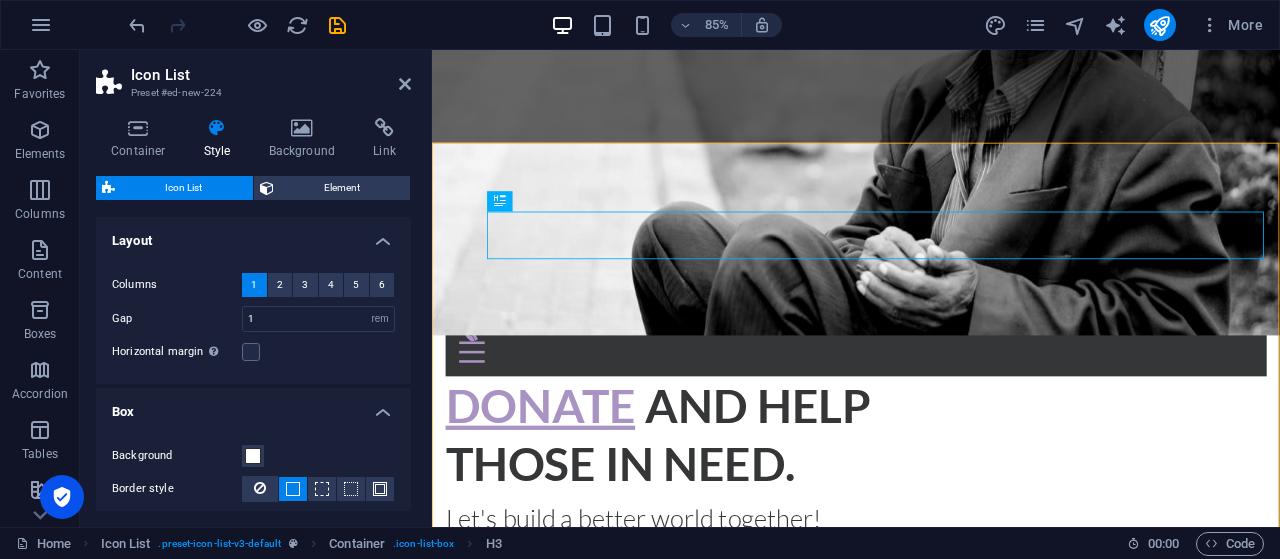click on "Box" at bounding box center [253, 406] 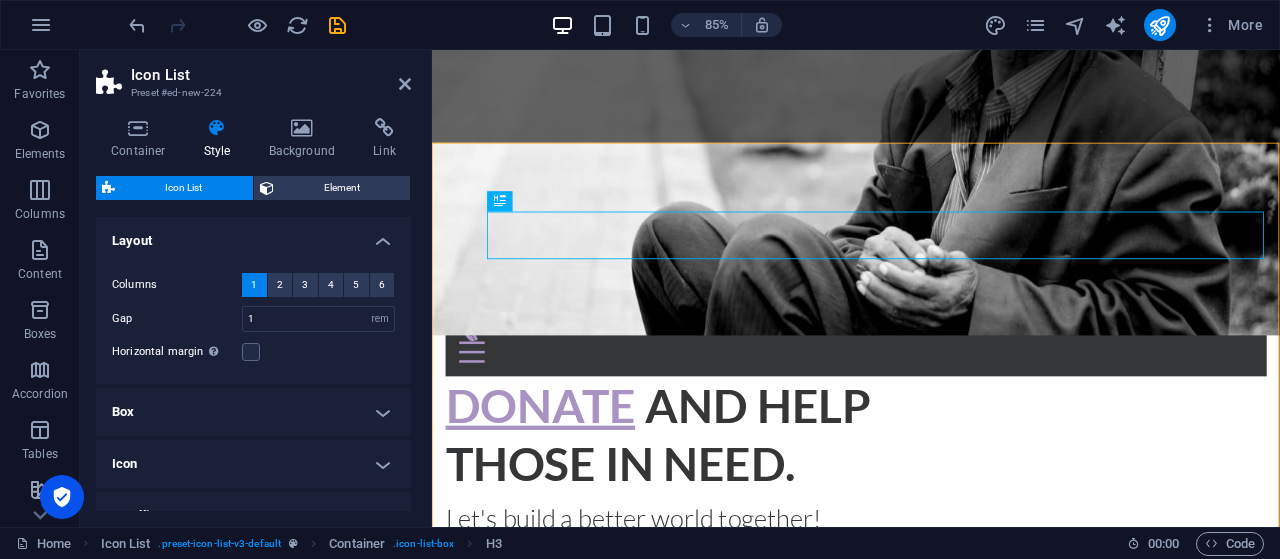 click on "Container Style Background Link Size Height Default px rem % vh vw Min. height None px rem % vh vw Width Default px rem % em vh vw Min. width None px rem % vh vw Content width Default Custom width Width Default px rem % em vh vw Min. width None px rem % vh vw Default padding Custom spacing Default content width and padding can be changed under Design. Edit design Layout (Flexbox) Alignment Determines the flex direction. Default Main axis Determine how elements should behave along the main axis inside this container (justify content). Default Side axis Control the vertical direction of the element inside of the container (align items). Default Wrap Default On Off Fill Controls the distances and direction of elements on the y-axis across several lines (align content). Default Accessibility ARIA helps assistive technologies (like screen readers) to understand the role, state, and behavior of web elements Role The ARIA role defines the purpose of an element.  None Alert Article Banner Comment Fan" at bounding box center (253, 314) 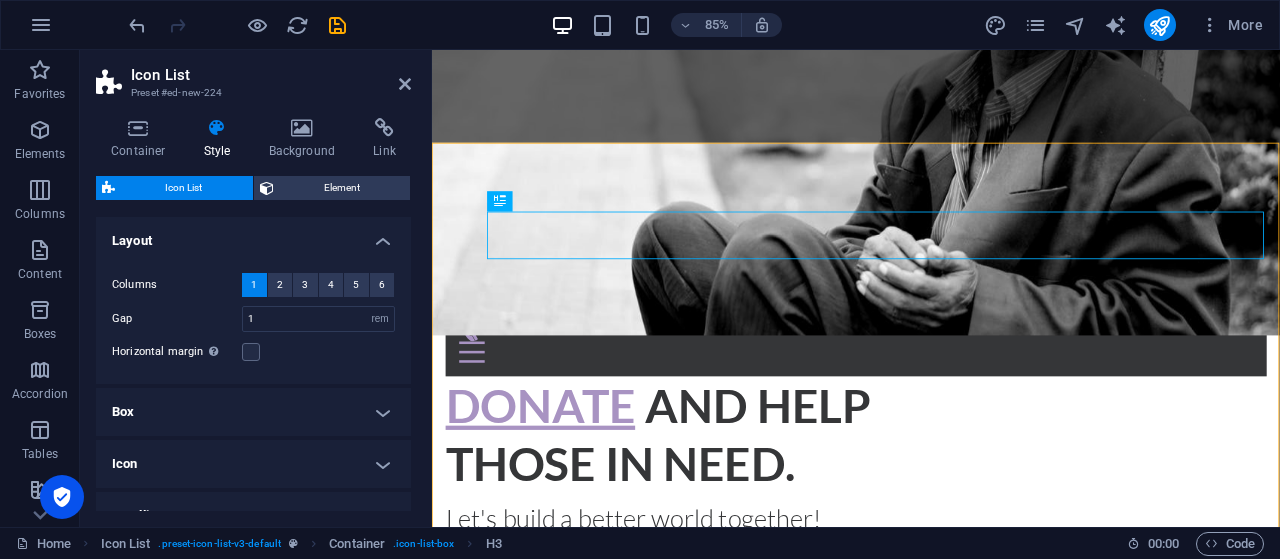 scroll, scrollTop: 107, scrollLeft: 0, axis: vertical 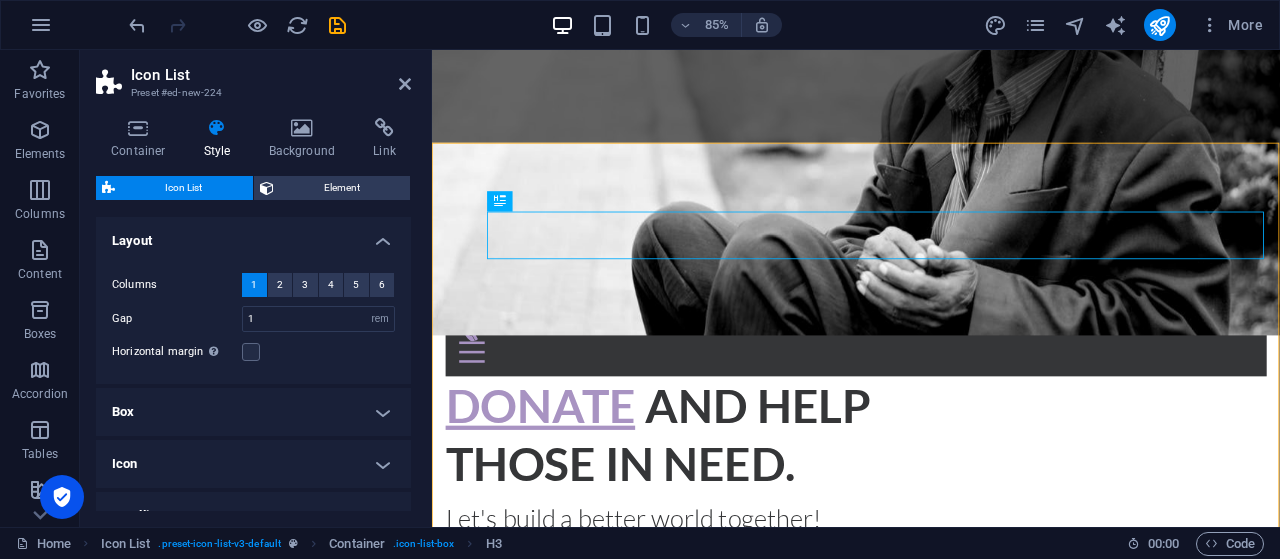 click on "Container Style Background Link Size Height Default px rem % vh vw Min. height None px rem % vh vw Width Default px rem % em vh vw Min. width None px rem % vh vw Content width Default Custom width Width Default px rem % em vh vw Min. width None px rem % vh vw Default padding Custom spacing Default content width and padding can be changed under Design. Edit design Layout (Flexbox) Alignment Determines the flex direction. Default Main axis Determine how elements should behave along the main axis inside this container (justify content). Default Side axis Control the vertical direction of the element inside of the container (align items). Default Wrap Default On Off Fill Controls the distances and direction of elements on the y-axis across several lines (align content). Default Accessibility ARIA helps assistive technologies (like screen readers) to understand the role, state, and behavior of web elements Role The ARIA role defines the purpose of an element.  None Alert Article Banner Comment Fan" at bounding box center (253, 314) 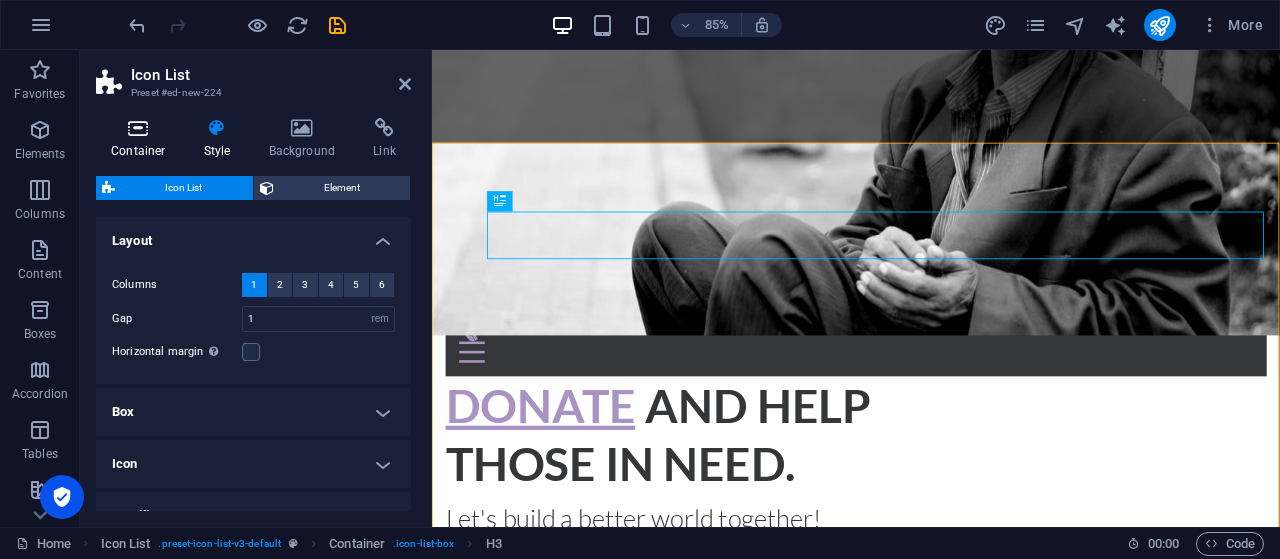 click on "Container" at bounding box center [142, 139] 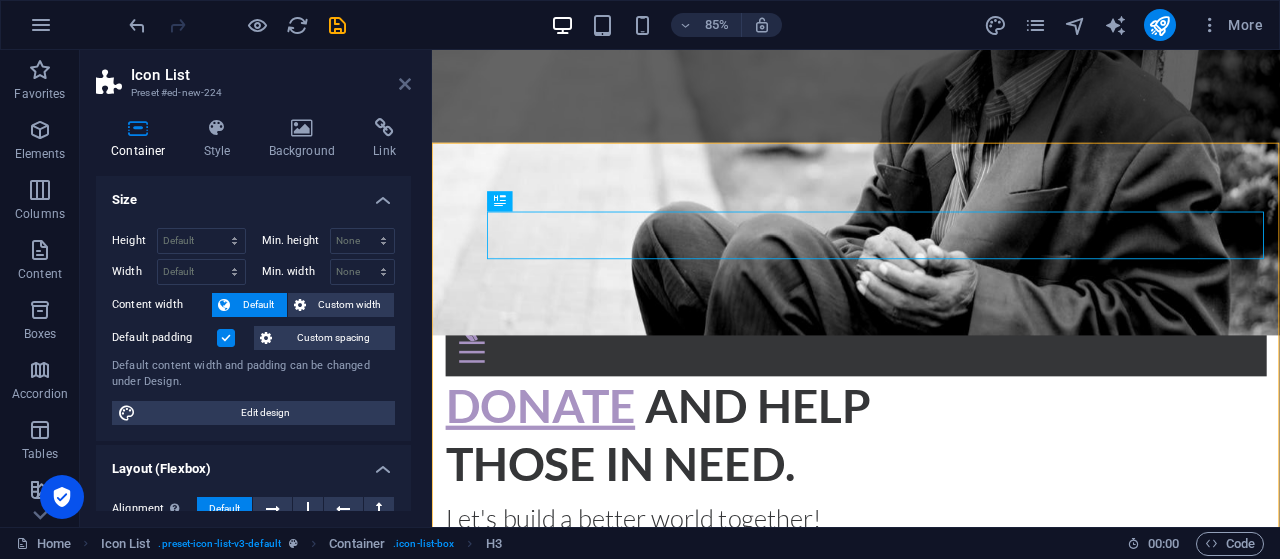 click at bounding box center (405, 84) 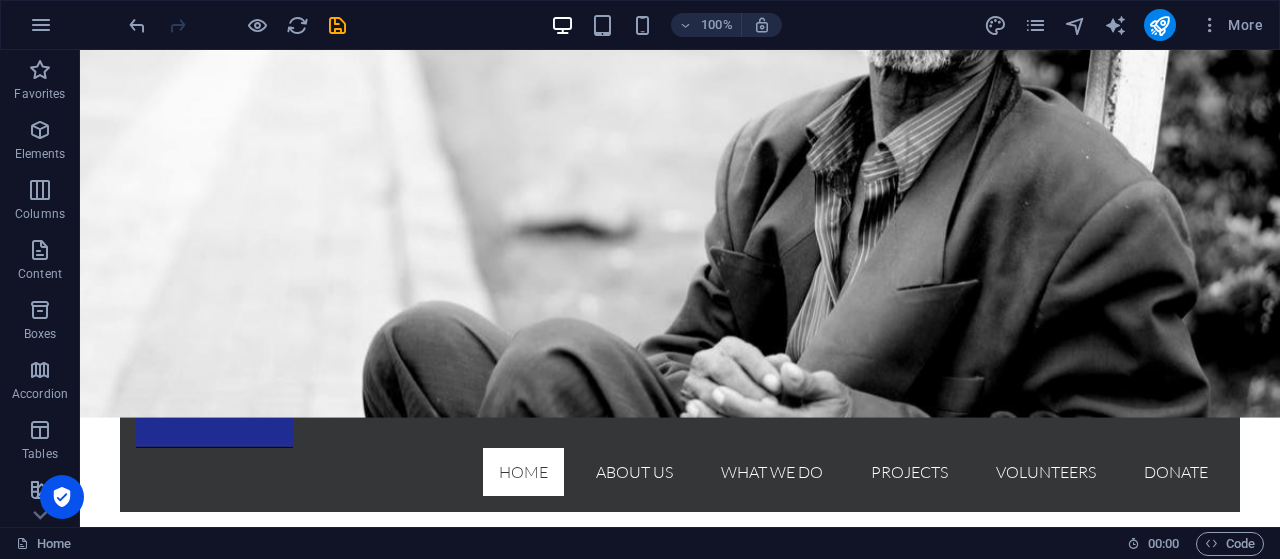 scroll, scrollTop: 371, scrollLeft: 0, axis: vertical 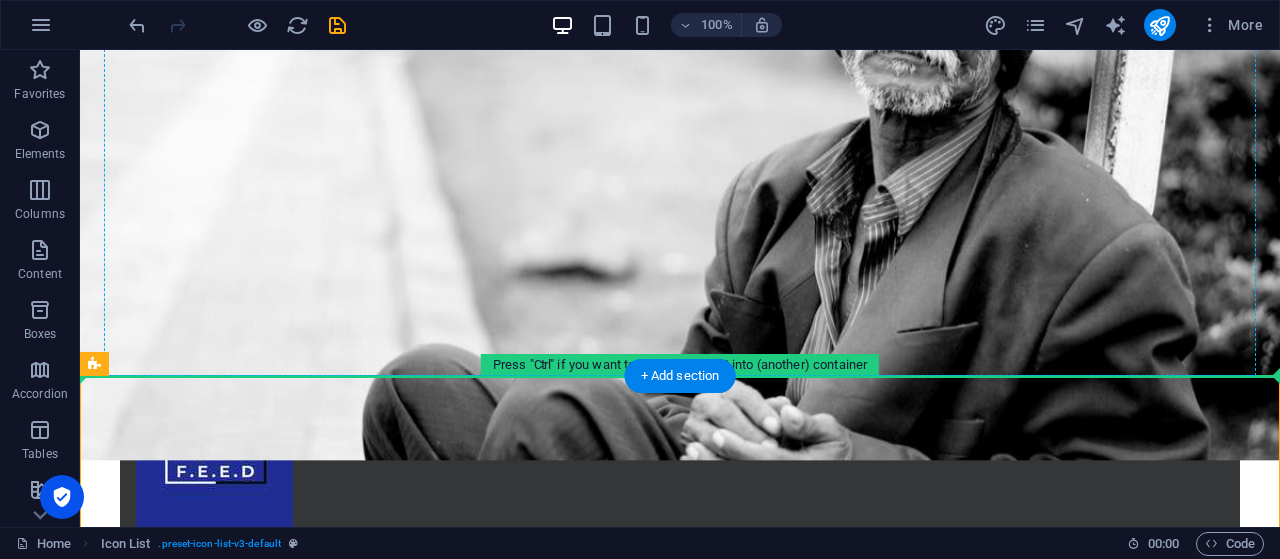 drag, startPoint x: 828, startPoint y: 405, endPoint x: 774, endPoint y: 89, distance: 320.58072 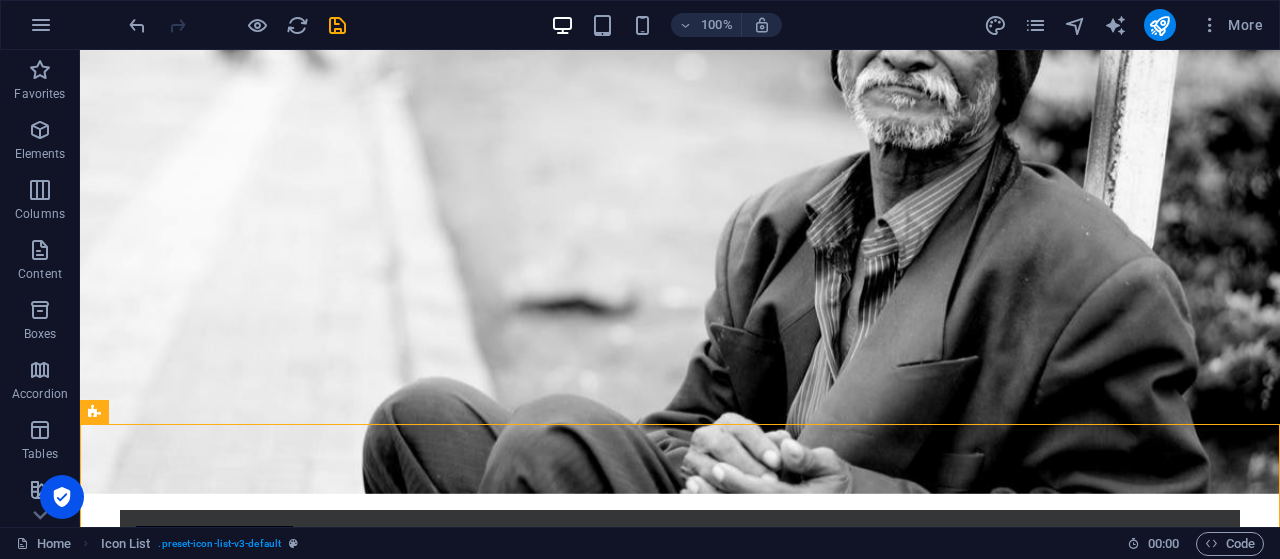 scroll, scrollTop: 0, scrollLeft: 0, axis: both 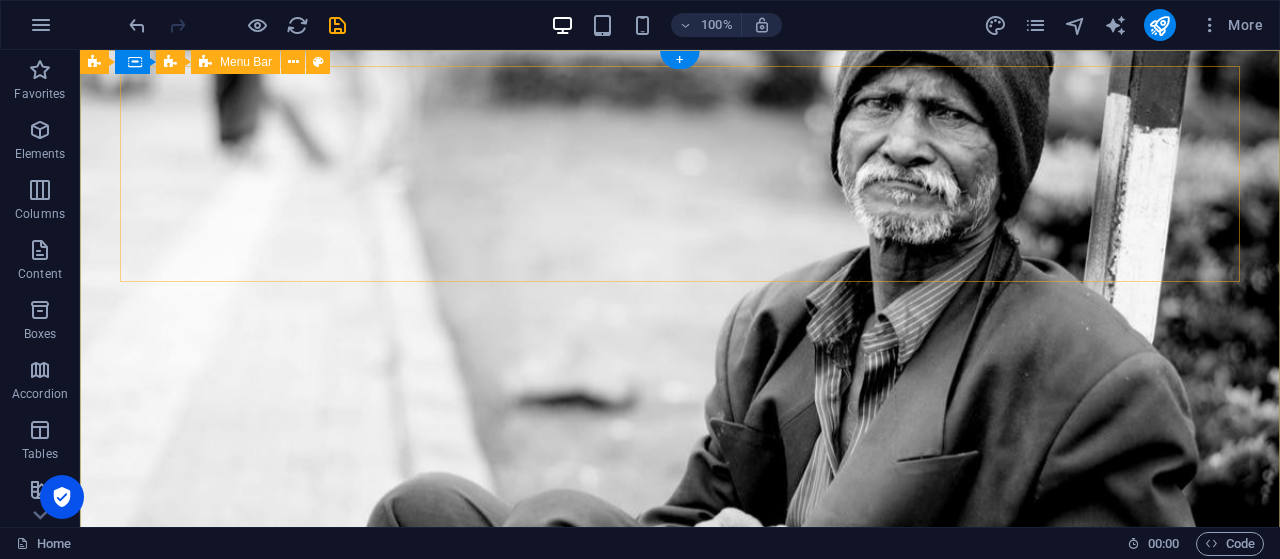 click on "Home About us What we do Projects Volunteers Donate" at bounding box center (680, 737) 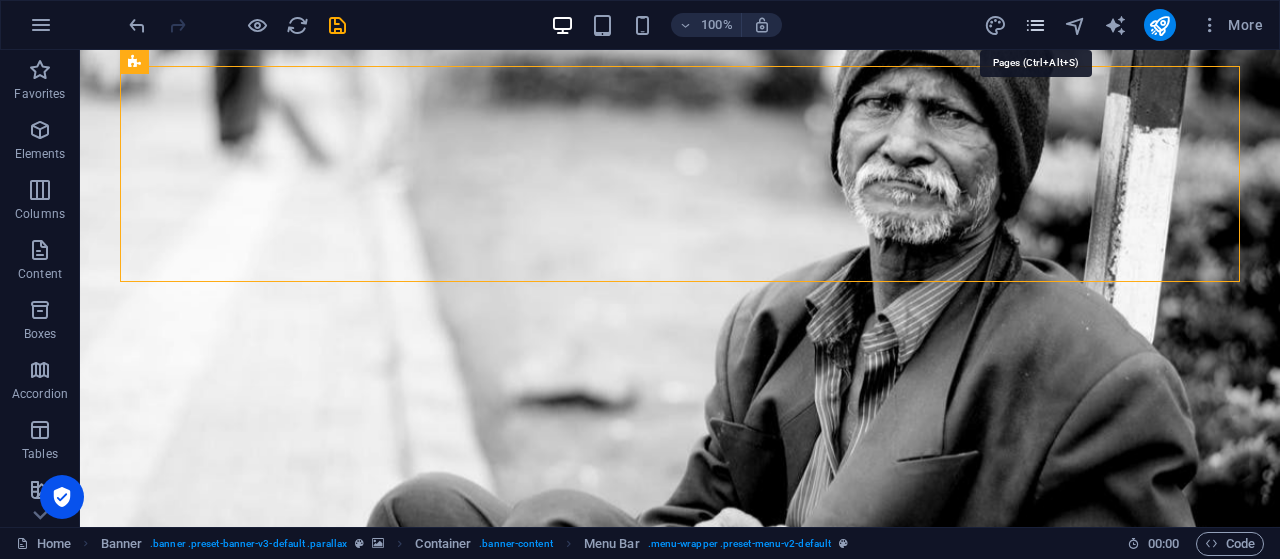 click at bounding box center (1035, 25) 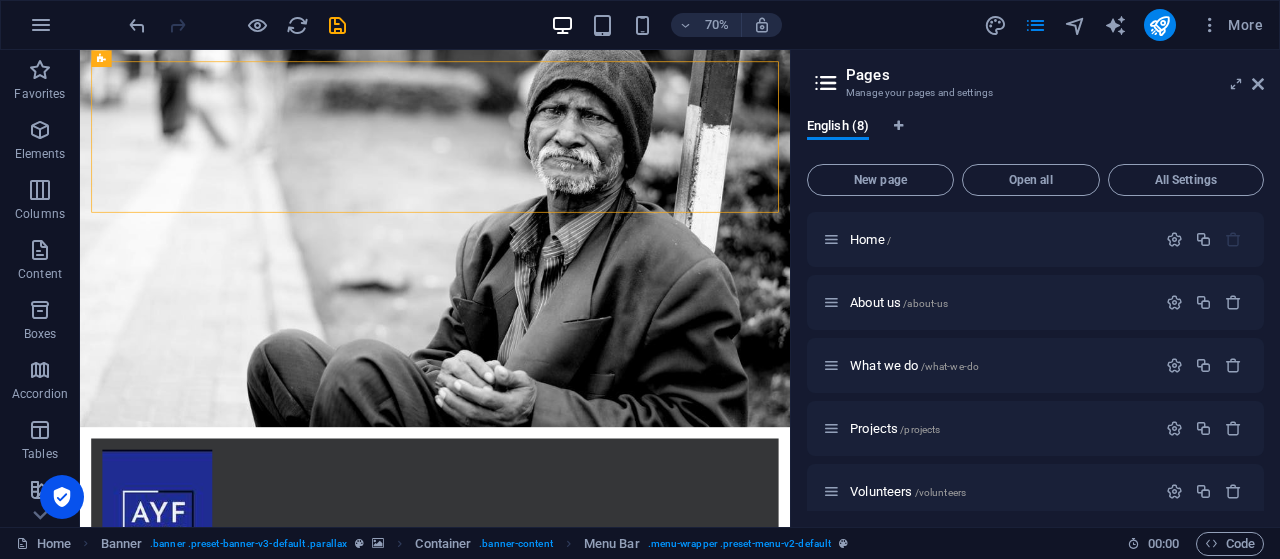 scroll, scrollTop: 205, scrollLeft: 0, axis: vertical 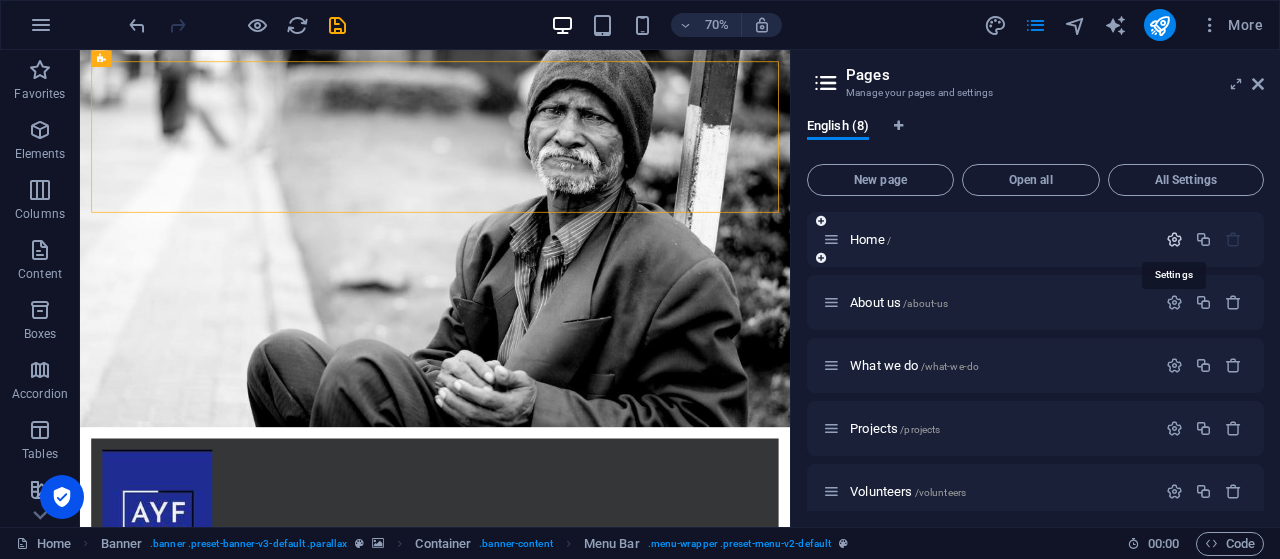 click at bounding box center [1174, 239] 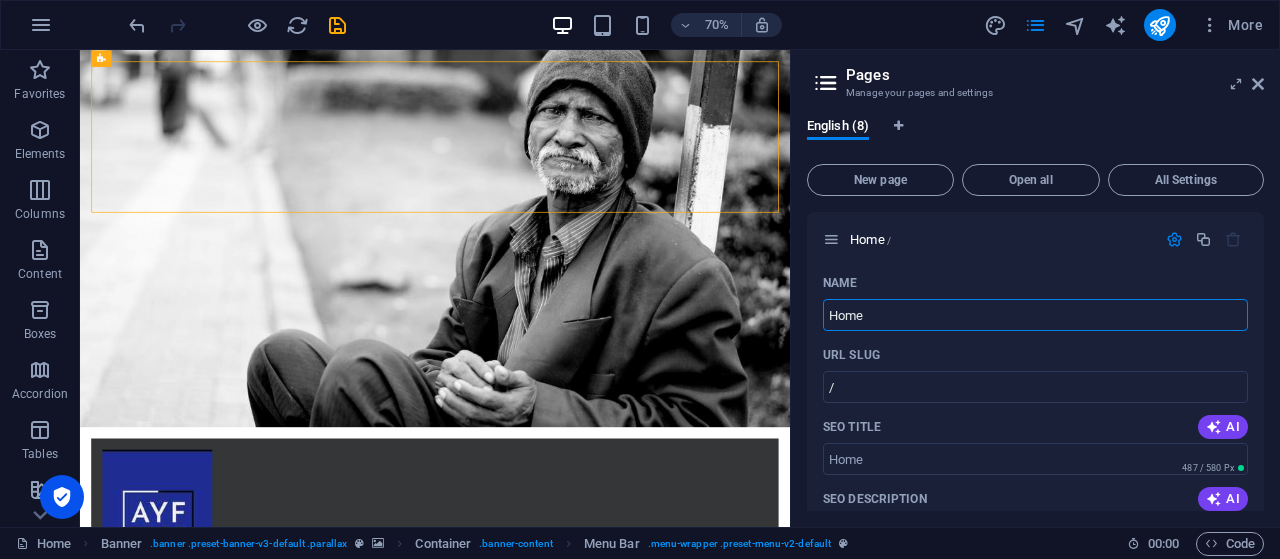 scroll, scrollTop: 269, scrollLeft: 0, axis: vertical 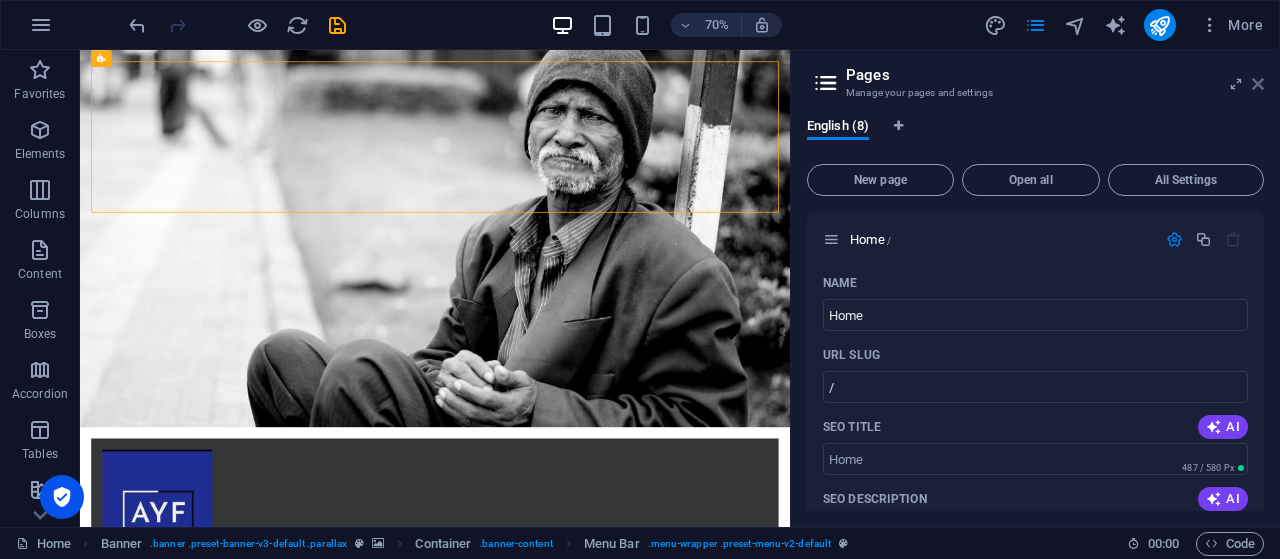 click at bounding box center (1258, 84) 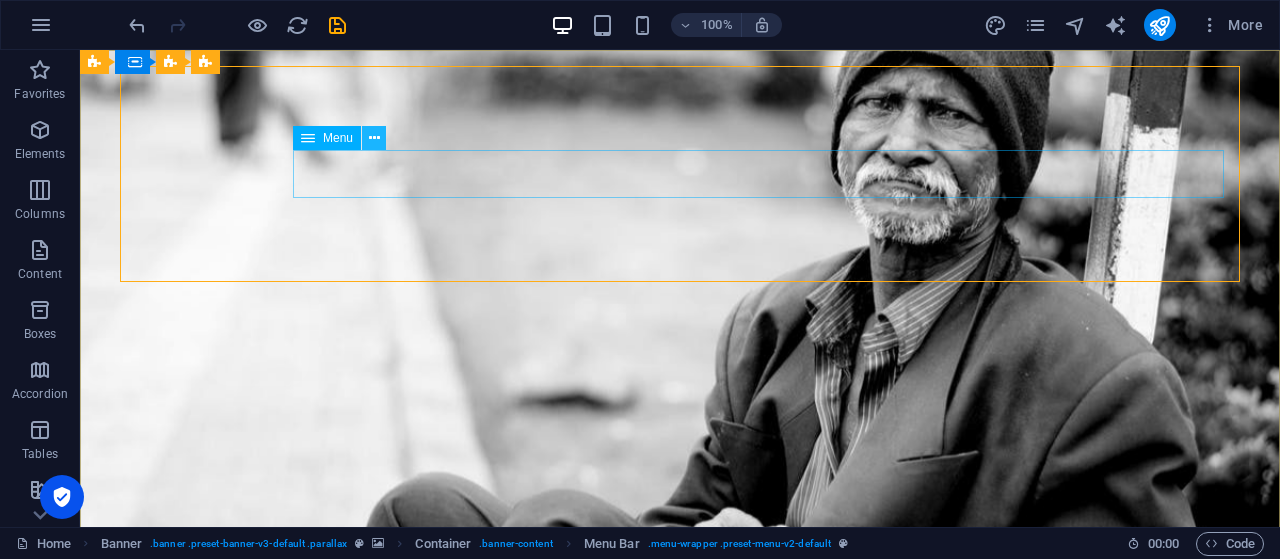 click at bounding box center [374, 138] 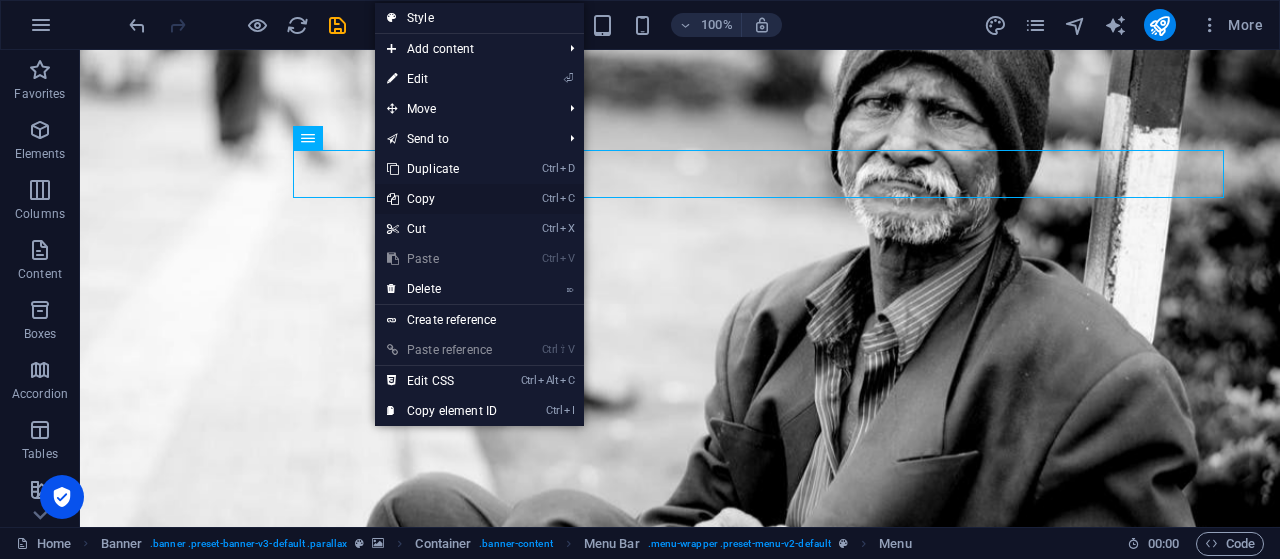 click on "Ctrl C  Copy" at bounding box center [442, 199] 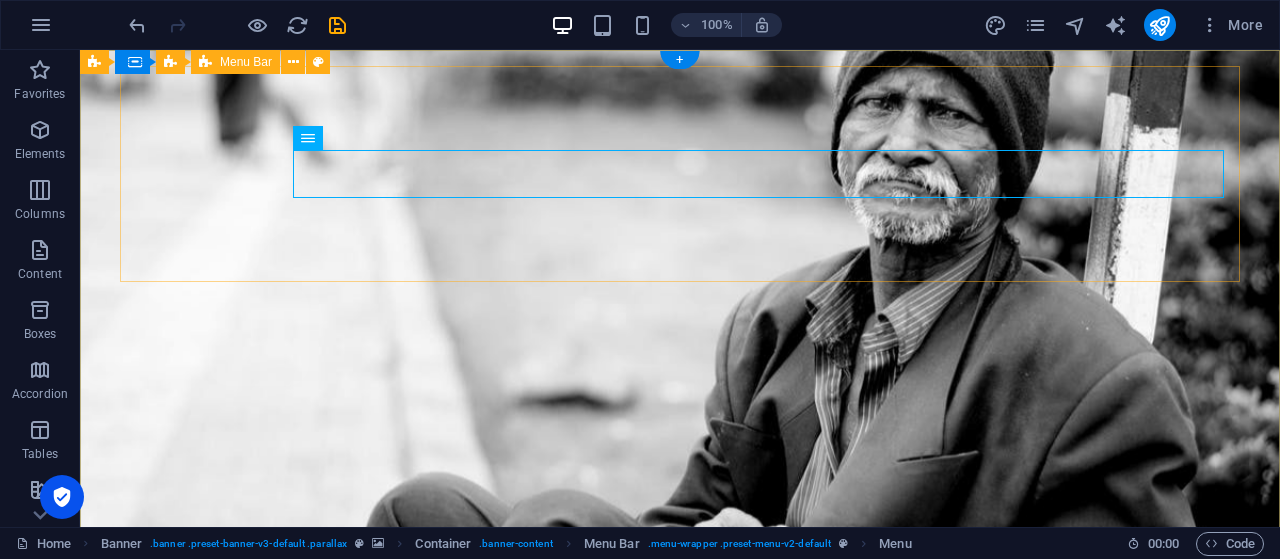 click on "Home About us What we do Projects Volunteers Donate" at bounding box center (680, 737) 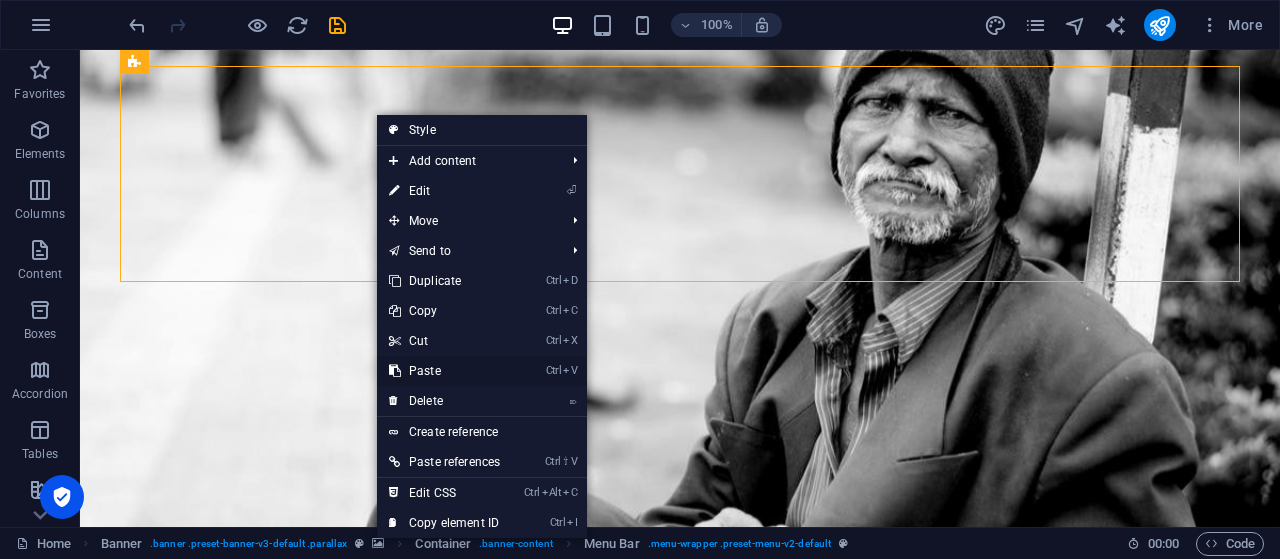 click on "Ctrl V  Paste" at bounding box center [444, 371] 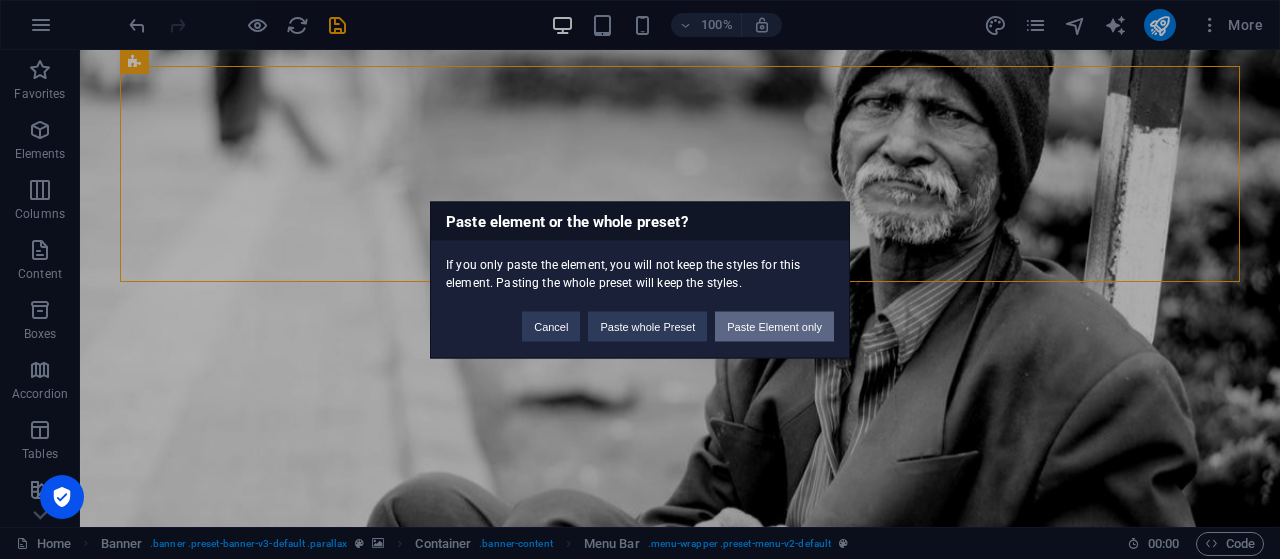 click on "Paste Element only" at bounding box center [774, 326] 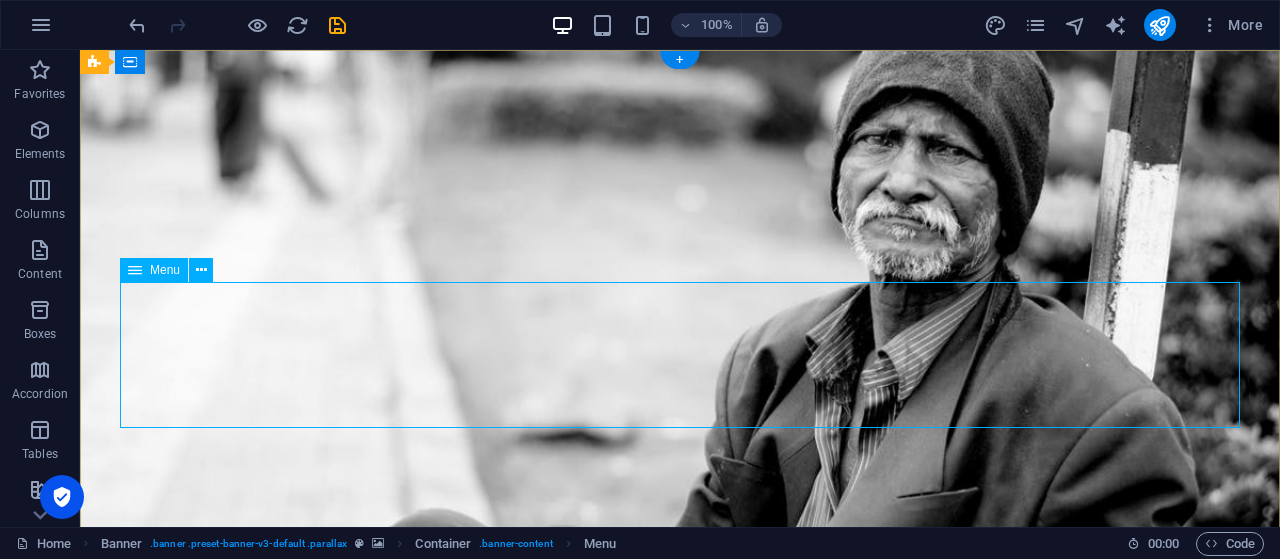 click on "Home About us What we do Projects Volunteers Donate" at bounding box center (680, 1014) 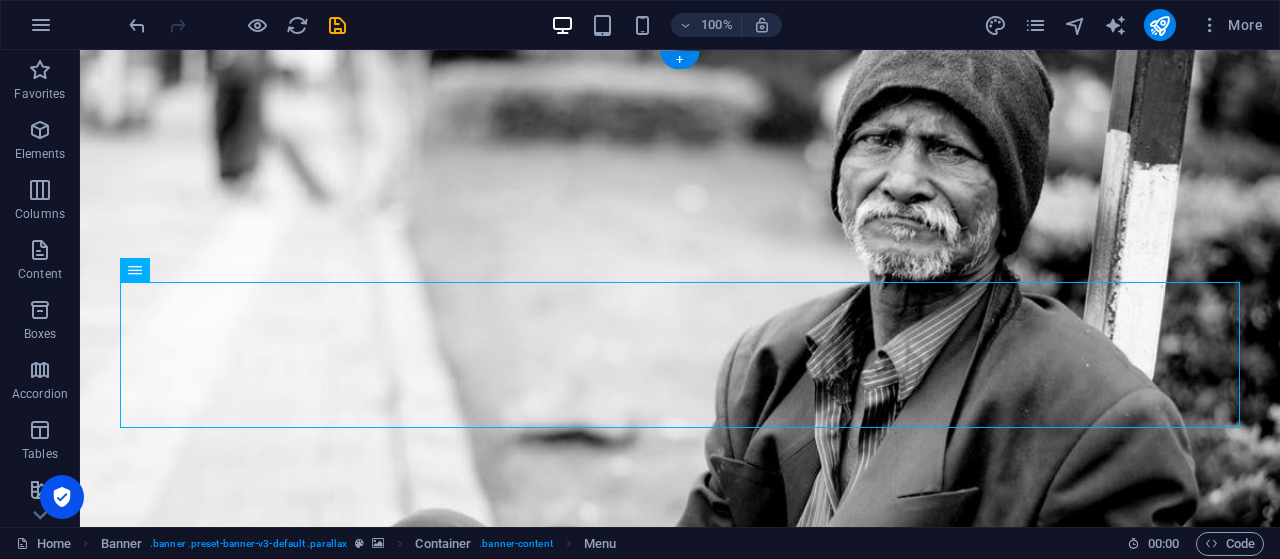 drag, startPoint x: 621, startPoint y: 391, endPoint x: 609, endPoint y: 297, distance: 94.76286 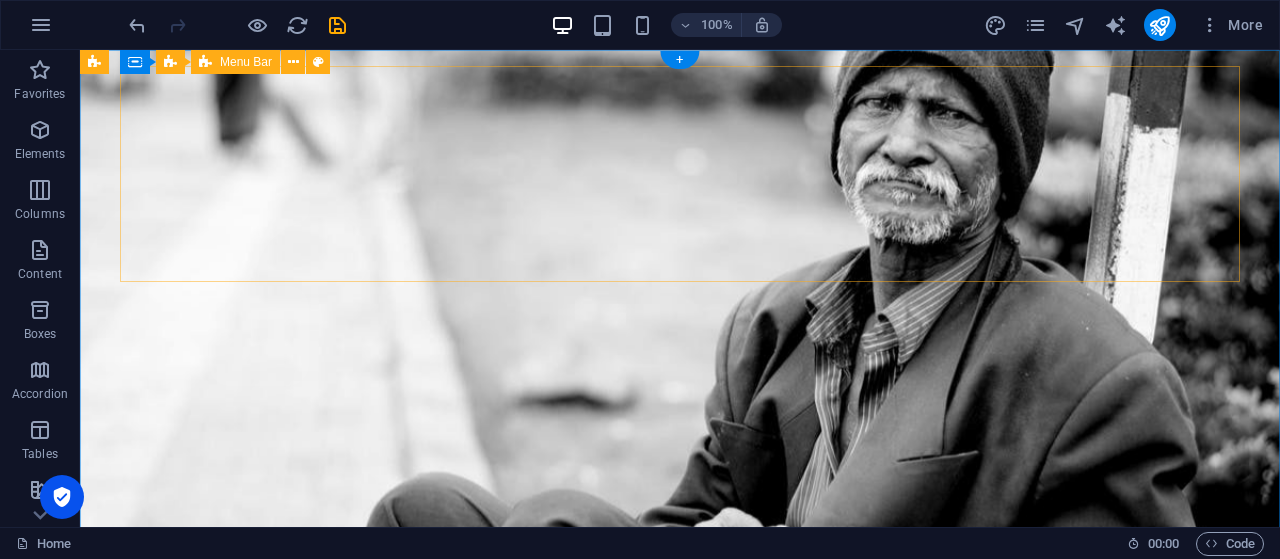click on "Home About us What we do Projects Volunteers Donate" at bounding box center (680, 737) 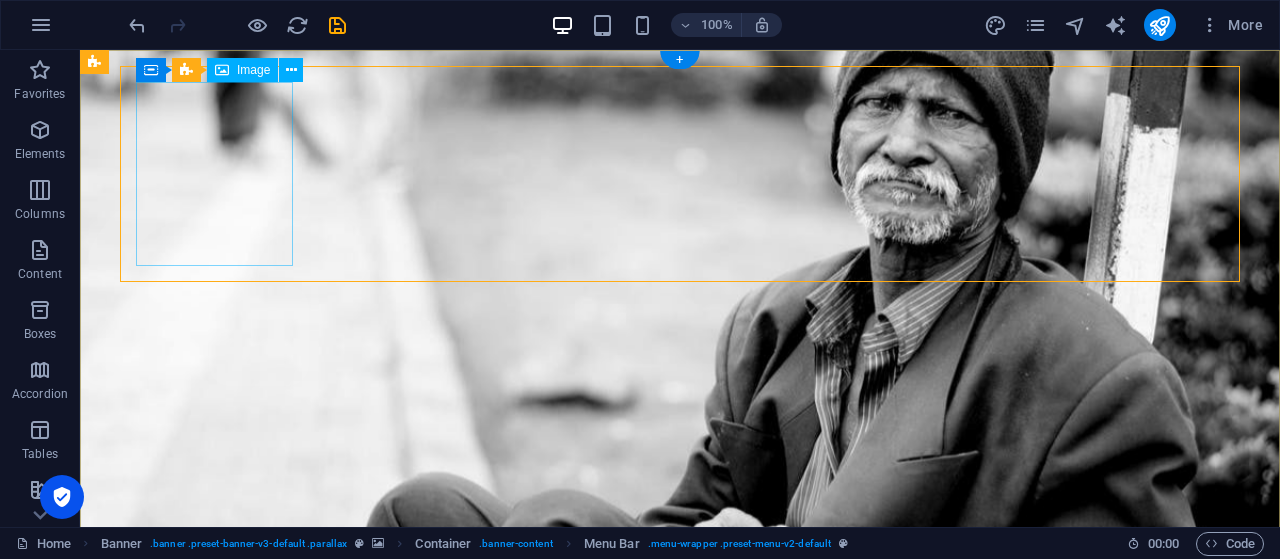 click at bounding box center [680, 713] 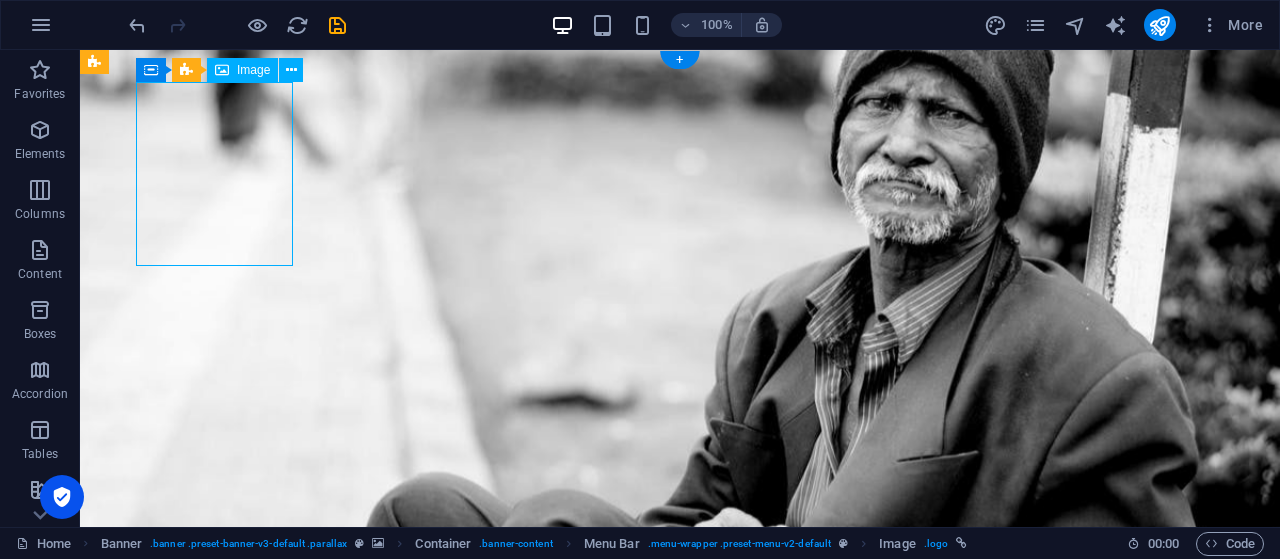 click at bounding box center (680, 713) 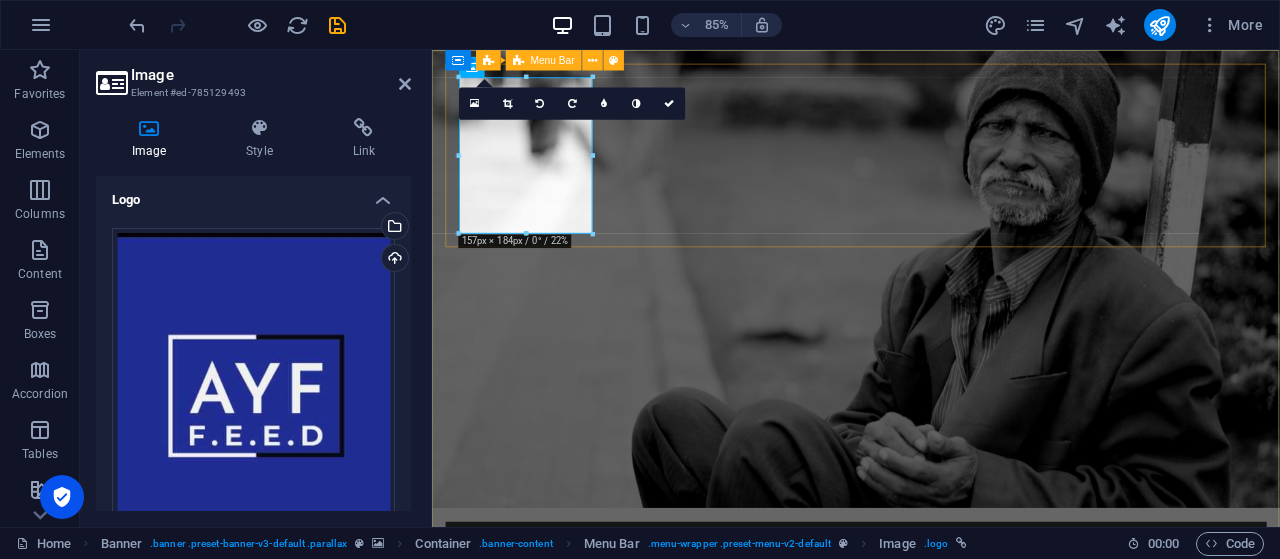 click on "Home About us What we do Projects Volunteers Donate" at bounding box center (931, 738) 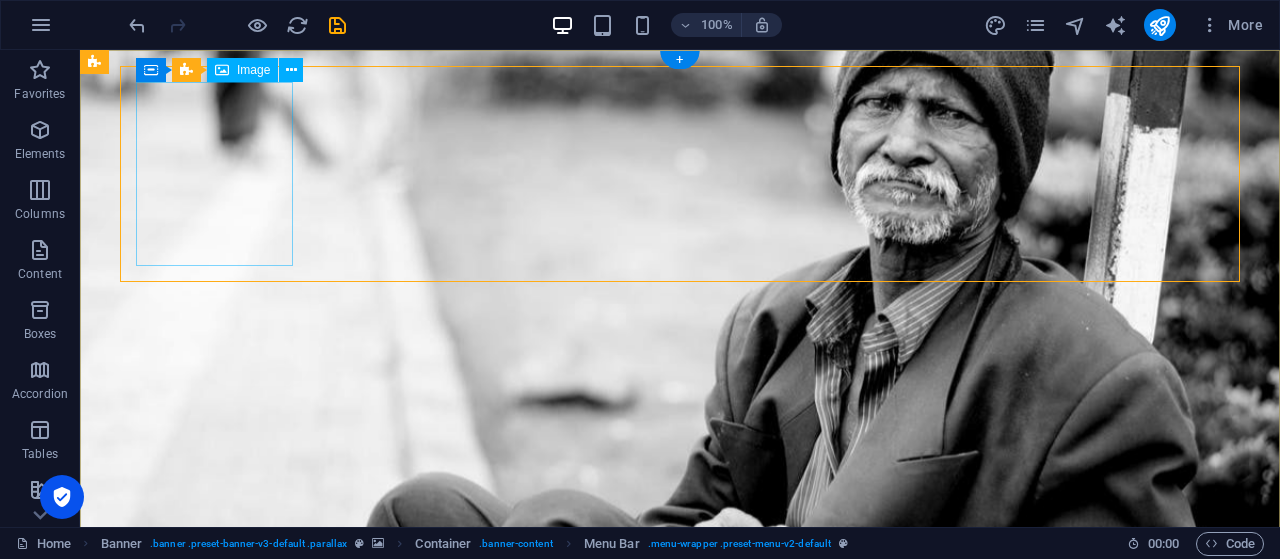 click at bounding box center (680, 713) 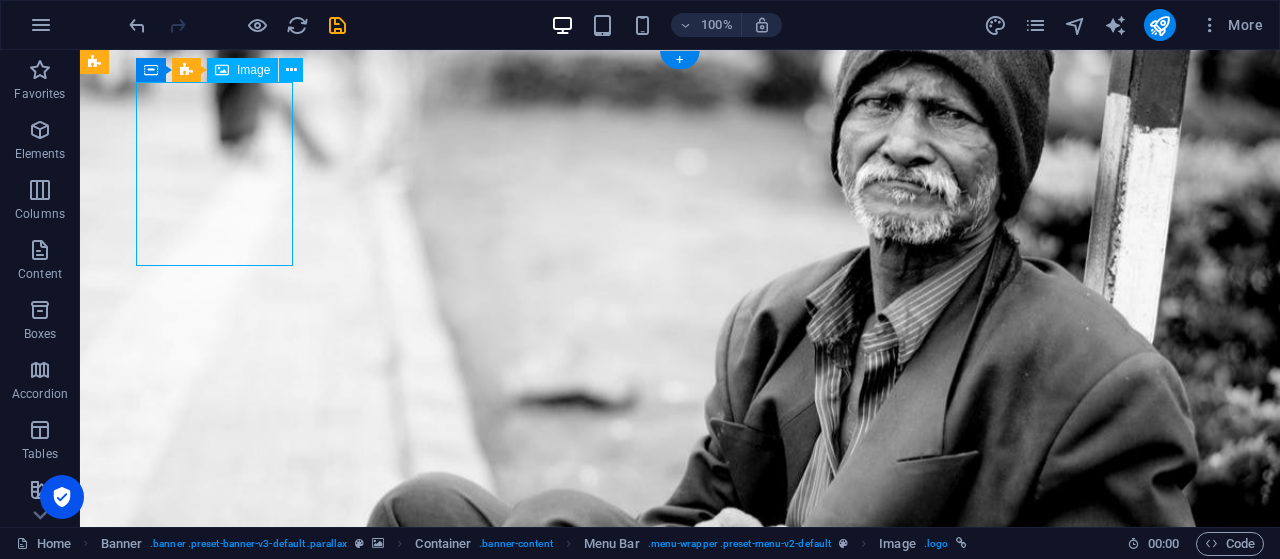 click at bounding box center [680, 713] 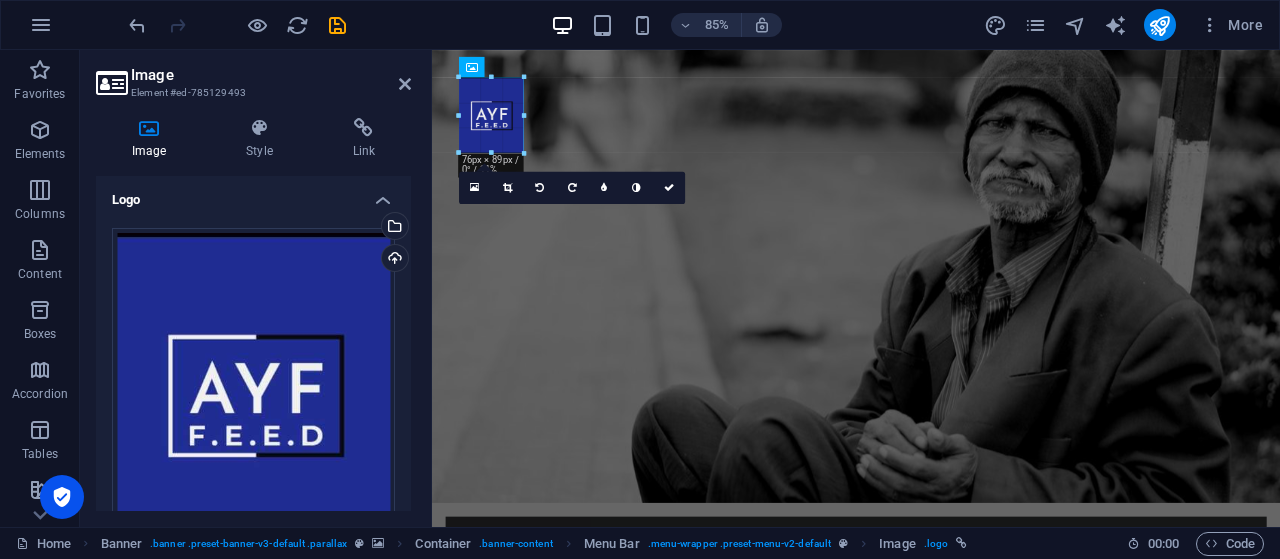 drag, startPoint x: 523, startPoint y: 236, endPoint x: 519, endPoint y: 139, distance: 97.082436 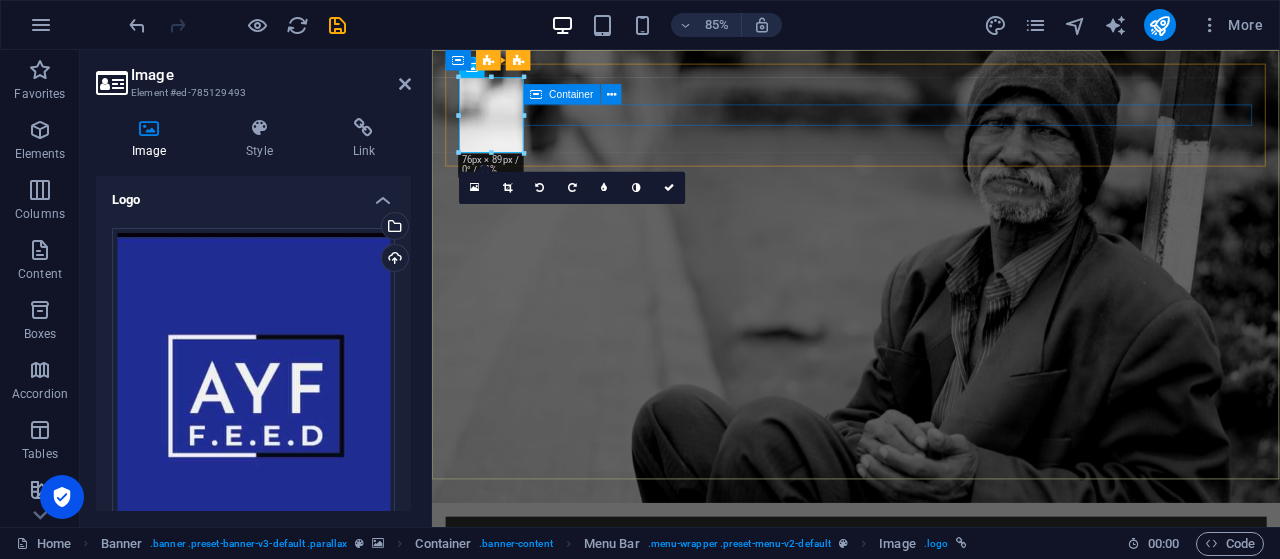 click at bounding box center [931, 729] 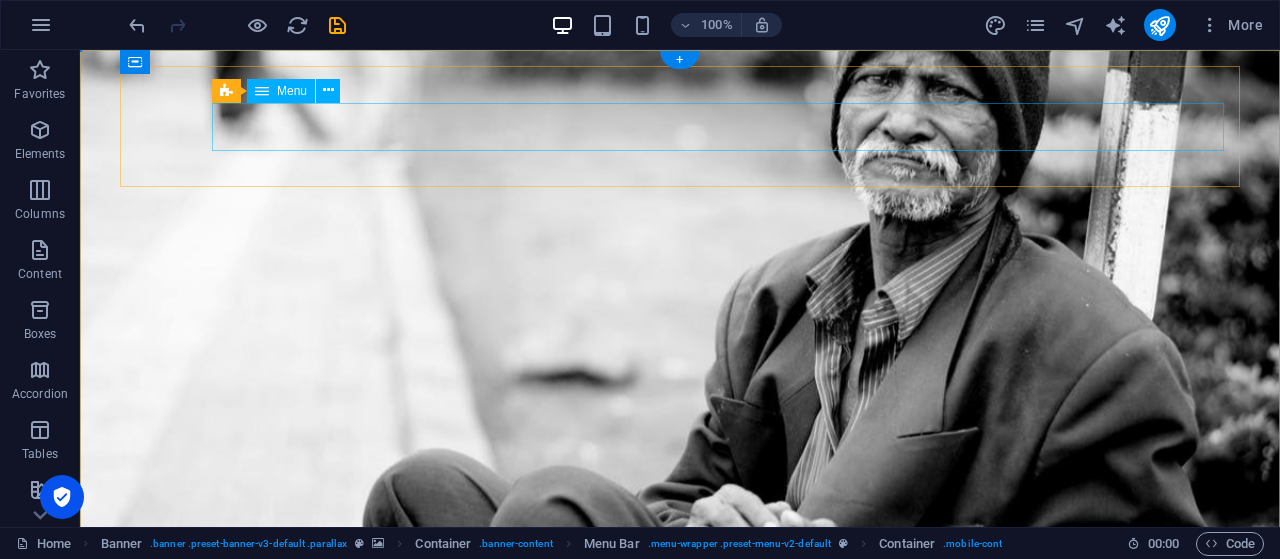 click on "Home About us What we do Projects Volunteers Donate" at bounding box center (680, 687) 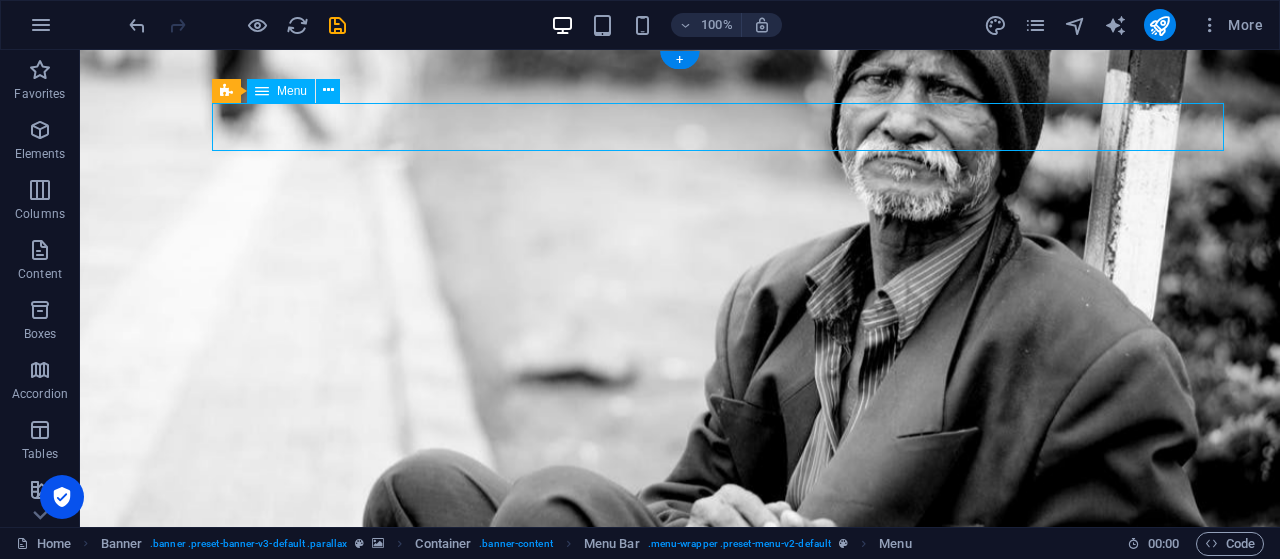 click on "Home About us What we do Projects Volunteers Donate" at bounding box center [680, 687] 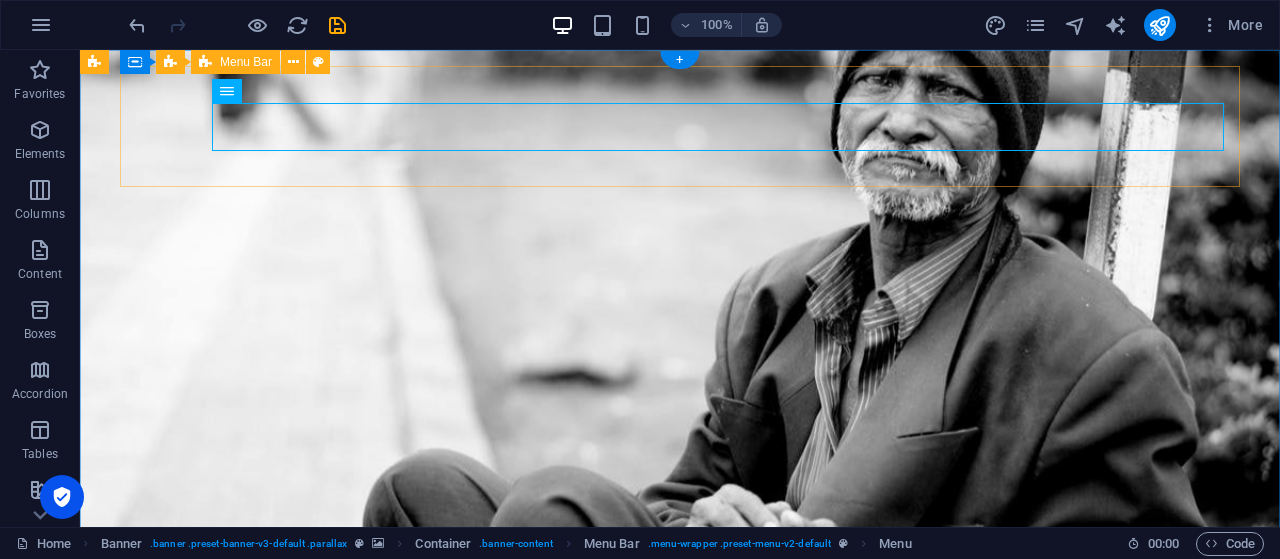 click on "Home About us What we do Projects Volunteers Donate" at bounding box center [680, 642] 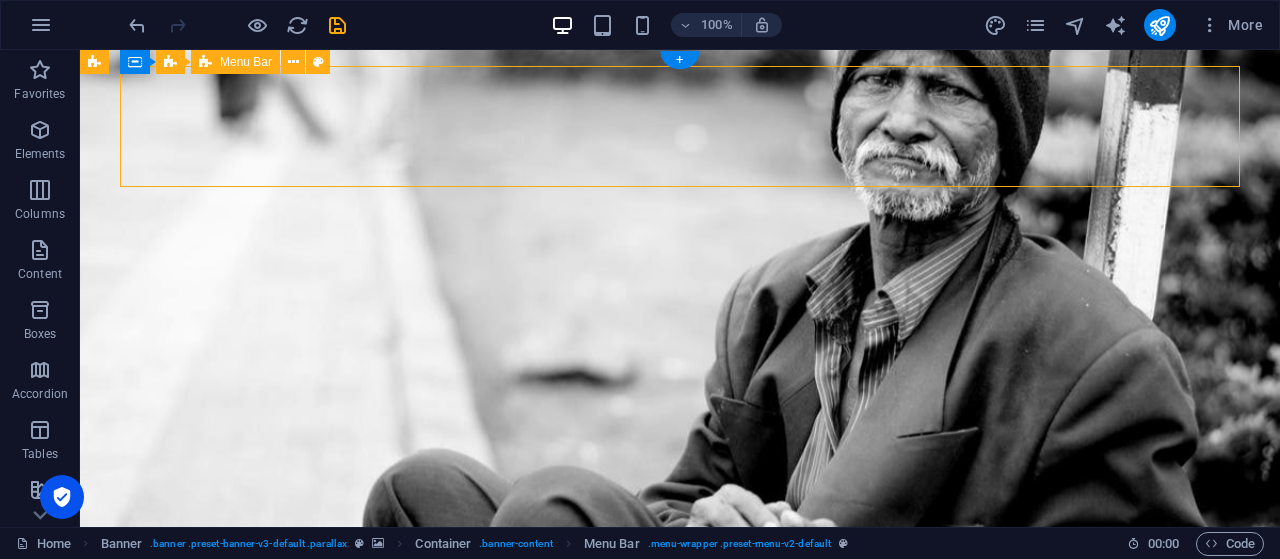 click on "Home About us What we do Projects Volunteers Donate" at bounding box center (680, 642) 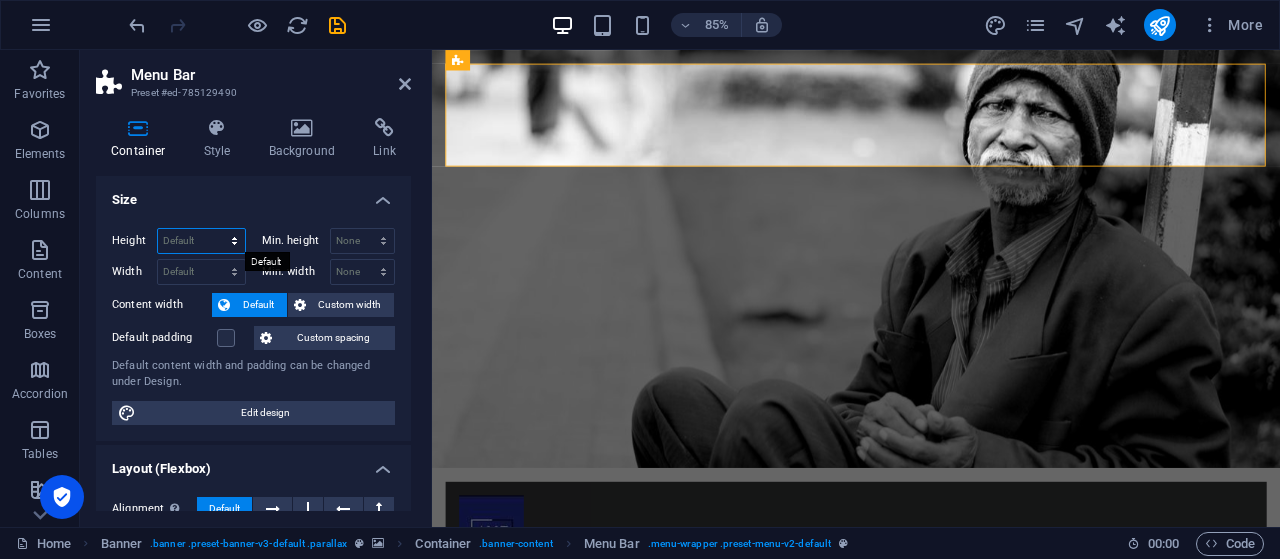 click on "Default px rem % vh vw" at bounding box center (201, 241) 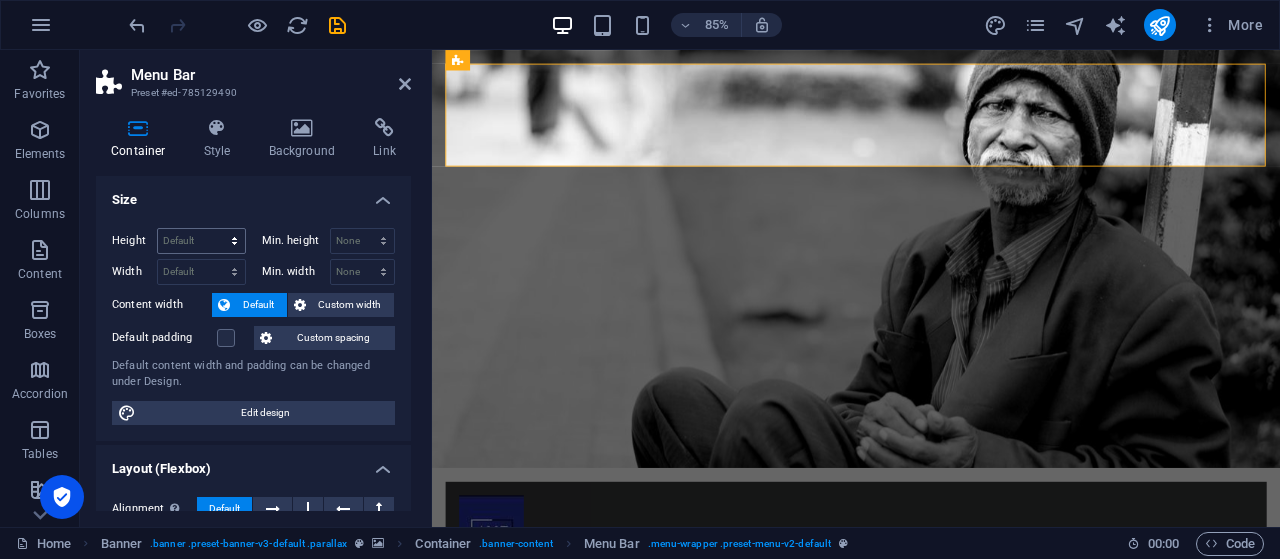 click on "Size" at bounding box center (253, 194) 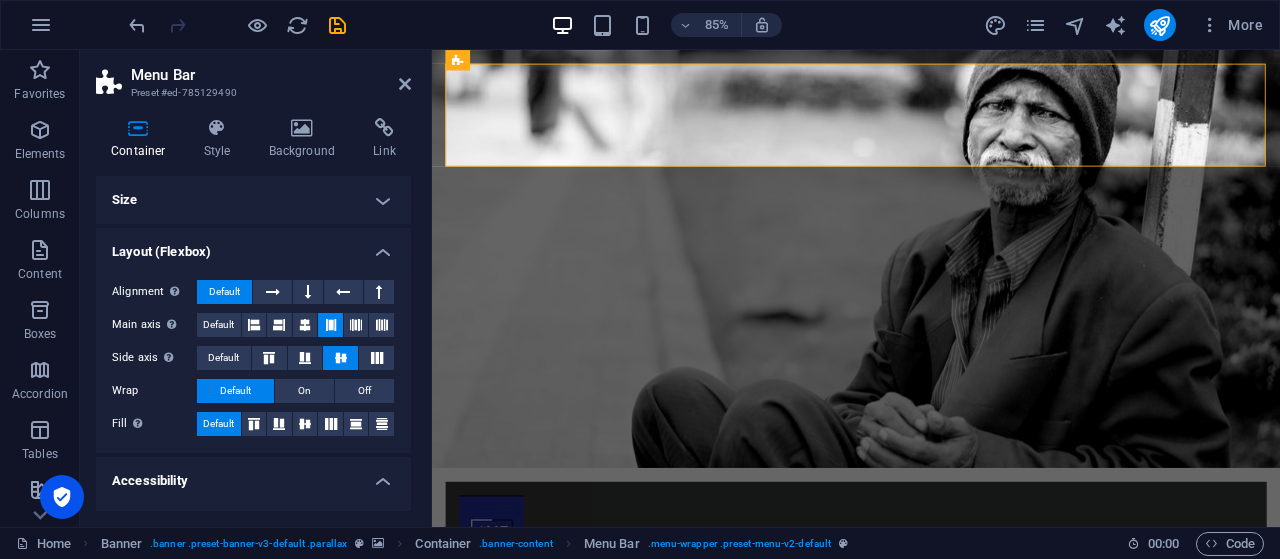 click on "Size" at bounding box center (253, 200) 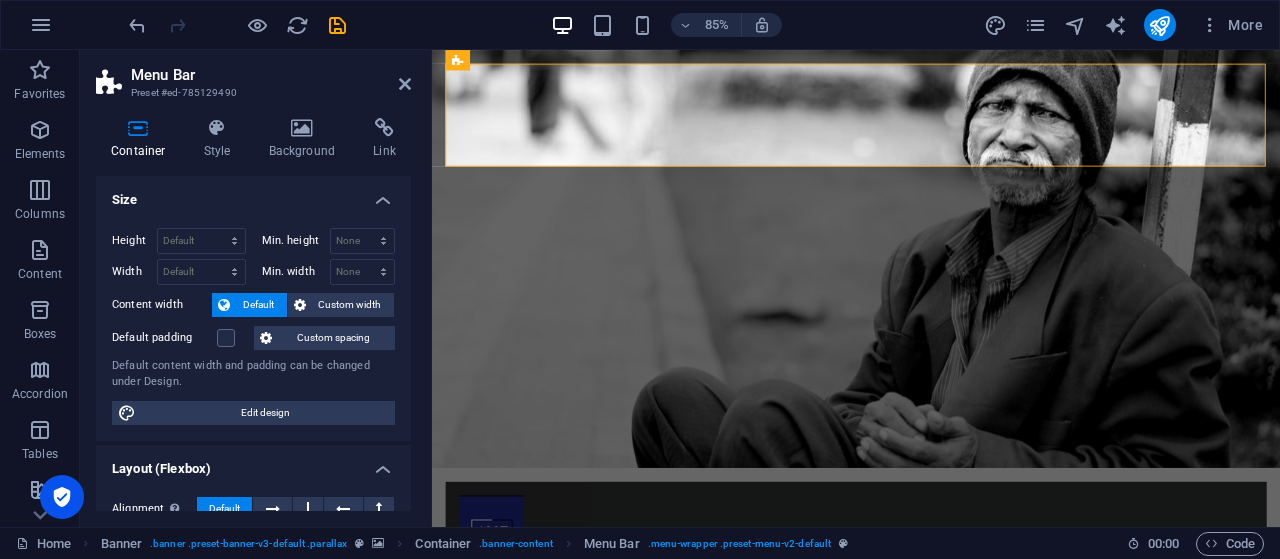 click on "Size" at bounding box center [253, 194] 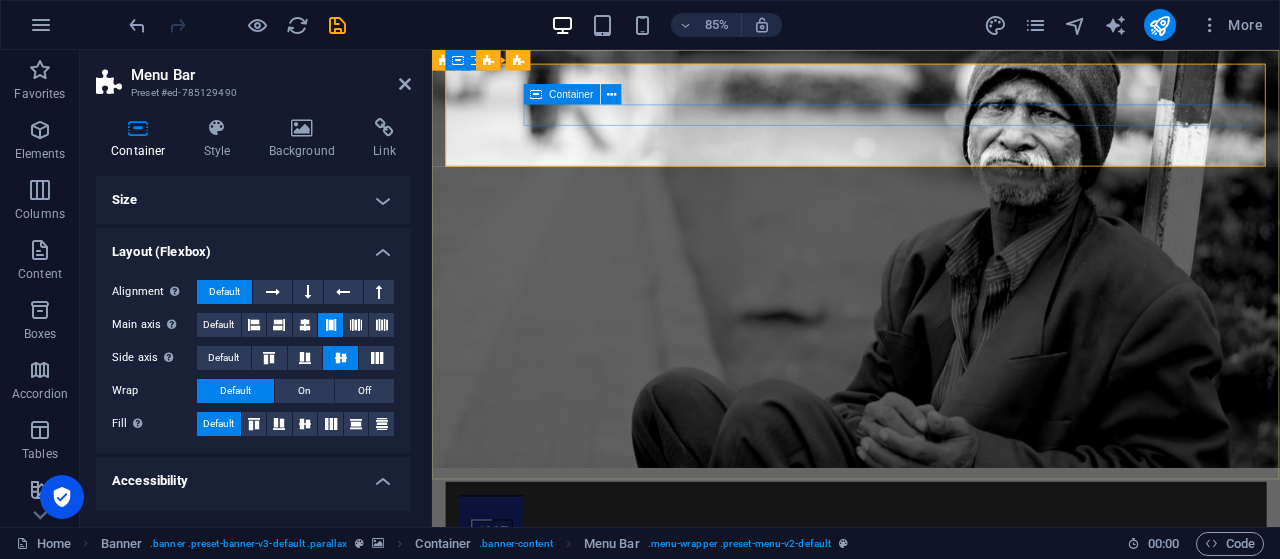 click at bounding box center (931, 688) 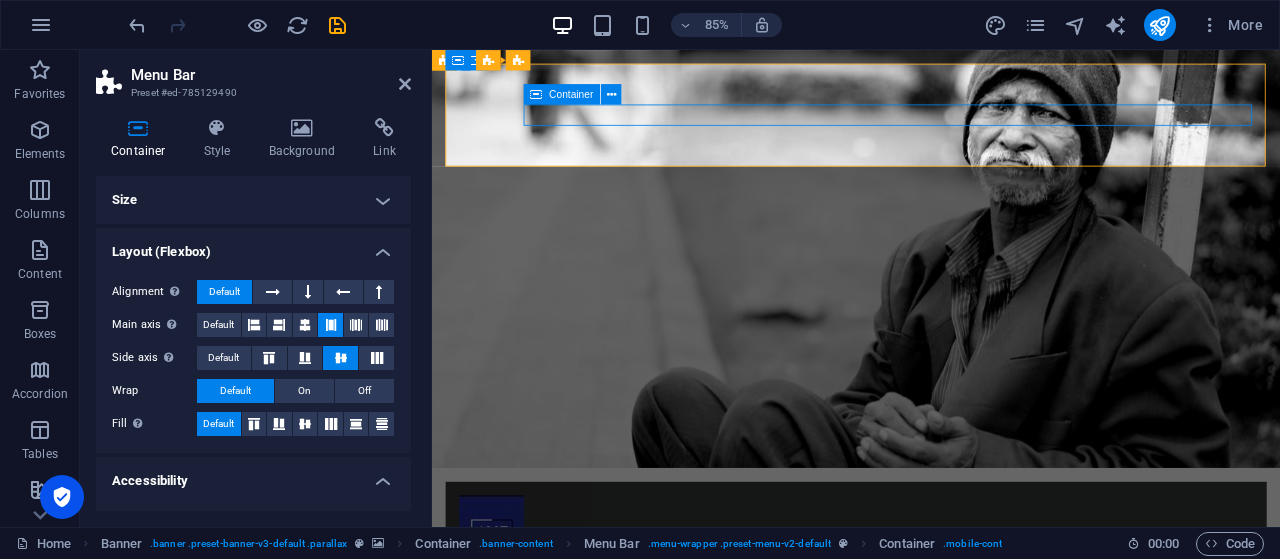 click at bounding box center (931, 688) 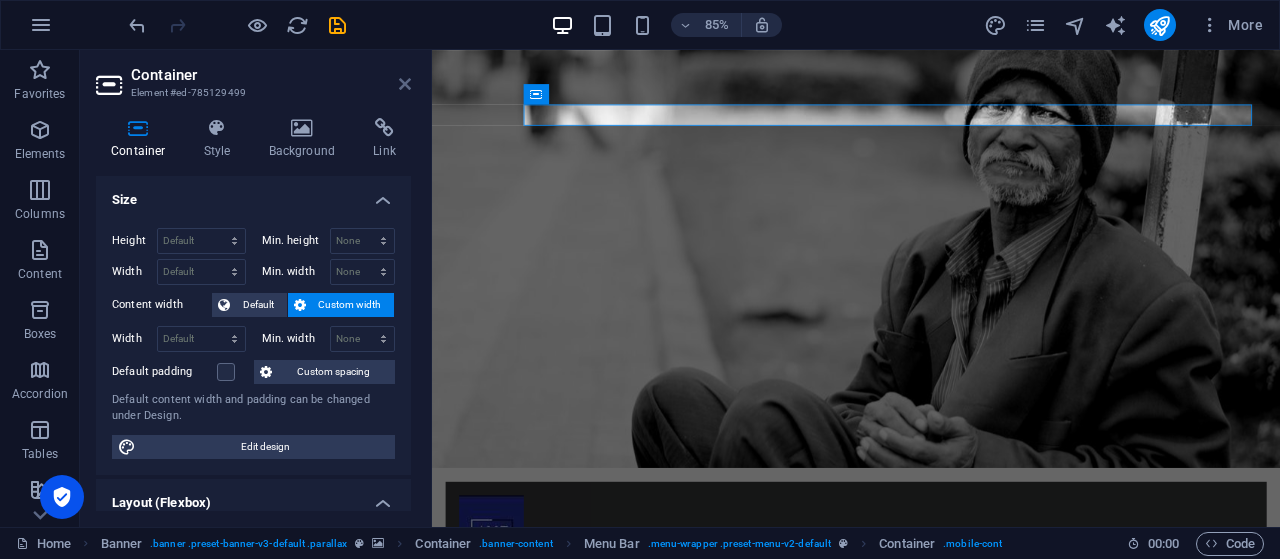 click at bounding box center (405, 84) 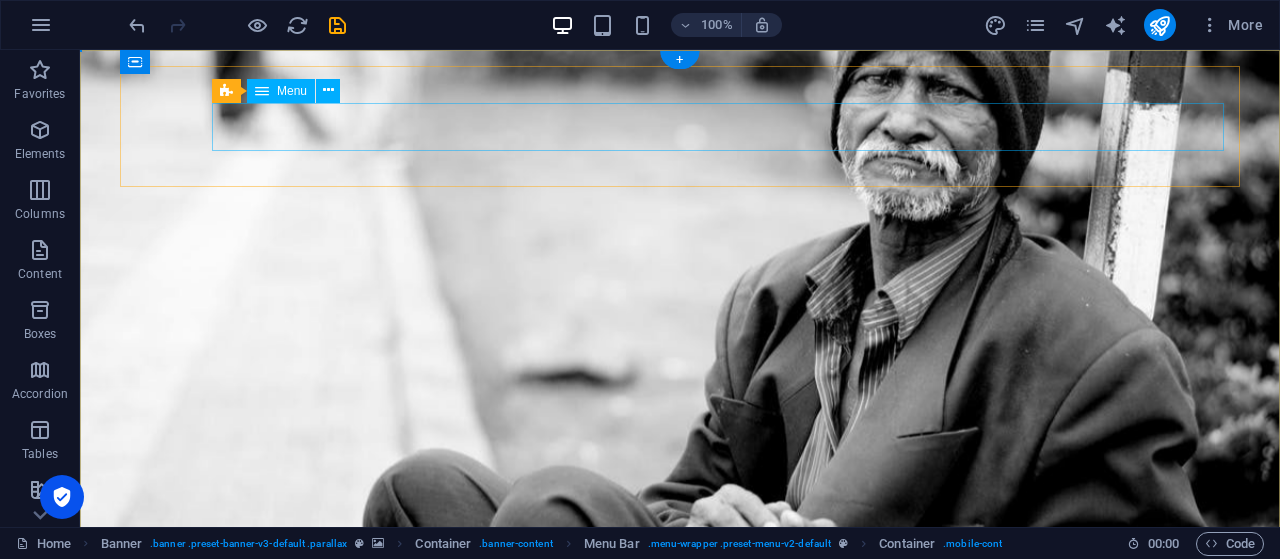 click on "Home About us What we do Projects Volunteers Donate" at bounding box center [680, 687] 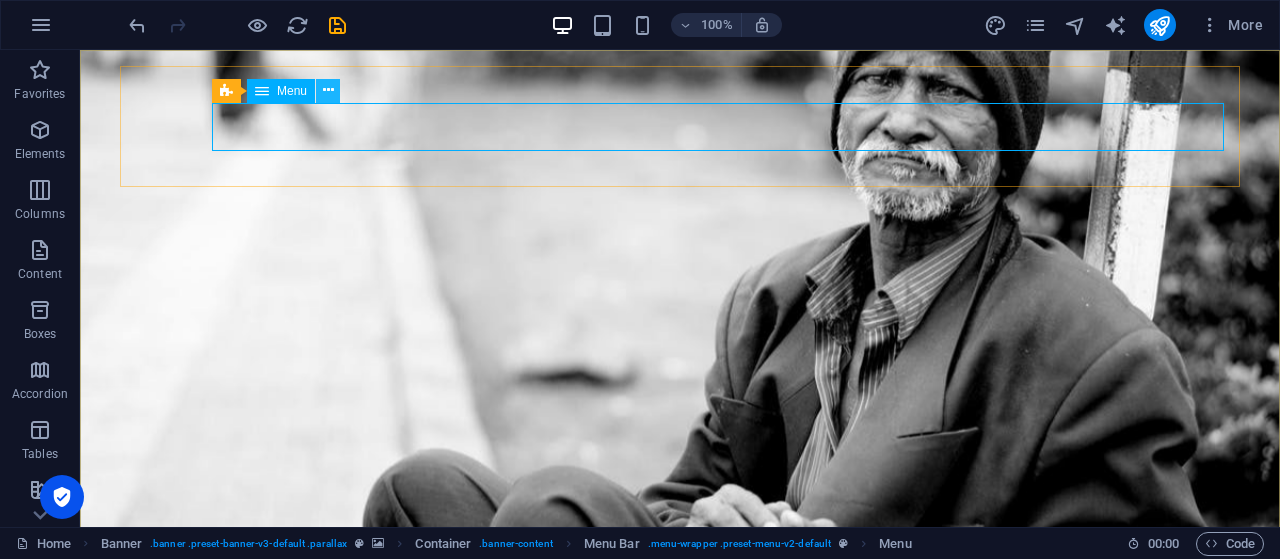 click at bounding box center (328, 90) 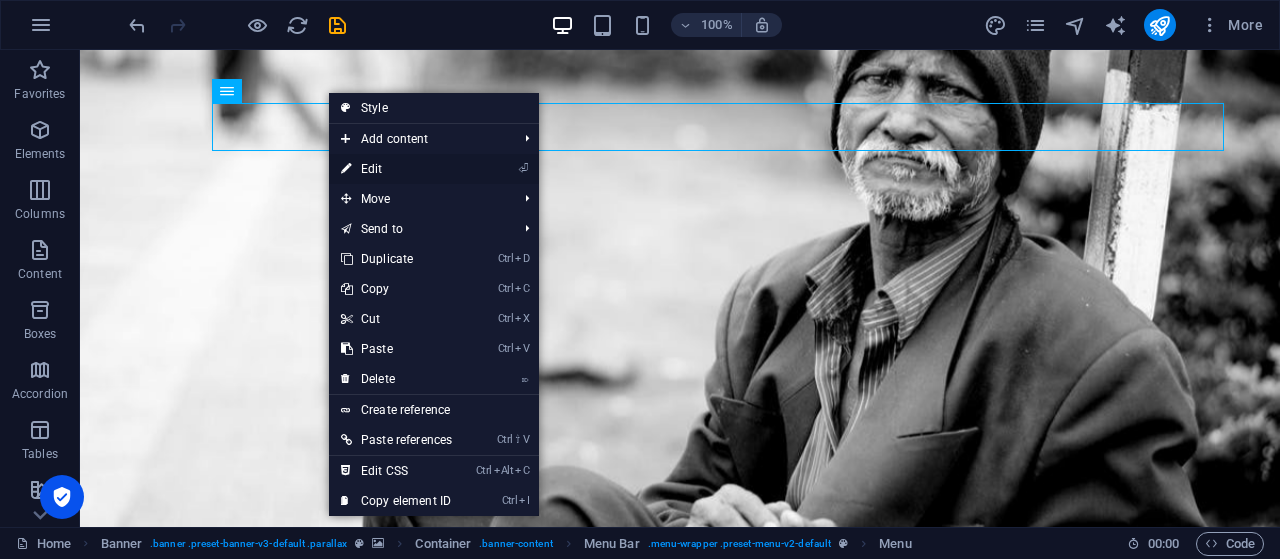 click on "⏎  Edit" at bounding box center [396, 169] 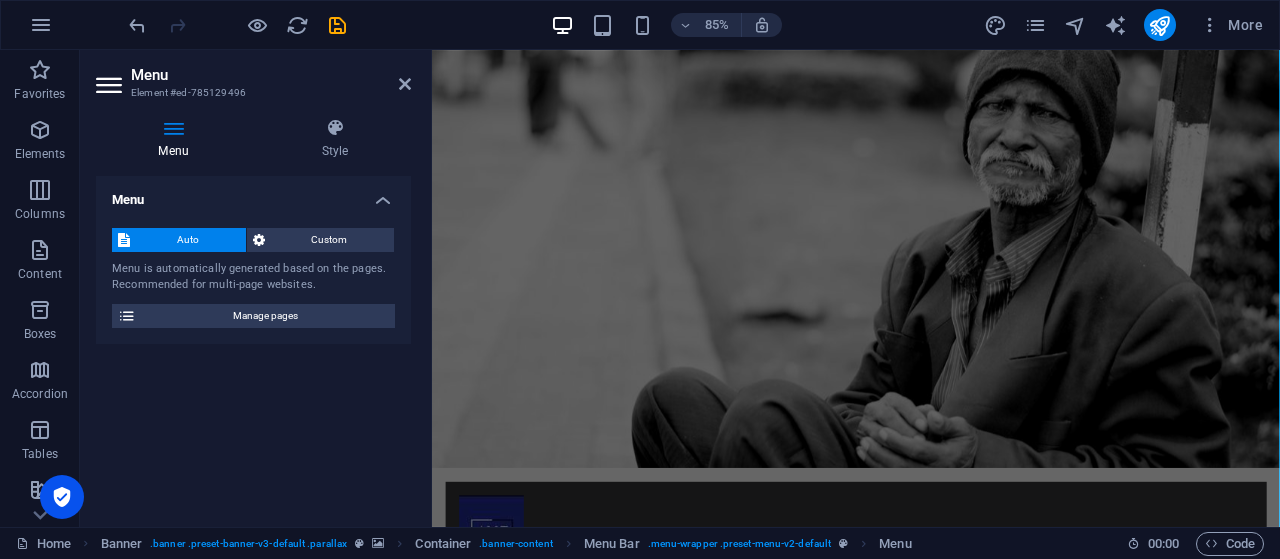 click on "Menu Auto Custom Menu is automatically generated based on the pages. Recommended for multi-page websites. Manage pages Menu items 1 None Page External Element Phone Email Page Home About us What we do Projects Volunteers Donate Legal Notice Privacy Element
URL / Phone Email Link text Home Link target New tab Same tab Overlay Title Additional link description, should not be the same as the link text. The title is most often shown as a tooltip text when the mouse moves over the element. Leave empty if uncertain. Relationship Sets the  relationship of this link to the link target . For example, the value "nofollow" instructs search engines not to follow the link. Can be left empty. alternate author bookmark external help license next nofollow noreferrer noopener prev search tag Button Design None Default Primary Secondary 2 None Page External Element Phone Email Page Home About us What we do Projects Volunteers Donate Legal Notice Privacy Element
URL /about-us help" at bounding box center (253, 343) 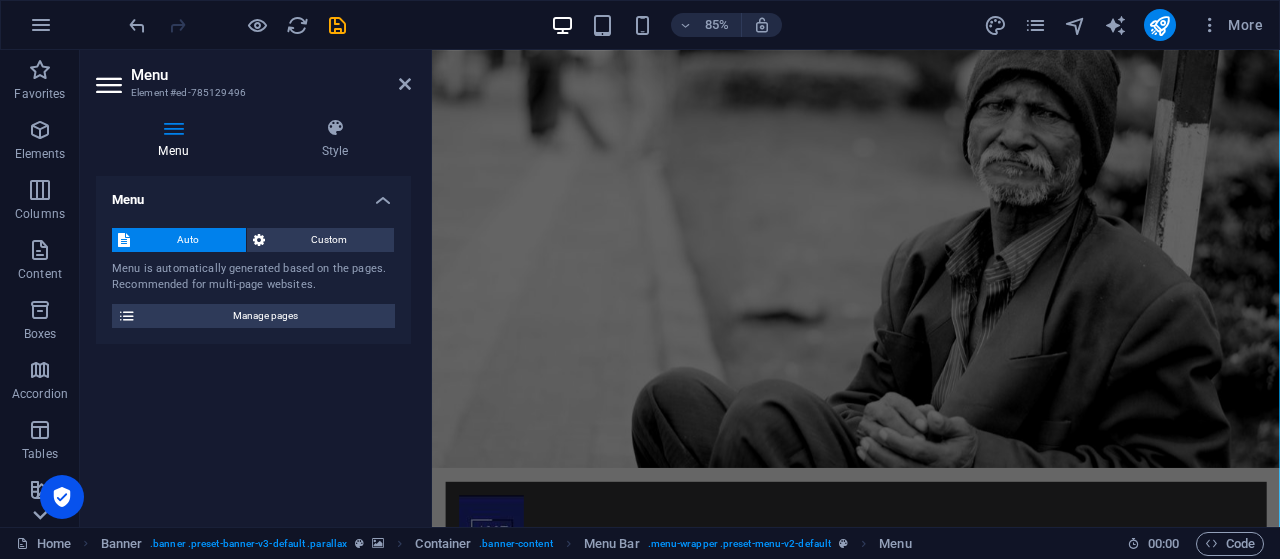 click 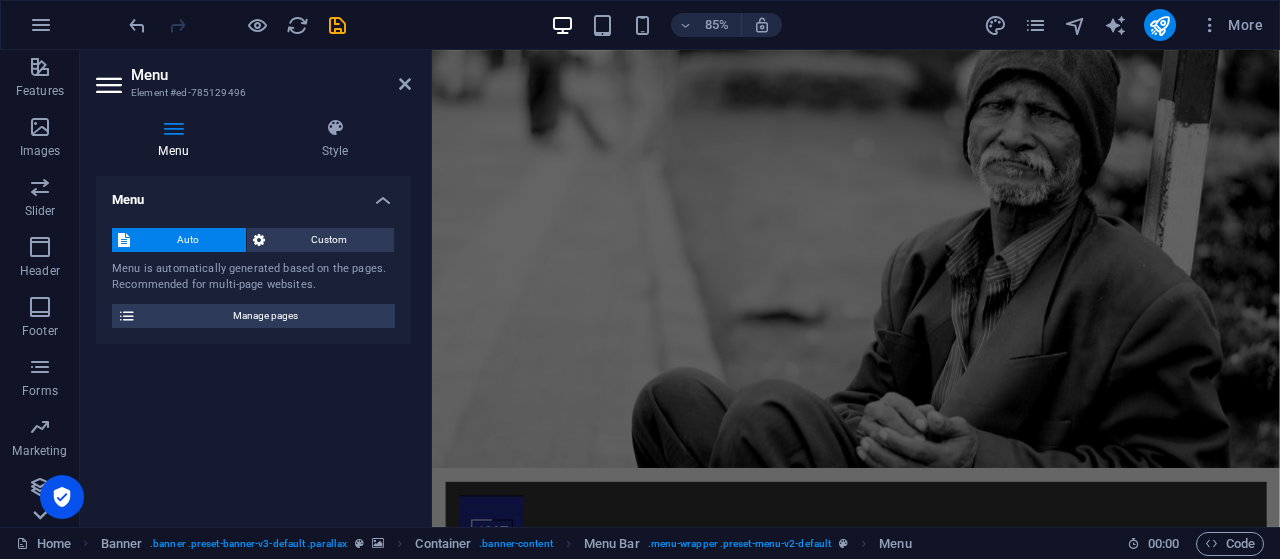 scroll, scrollTop: 423, scrollLeft: 0, axis: vertical 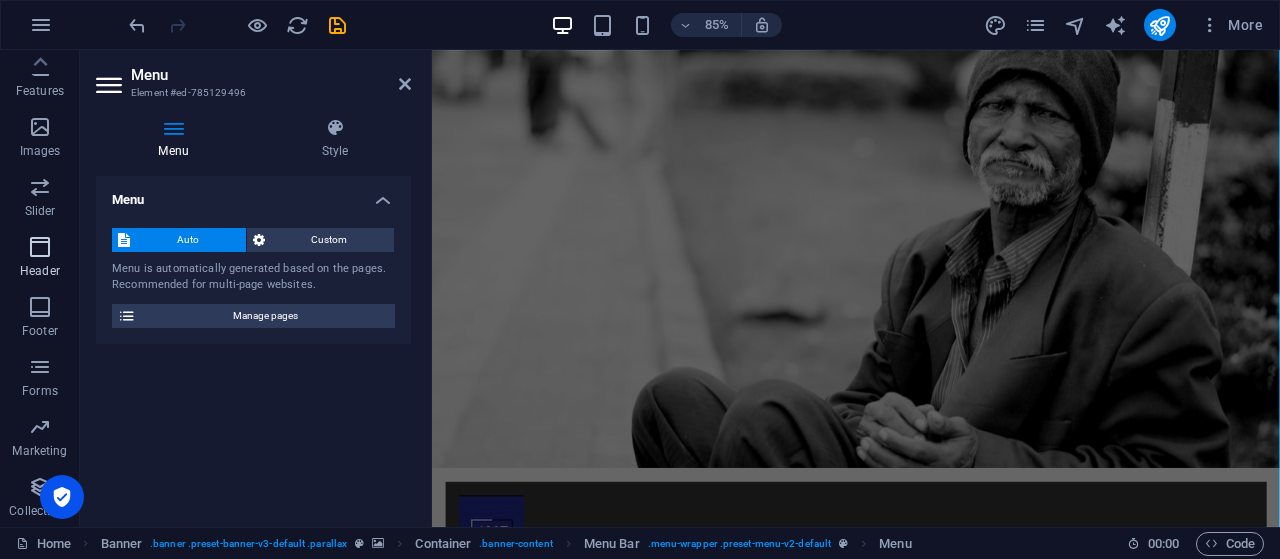click at bounding box center [40, 247] 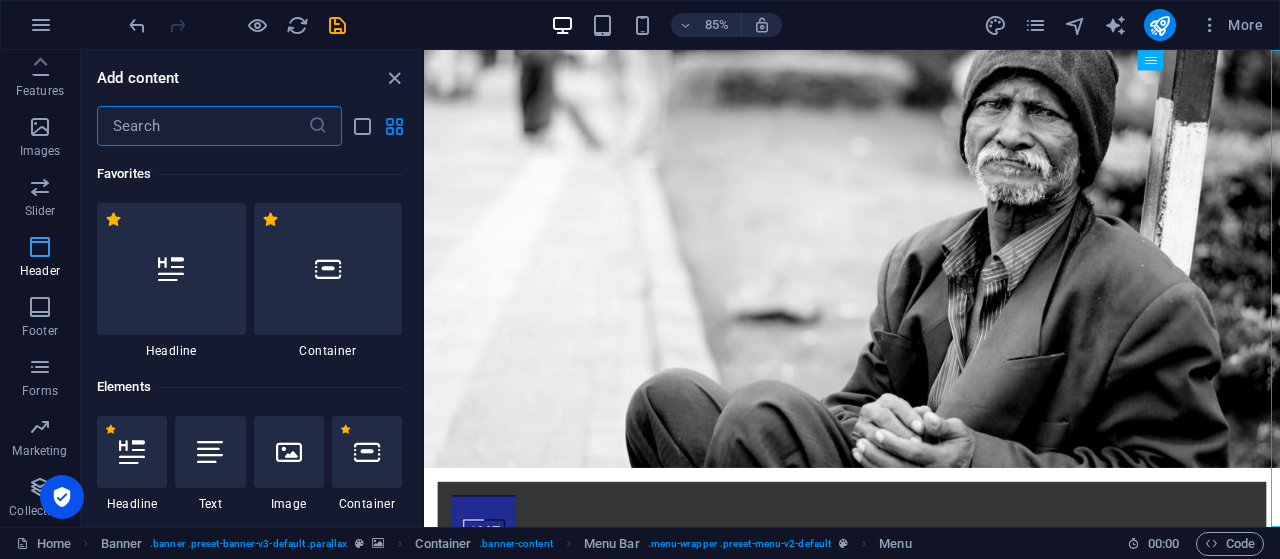 scroll, scrollTop: 423, scrollLeft: 0, axis: vertical 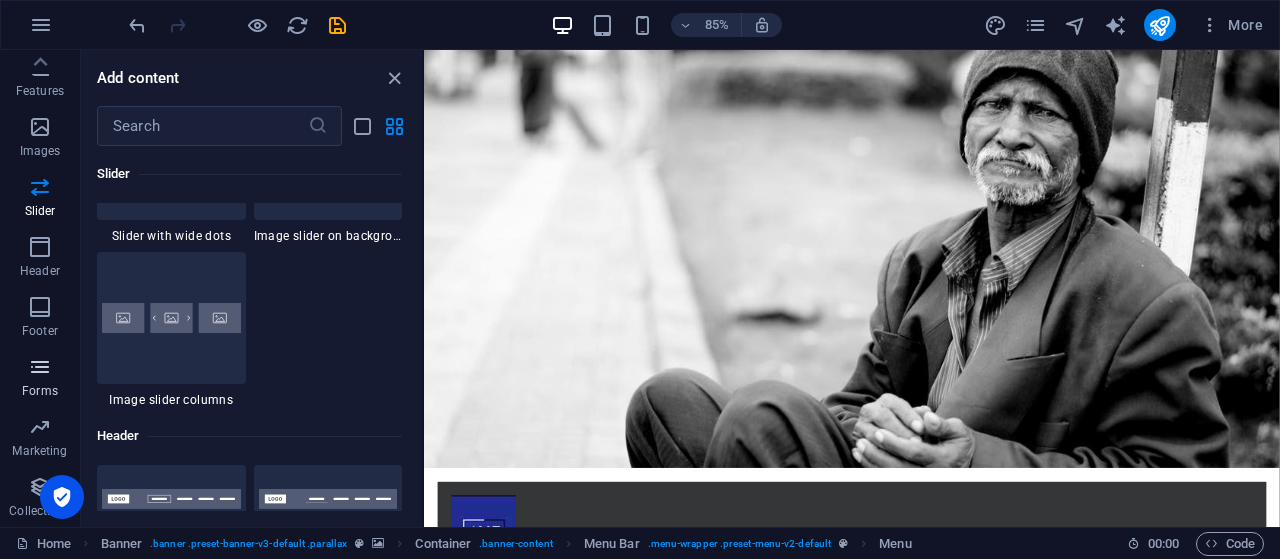 click on "Forms" at bounding box center (40, 379) 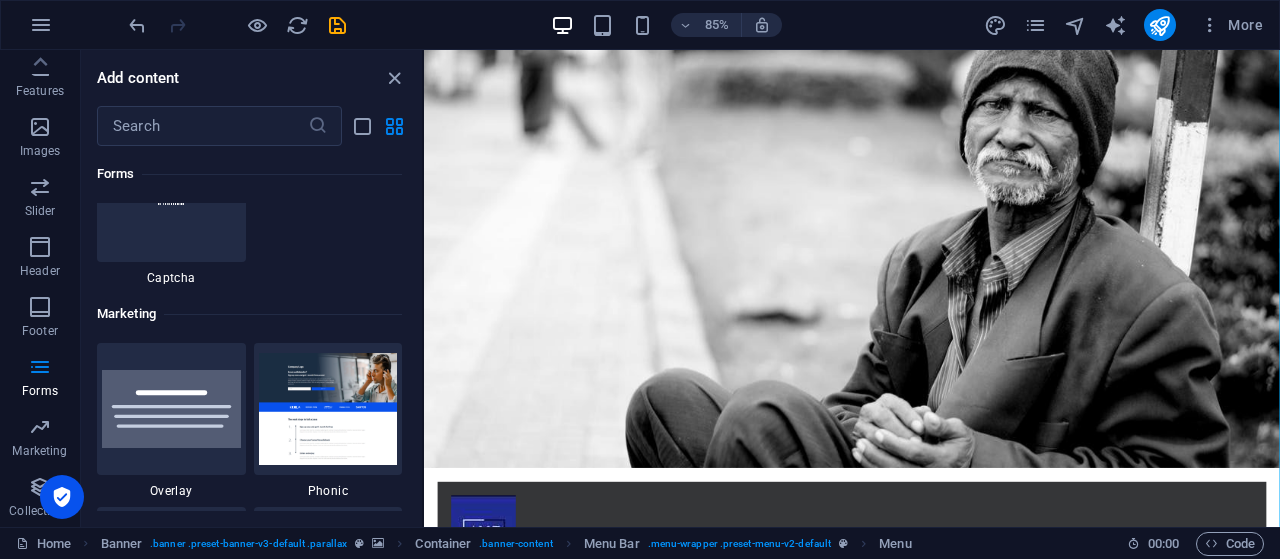 scroll, scrollTop: 15988, scrollLeft: 0, axis: vertical 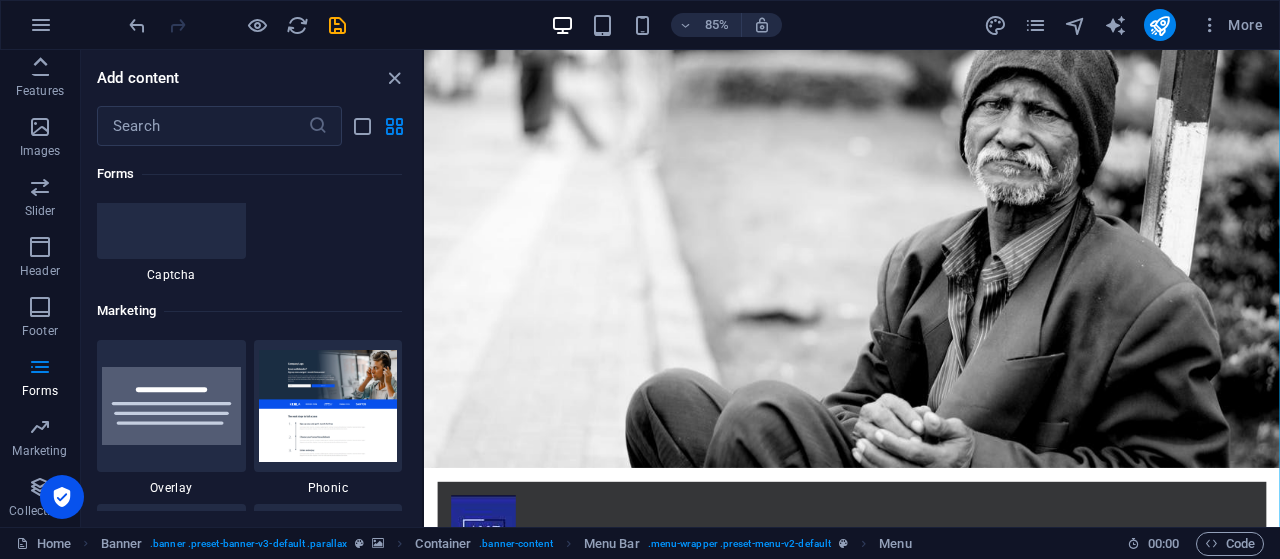 click 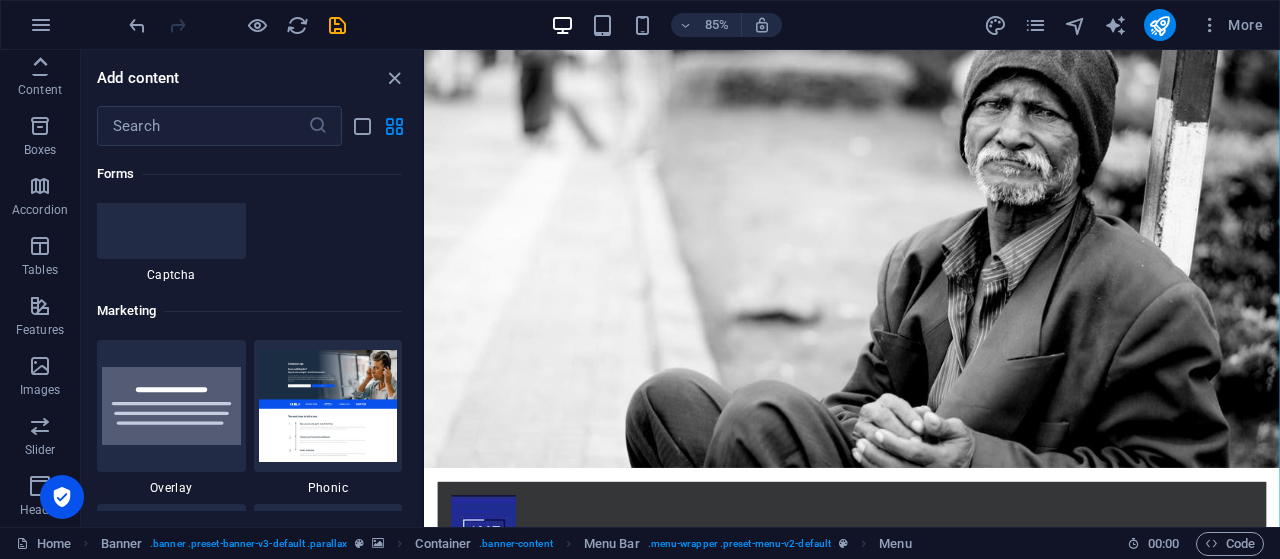 scroll, scrollTop: 0, scrollLeft: 0, axis: both 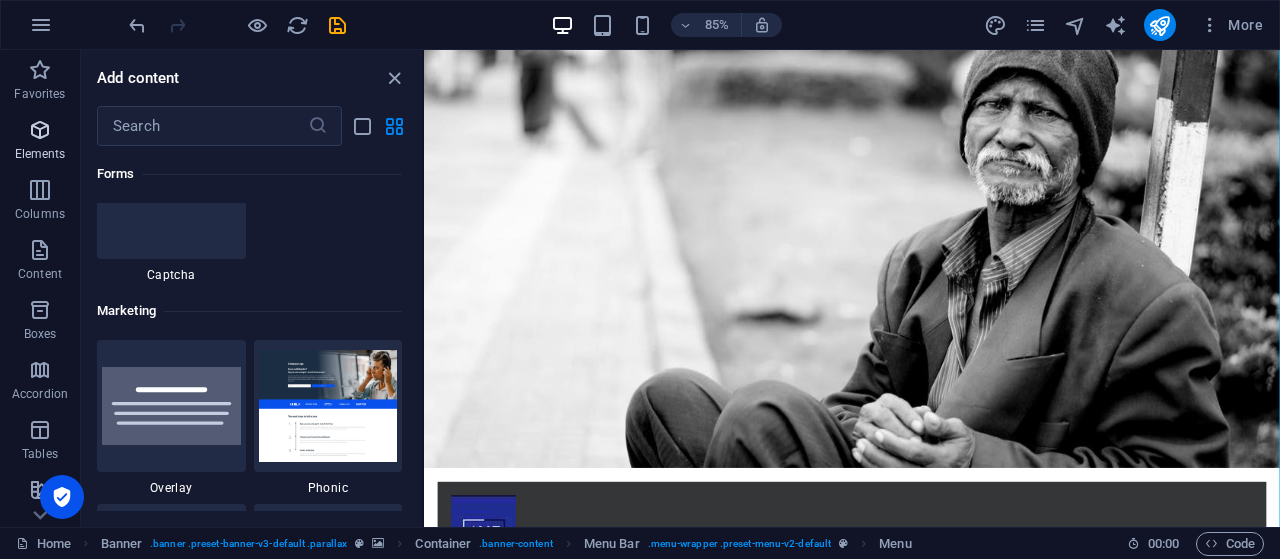 click on "Elements" at bounding box center (40, 154) 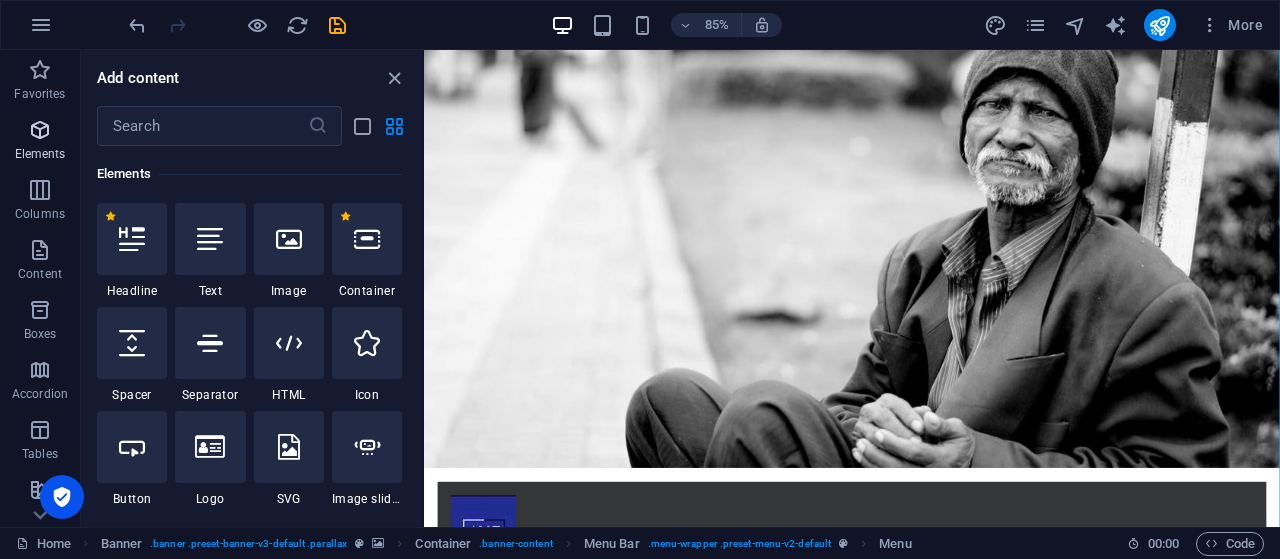 scroll, scrollTop: 213, scrollLeft: 0, axis: vertical 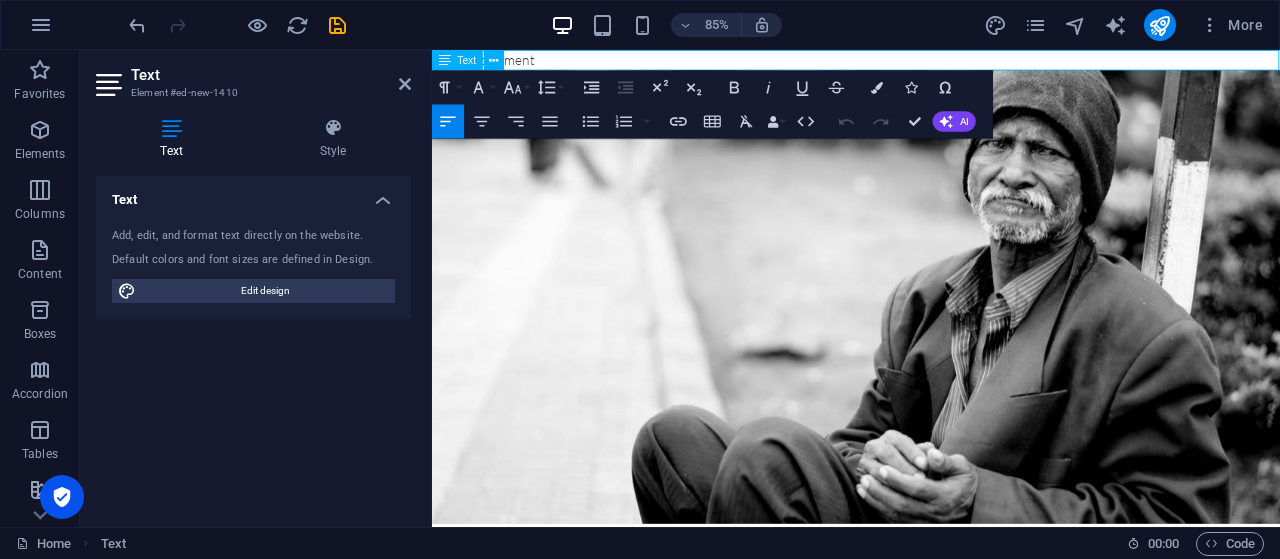 click on "New text element" at bounding box center (931, 62) 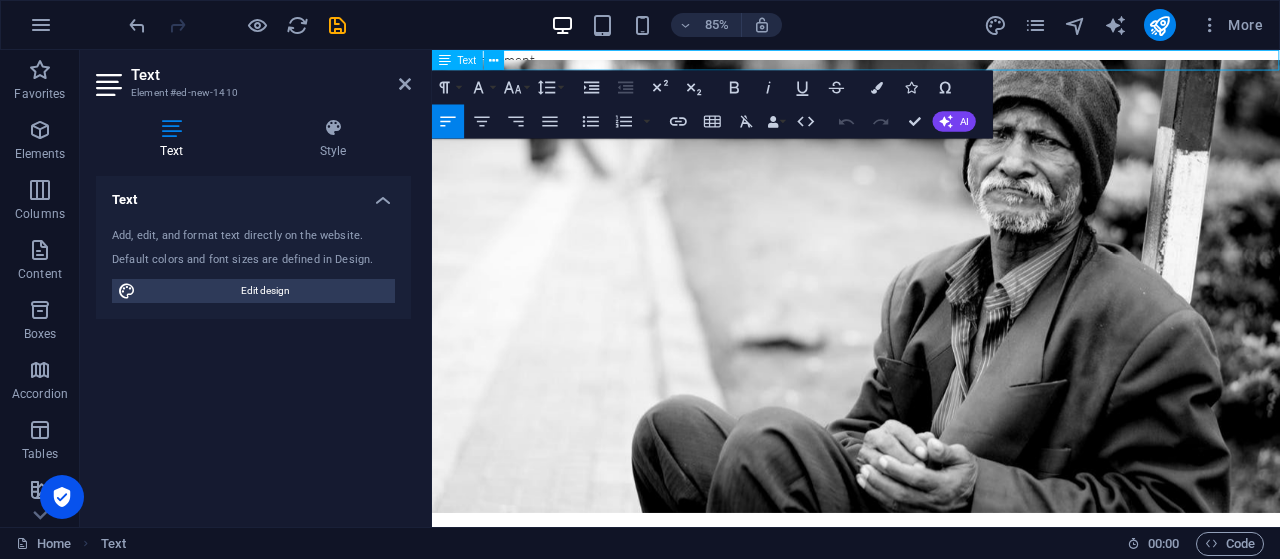 type 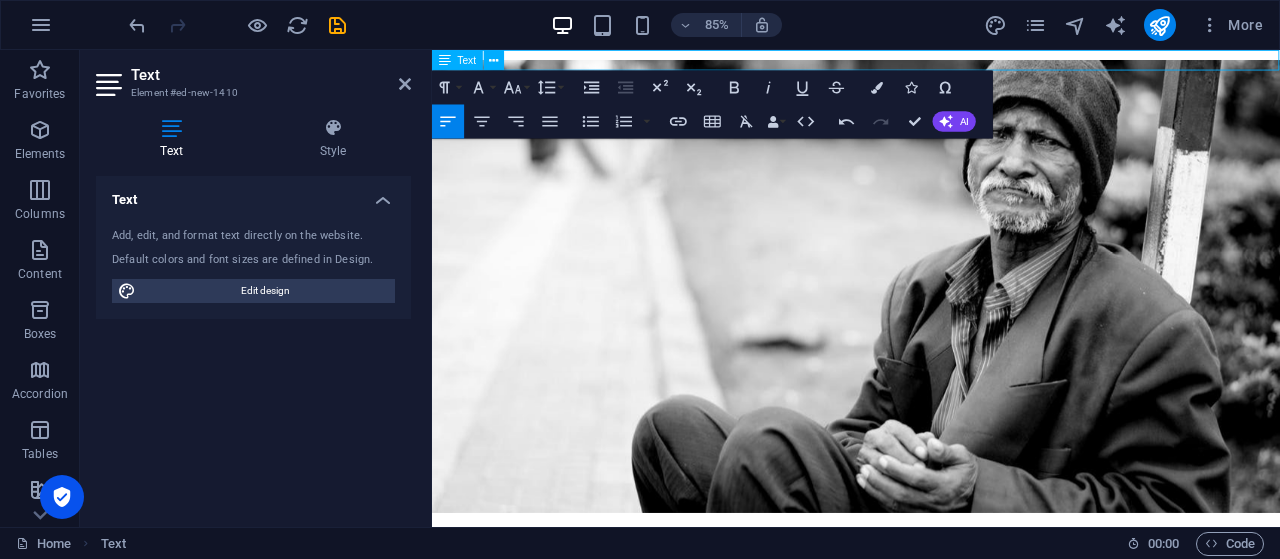 click on "Am    A" at bounding box center (931, 62) 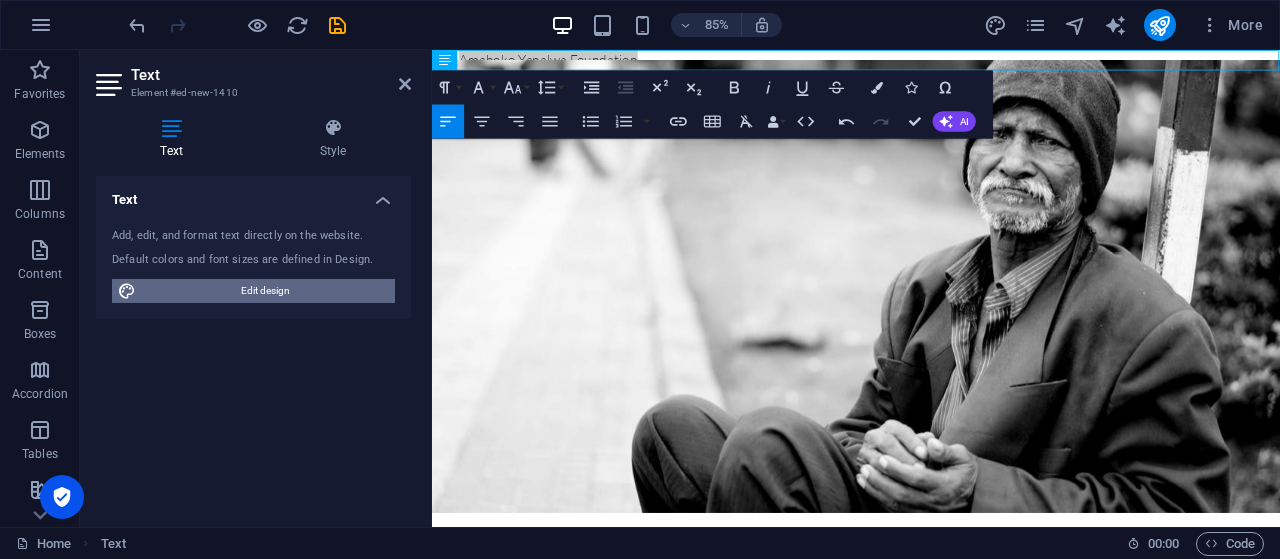 drag, startPoint x: 287, startPoint y: 290, endPoint x: 947, endPoint y: 272, distance: 660.2454 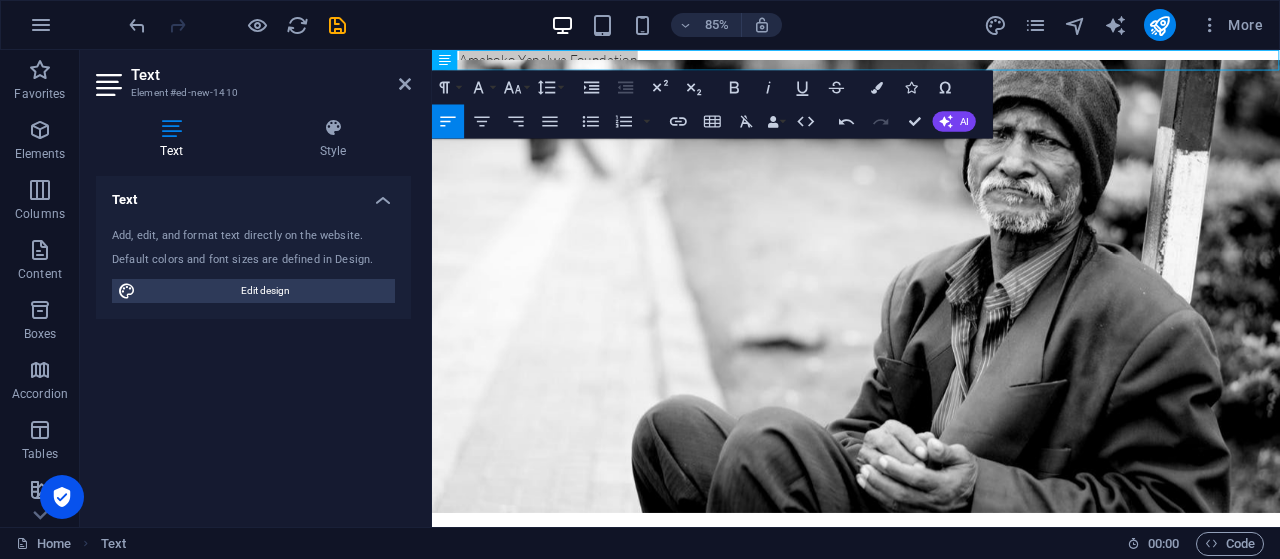 select on "rem" 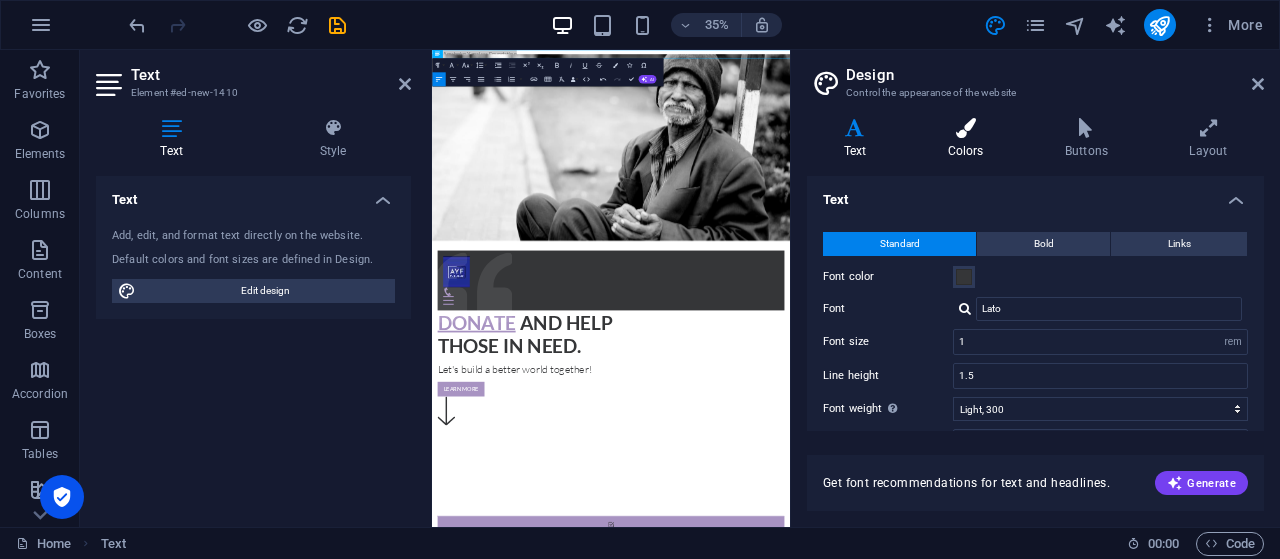 click on "Colors" at bounding box center (969, 139) 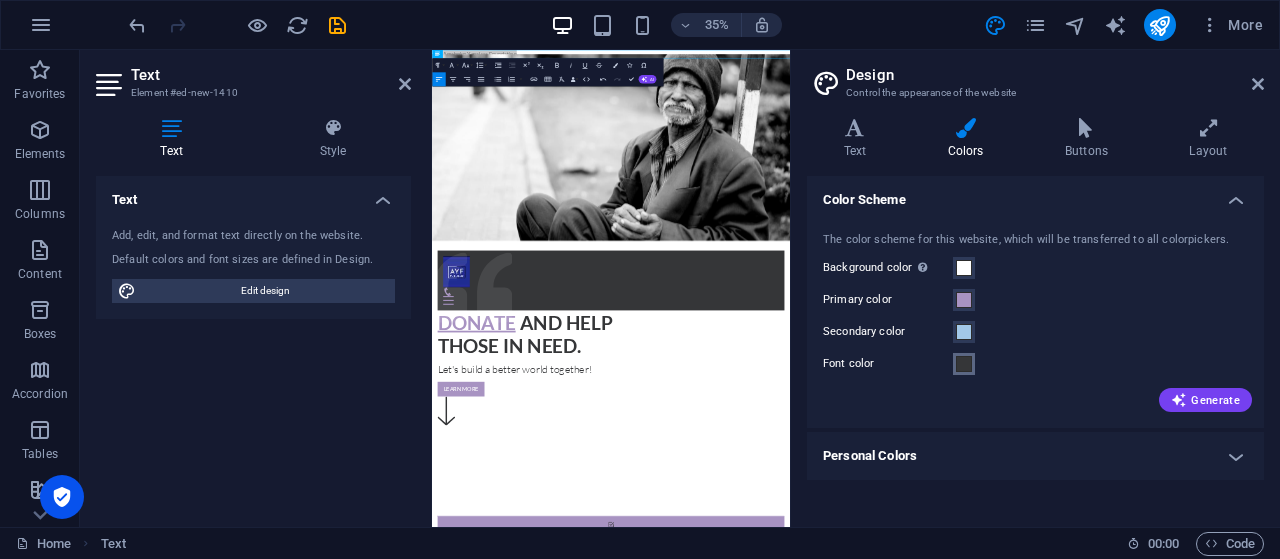 click at bounding box center [964, 364] 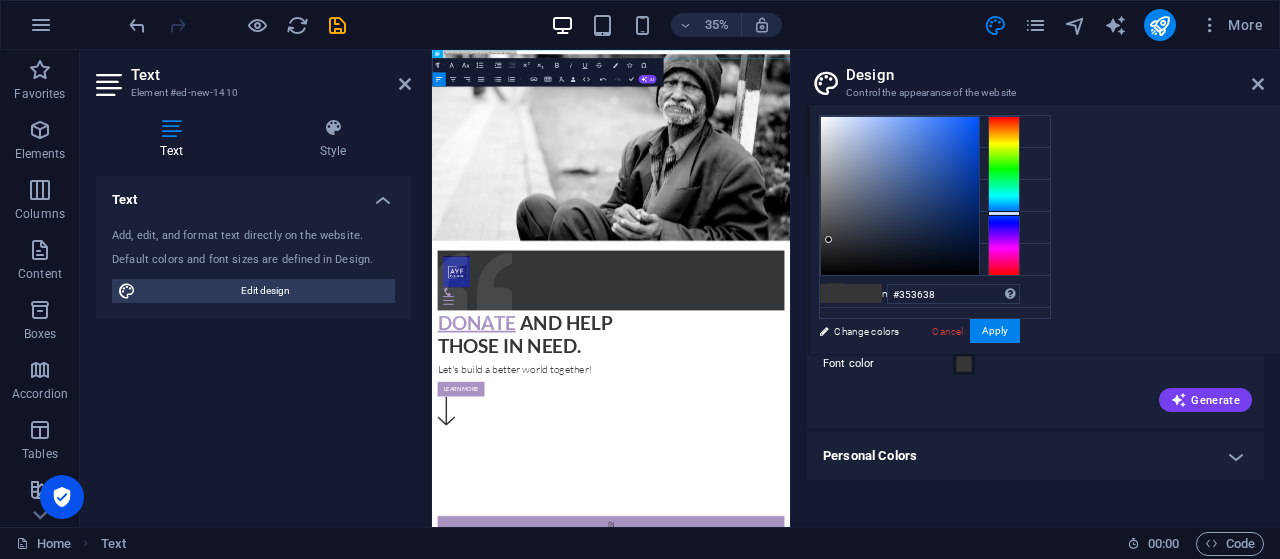 type on "#353538" 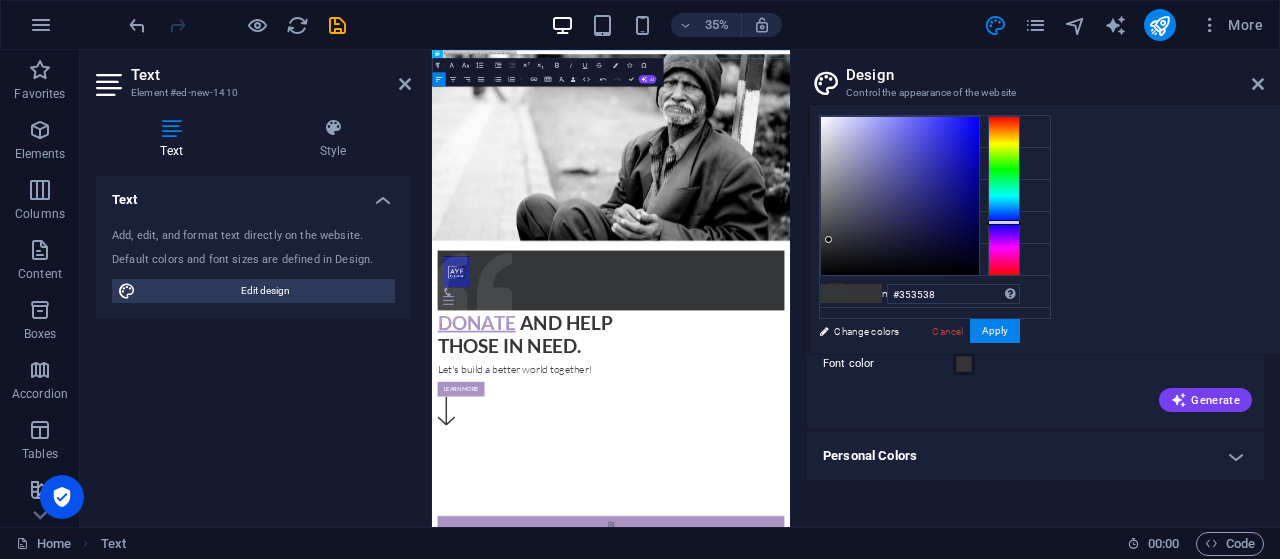 click at bounding box center [1004, 196] 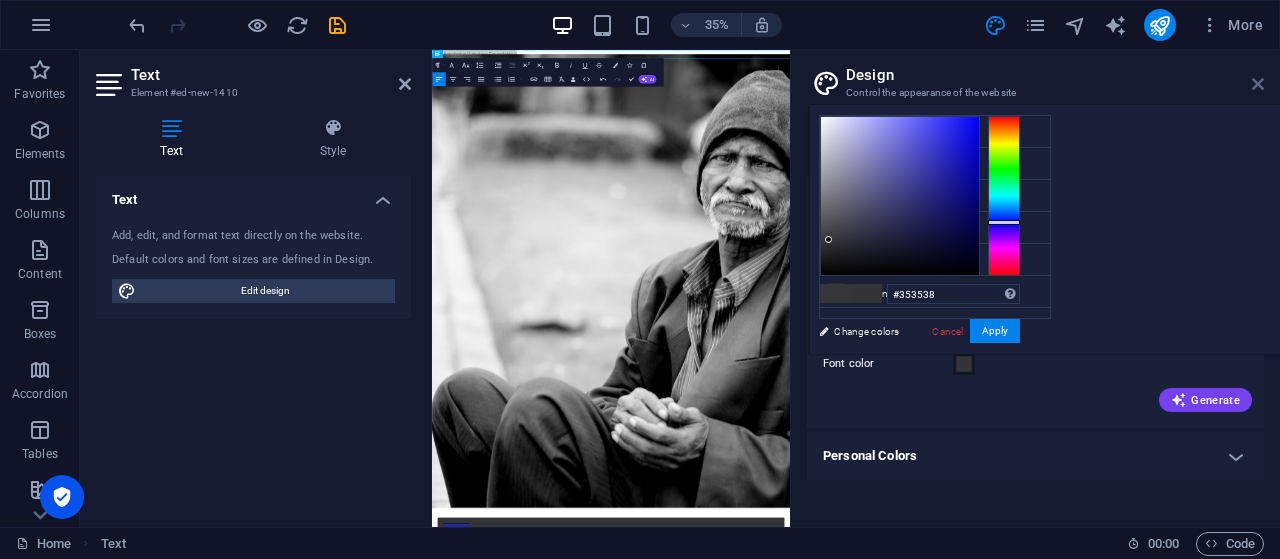 click at bounding box center [1258, 84] 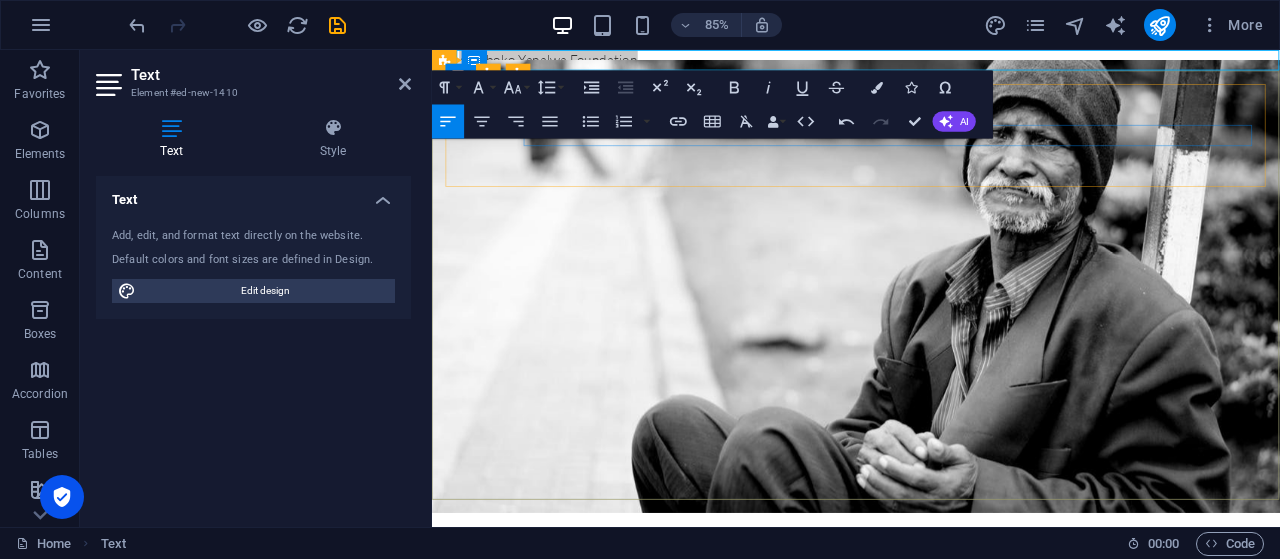 click at bounding box center (931, 753) 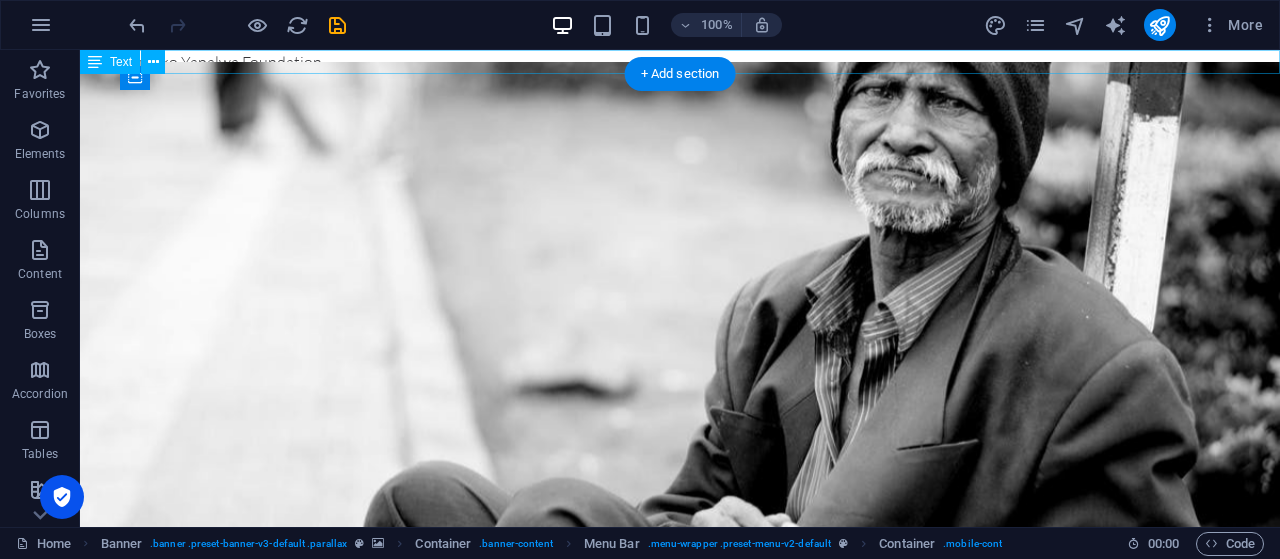 click on "Am   Amaboko Yapalwa Foundation" at bounding box center [680, 62] 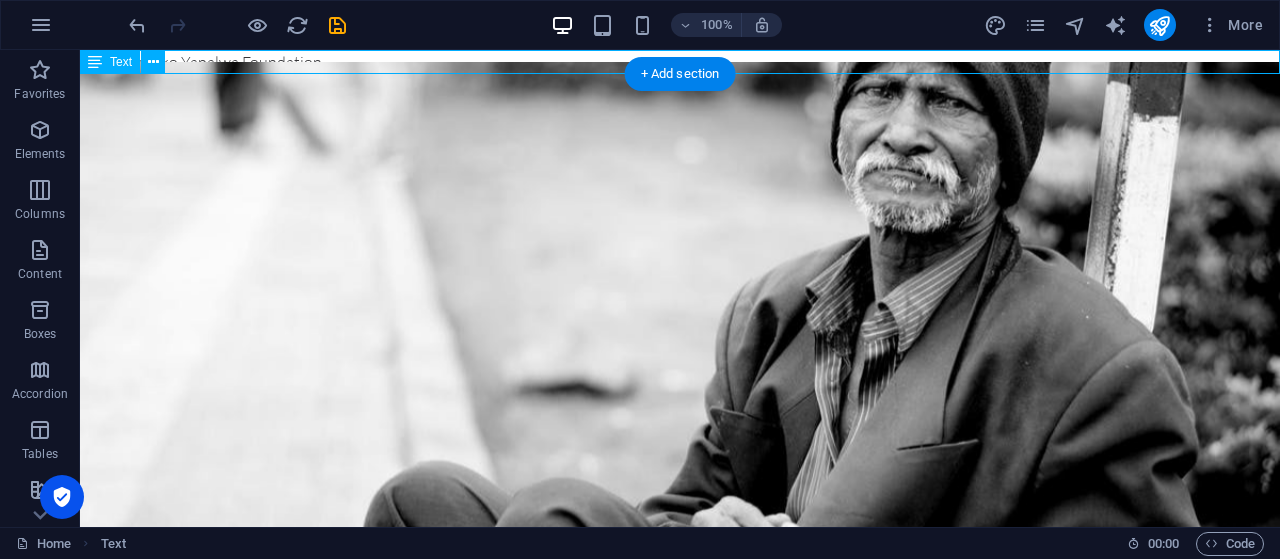 click on "Am   Amaboko Yapalwa Foundation" at bounding box center [680, 62] 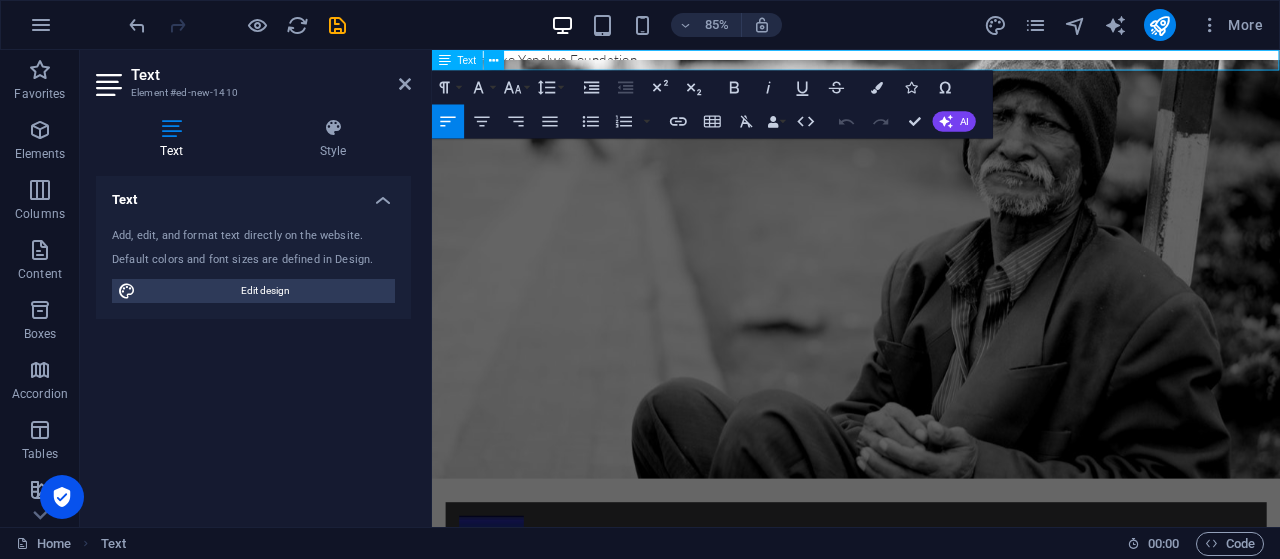 click on "Am   Amaboko Yapalwa Foundation" at bounding box center [931, 62] 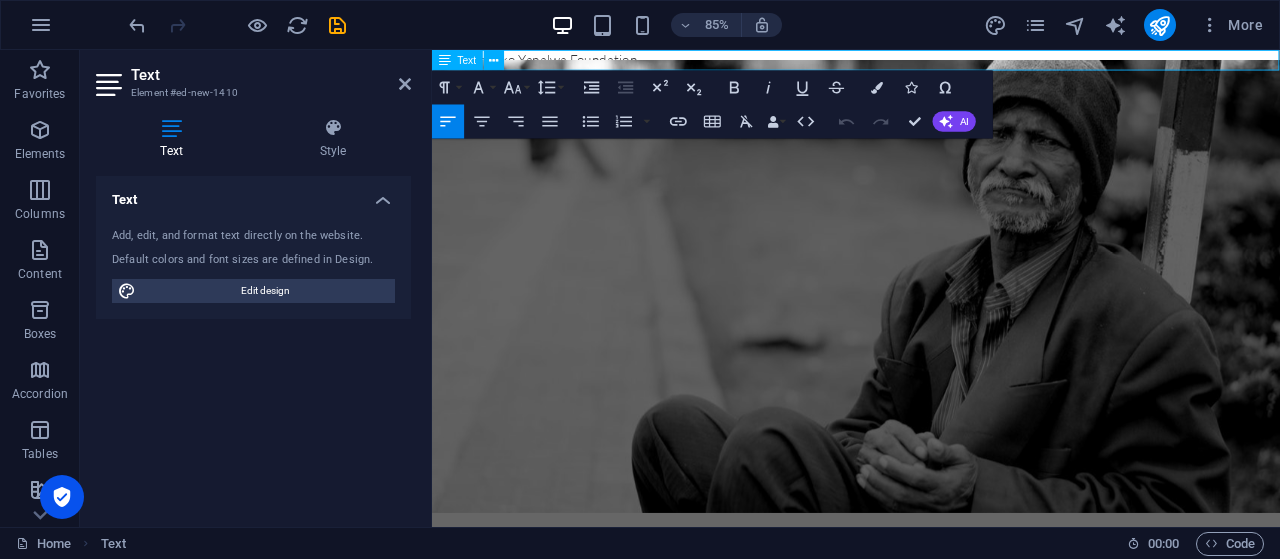 click on "Am   Amaboko Yapalwa Foundation" at bounding box center [931, 62] 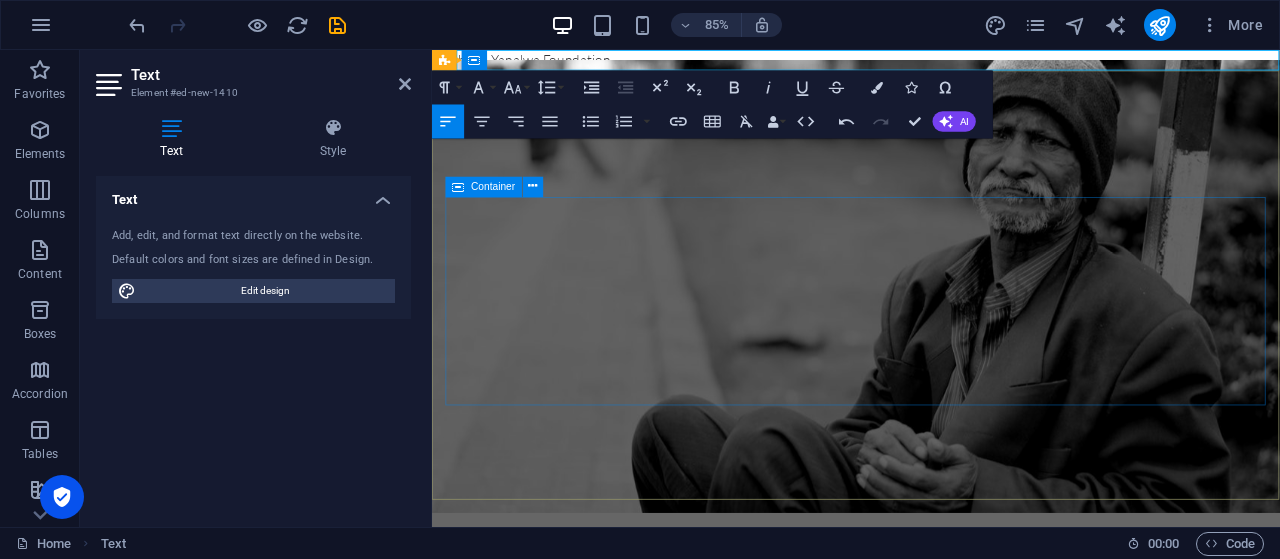 click on "Donate   and Help those in need. Let's build a better world together! Learn more" at bounding box center (931, 917) 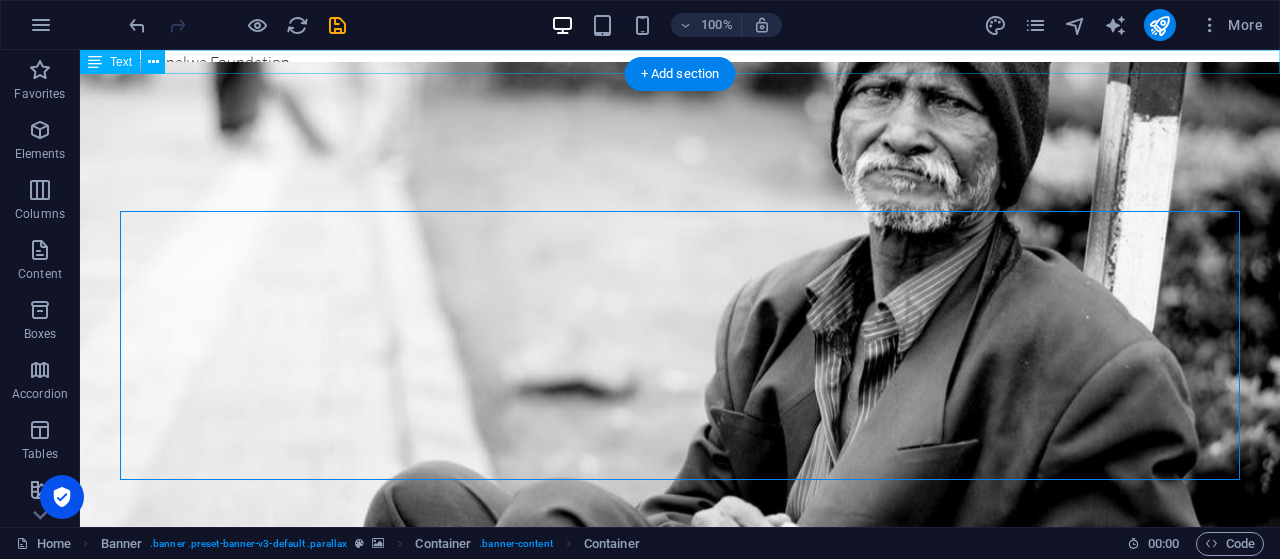 click on "Amaboko Yapalwa Foundation" at bounding box center (680, 62) 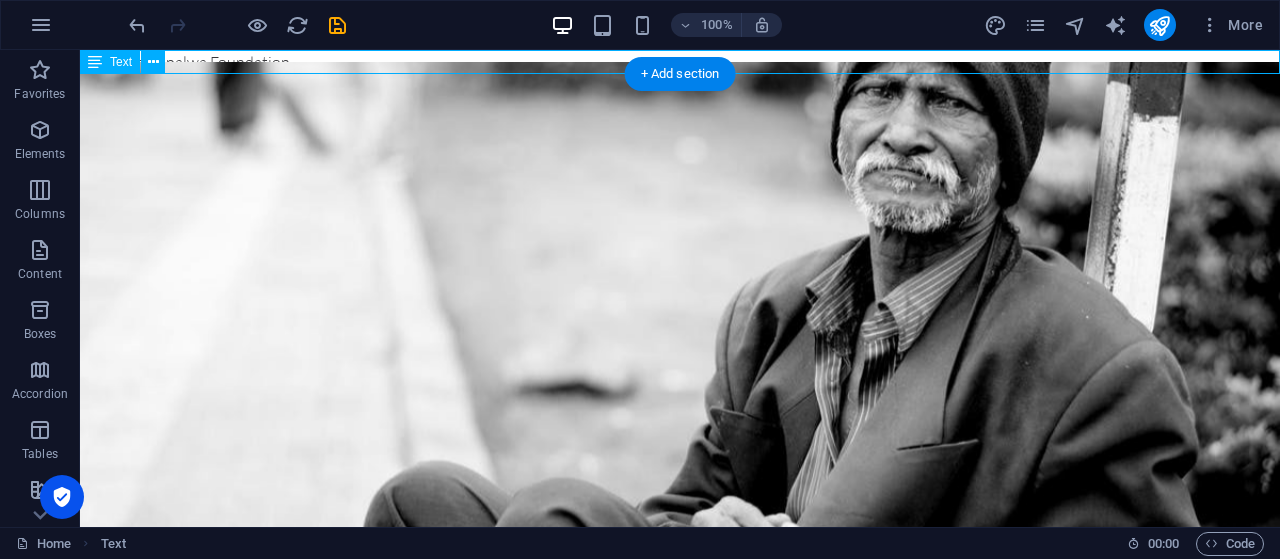 click on "Amaboko Yapalwa Foundation" at bounding box center [680, 62] 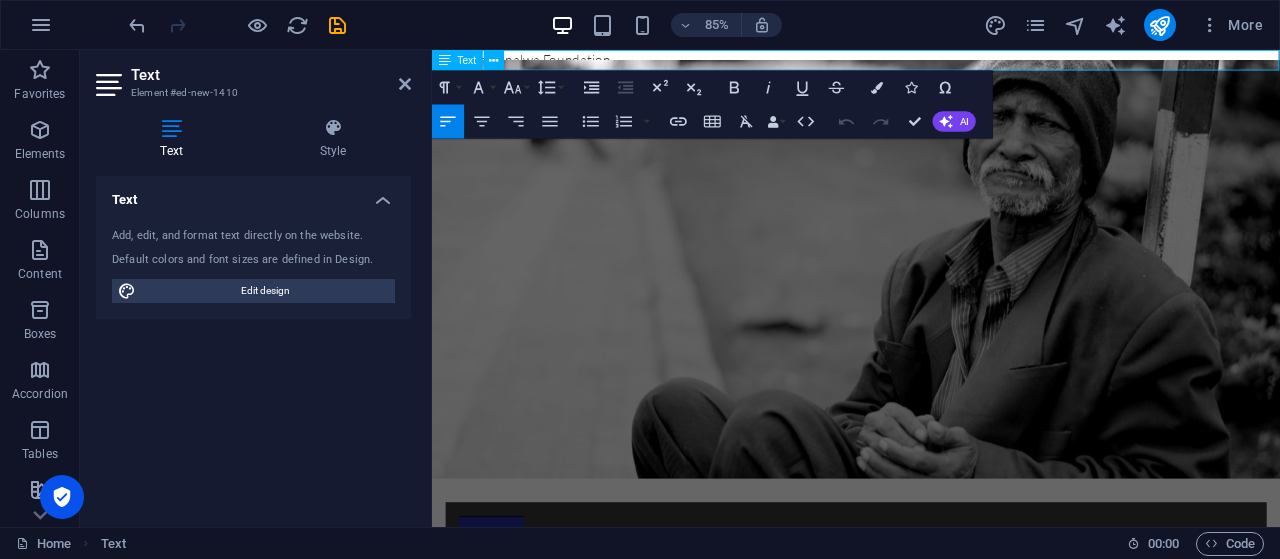 click on "Amaboko Yapalwa Foundation" at bounding box center [931, 62] 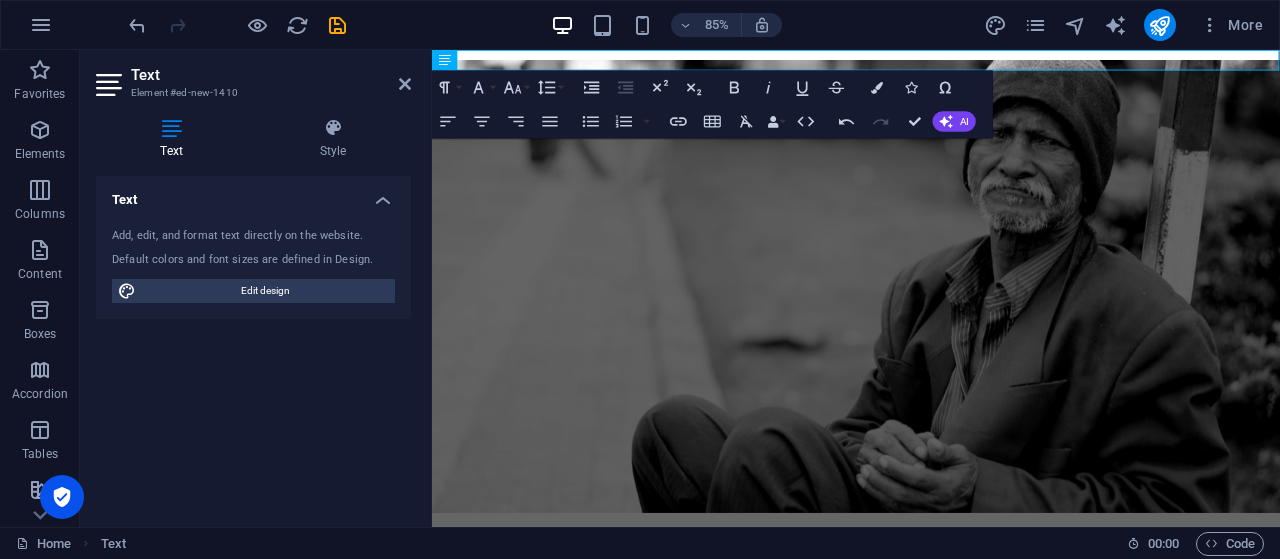 click at bounding box center (237, 25) 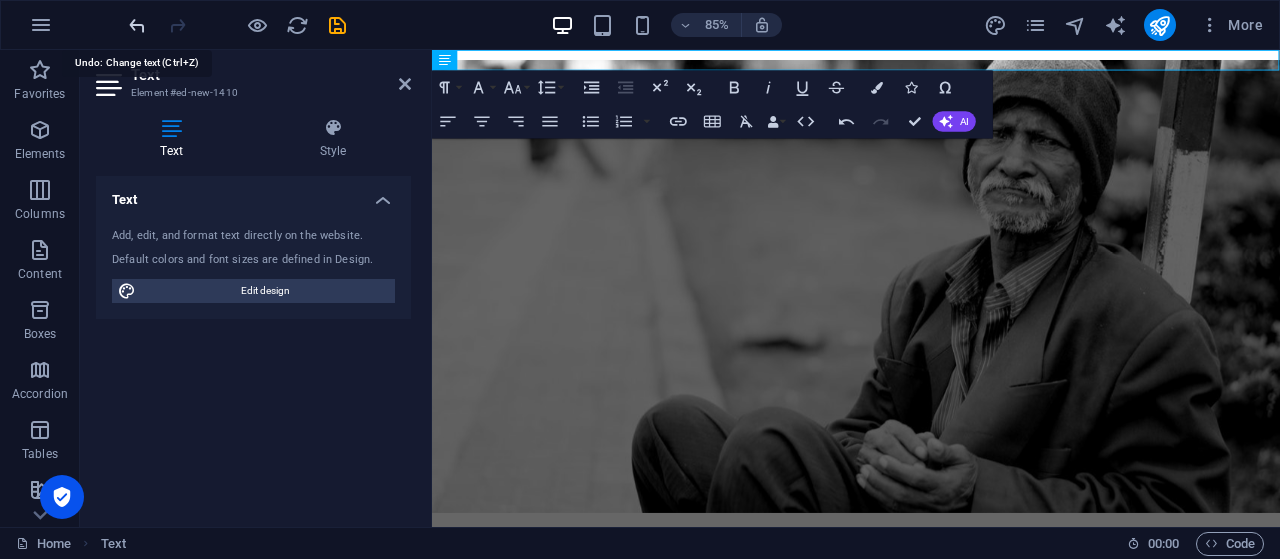 click at bounding box center [137, 25] 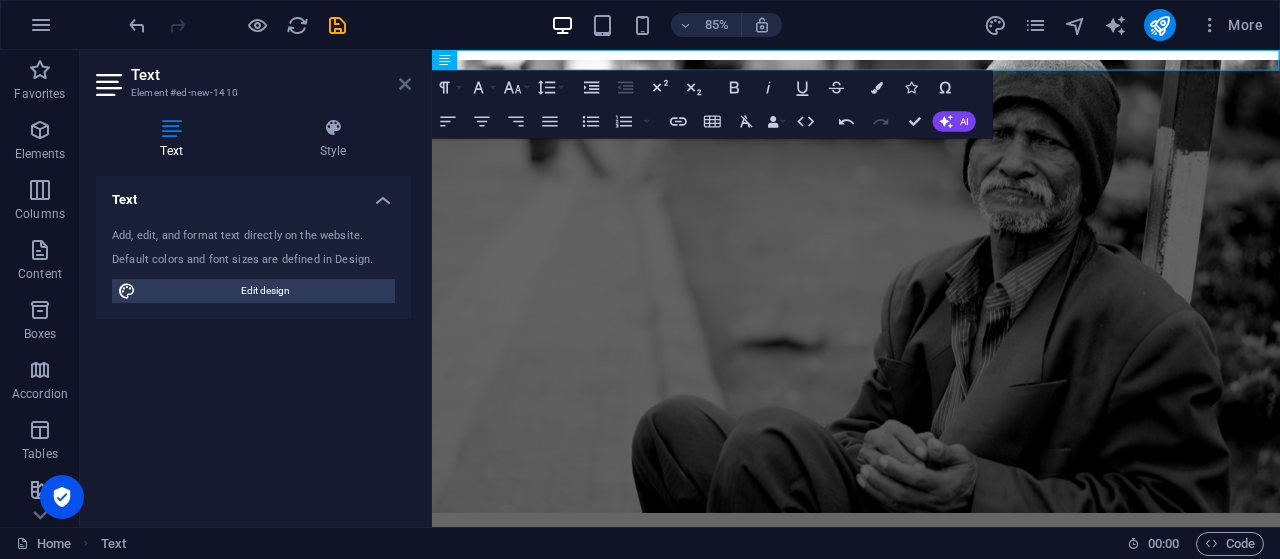 click at bounding box center [405, 84] 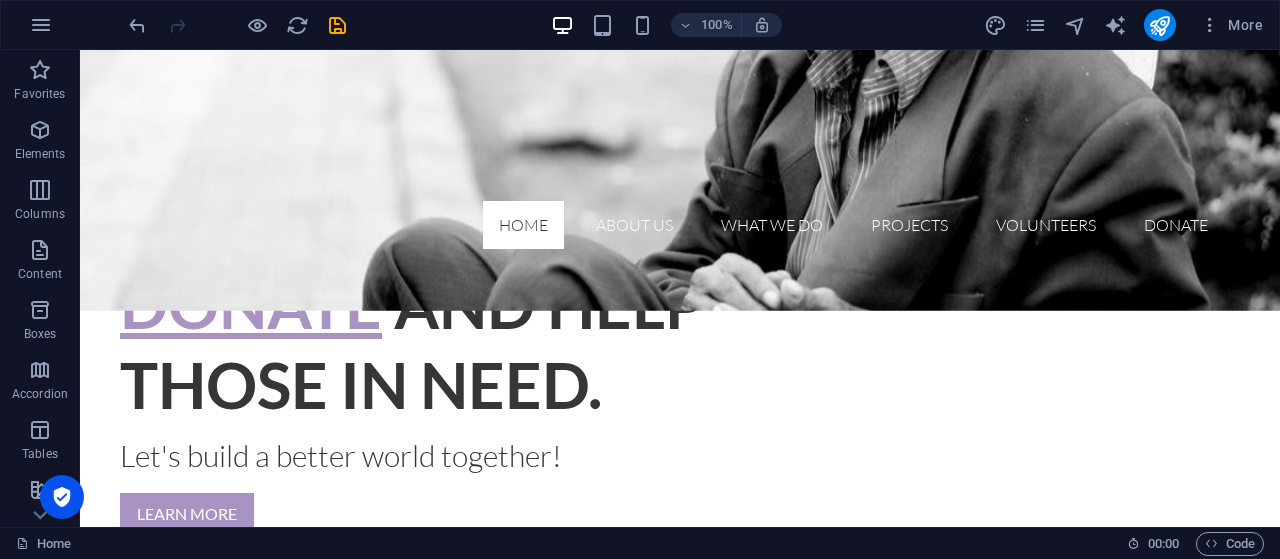 scroll, scrollTop: 461, scrollLeft: 0, axis: vertical 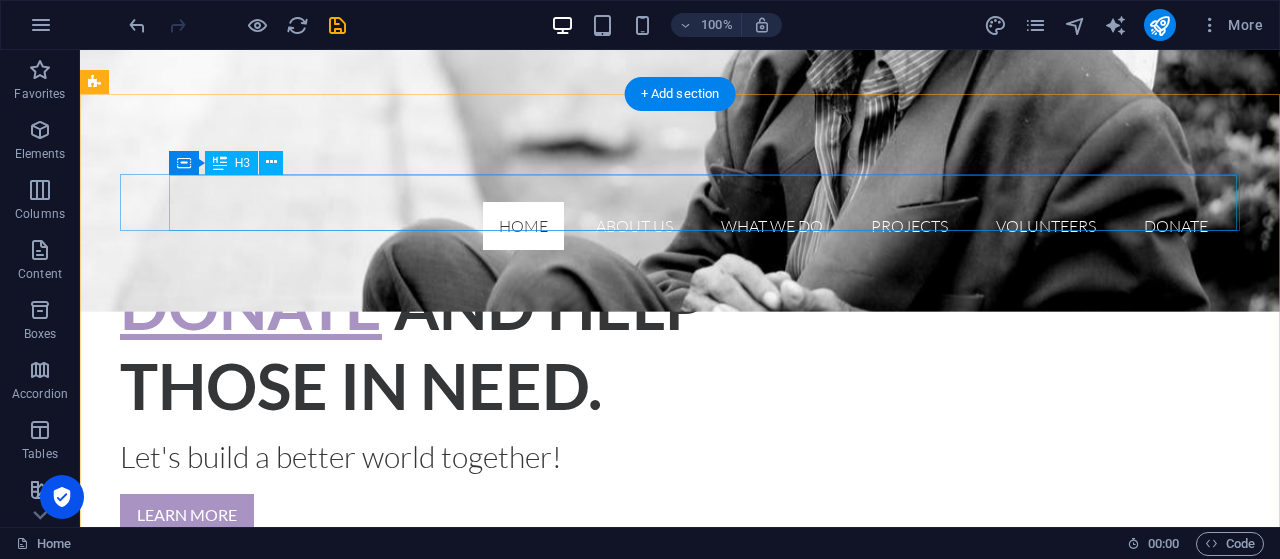 click on "Headline" at bounding box center (631, 798) 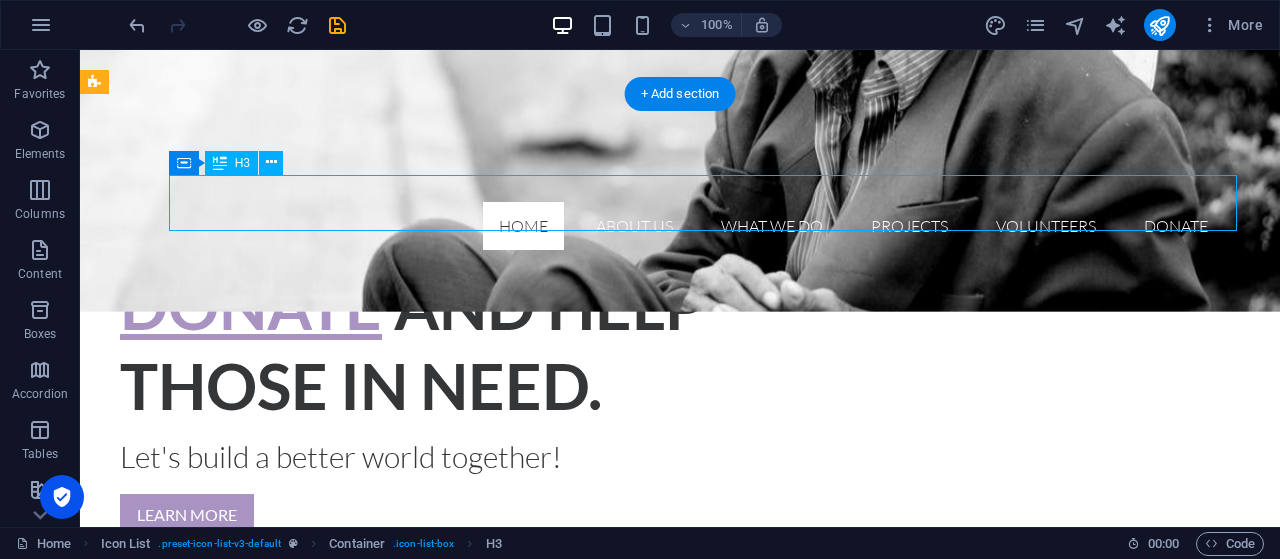 click on "Headline" at bounding box center (631, 798) 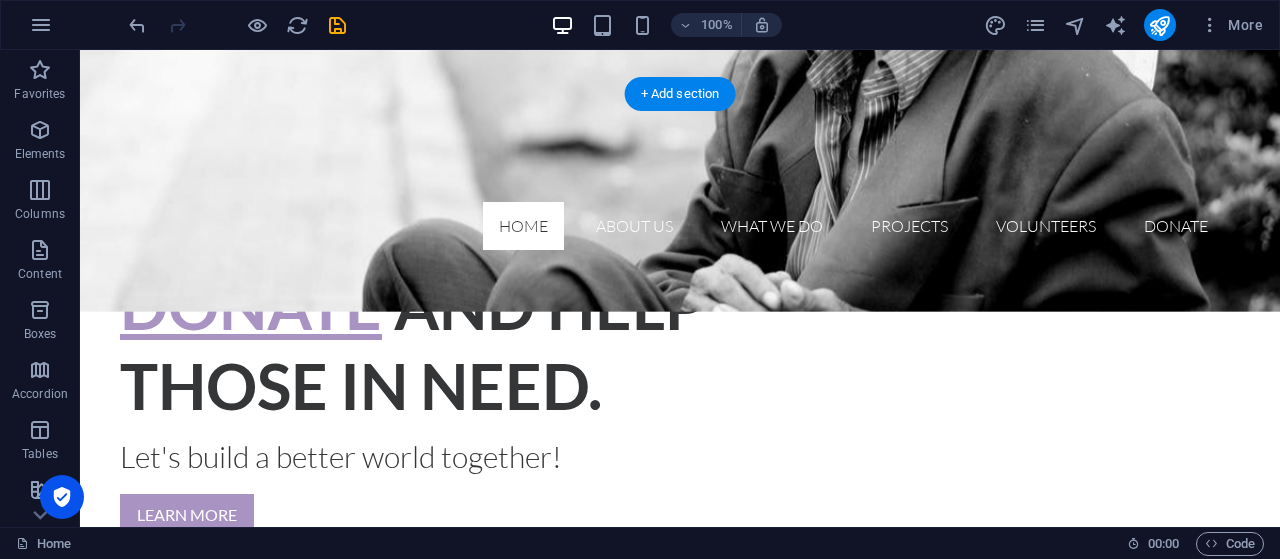 scroll, scrollTop: 462, scrollLeft: 0, axis: vertical 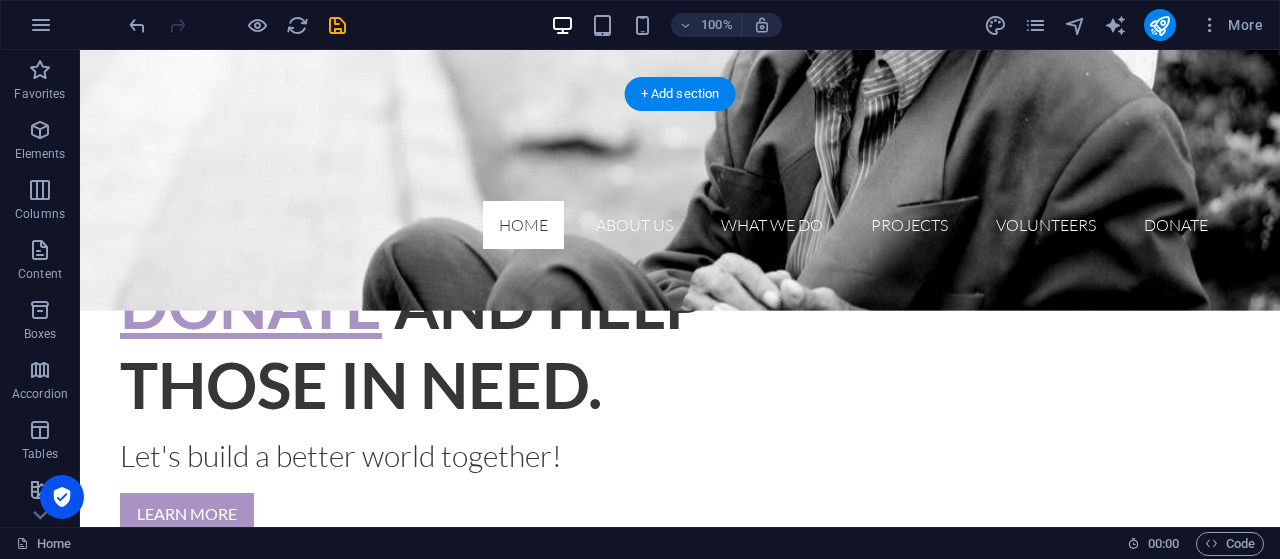 click at bounding box center [656, 745] 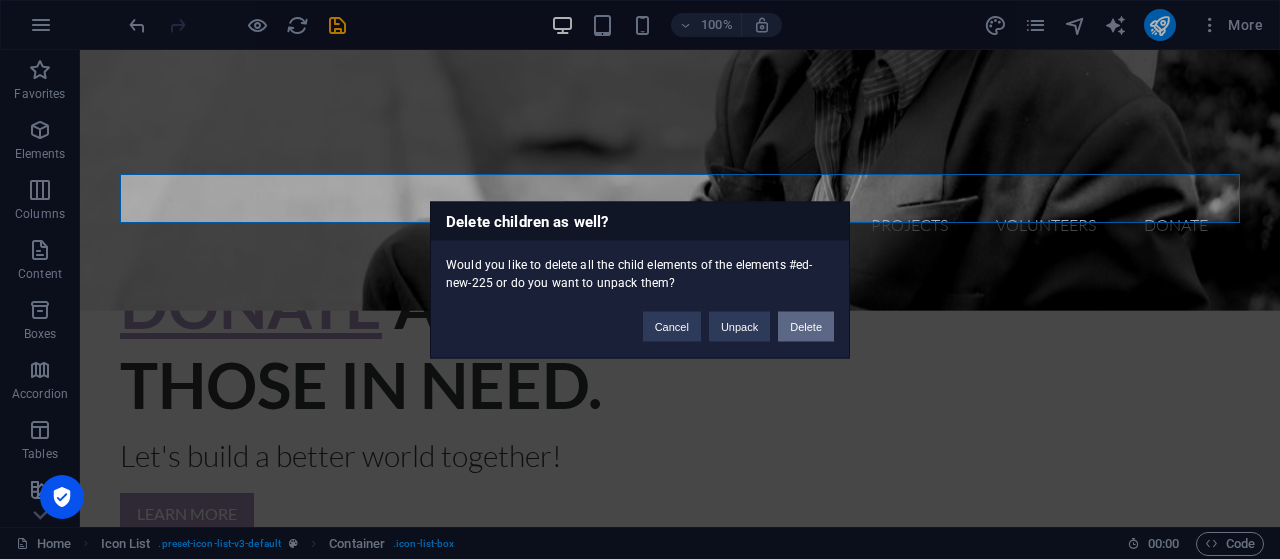 type 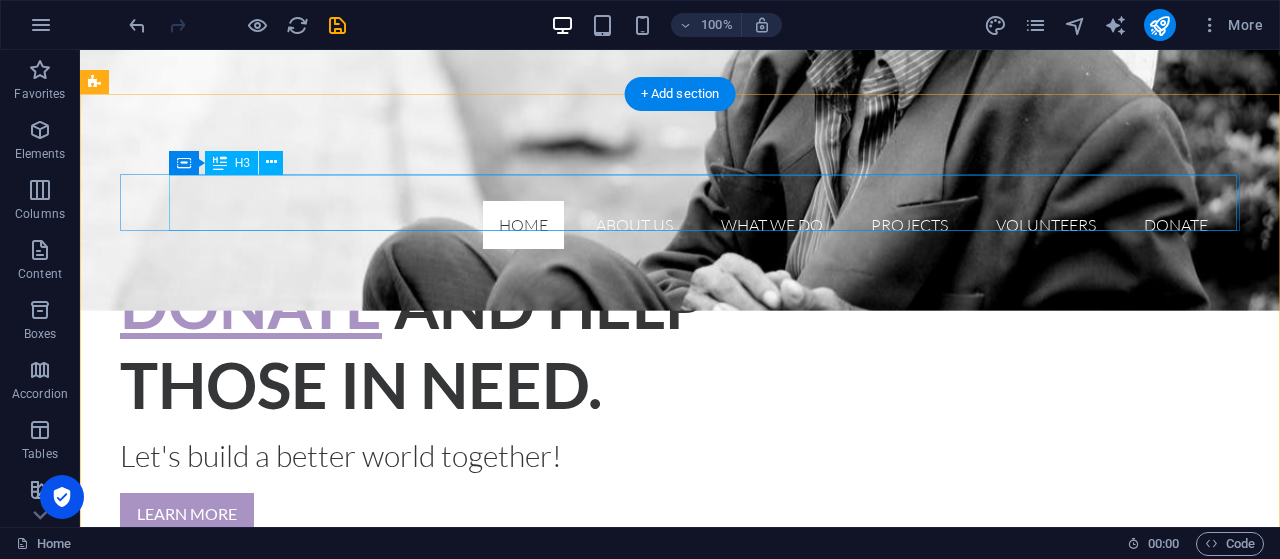 scroll, scrollTop: 461, scrollLeft: 0, axis: vertical 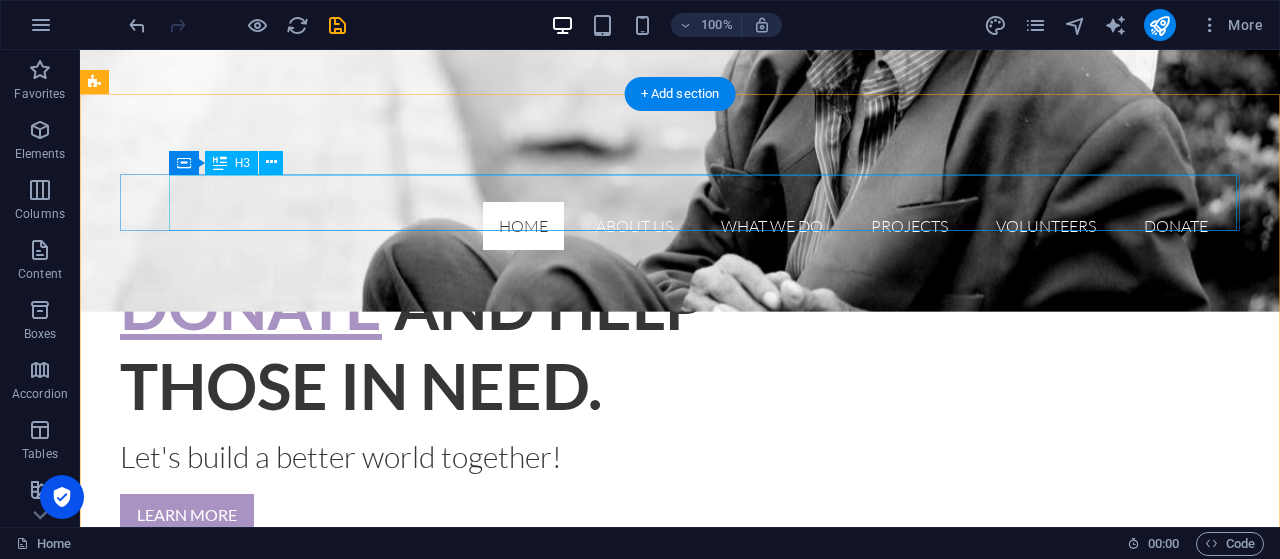 click on "Headline" at bounding box center (631, 798) 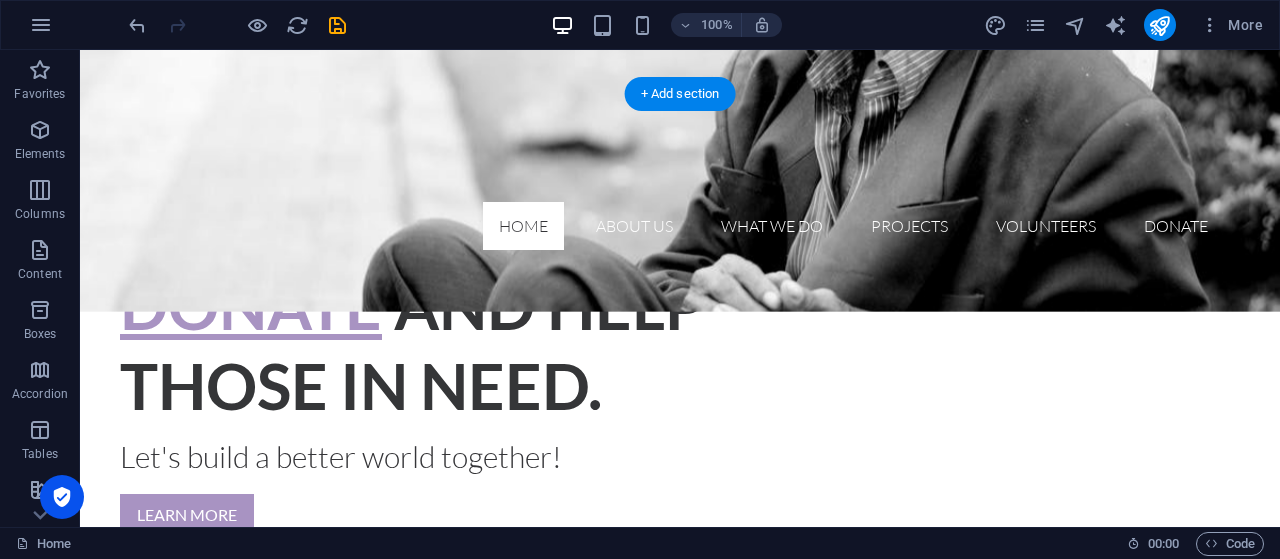 scroll, scrollTop: 462, scrollLeft: 0, axis: vertical 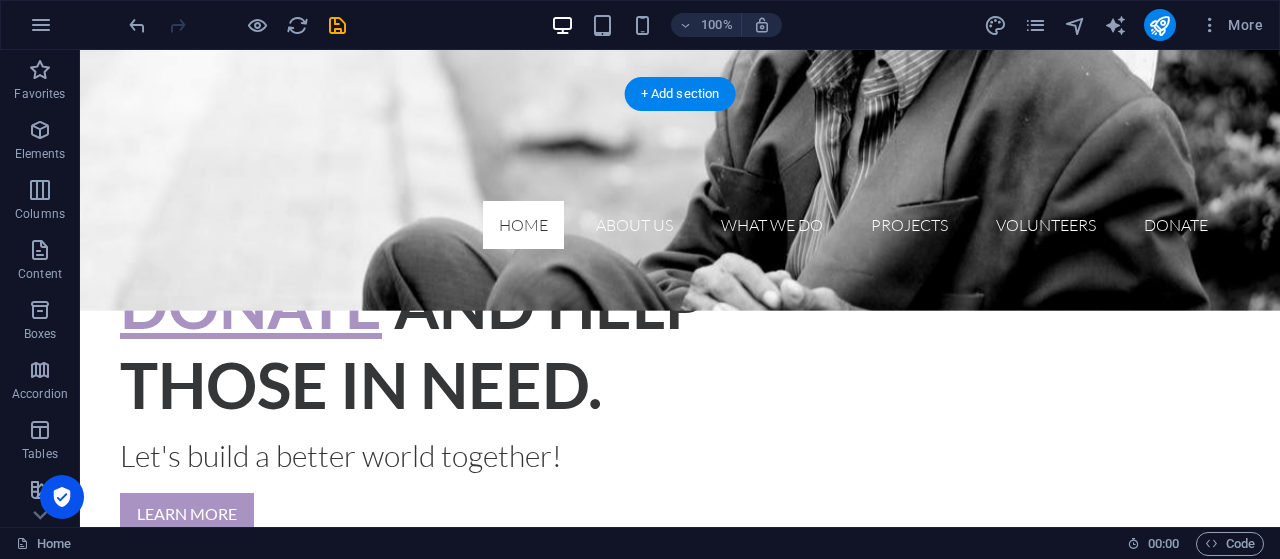 click at bounding box center (656, 745) 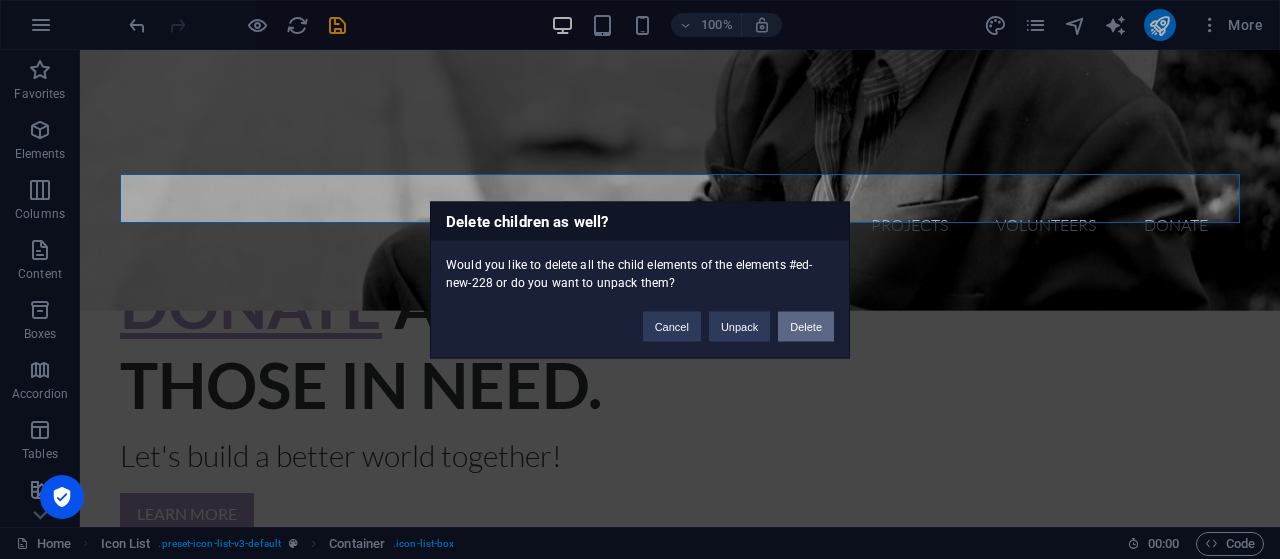 click on "Delete" at bounding box center [806, 326] 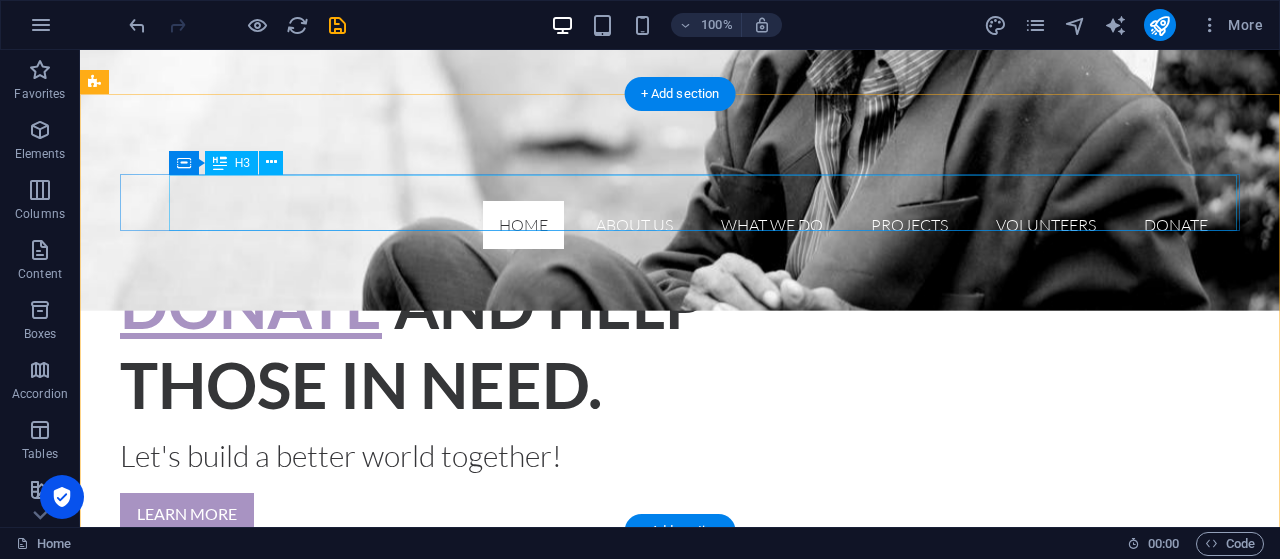 scroll, scrollTop: 461, scrollLeft: 0, axis: vertical 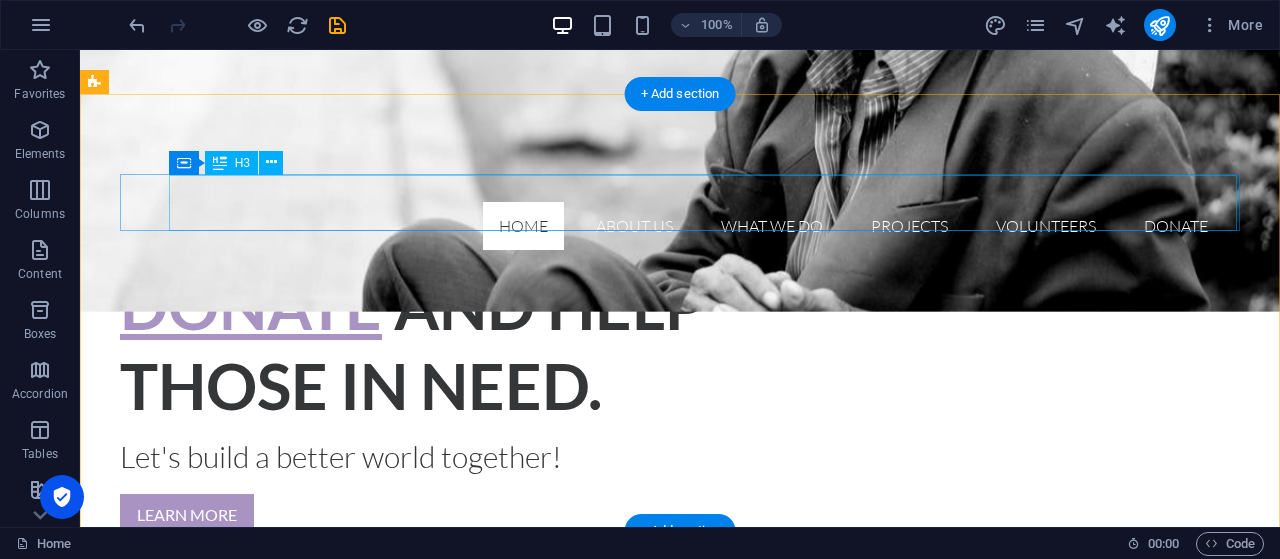 click on "Headline" at bounding box center (631, 798) 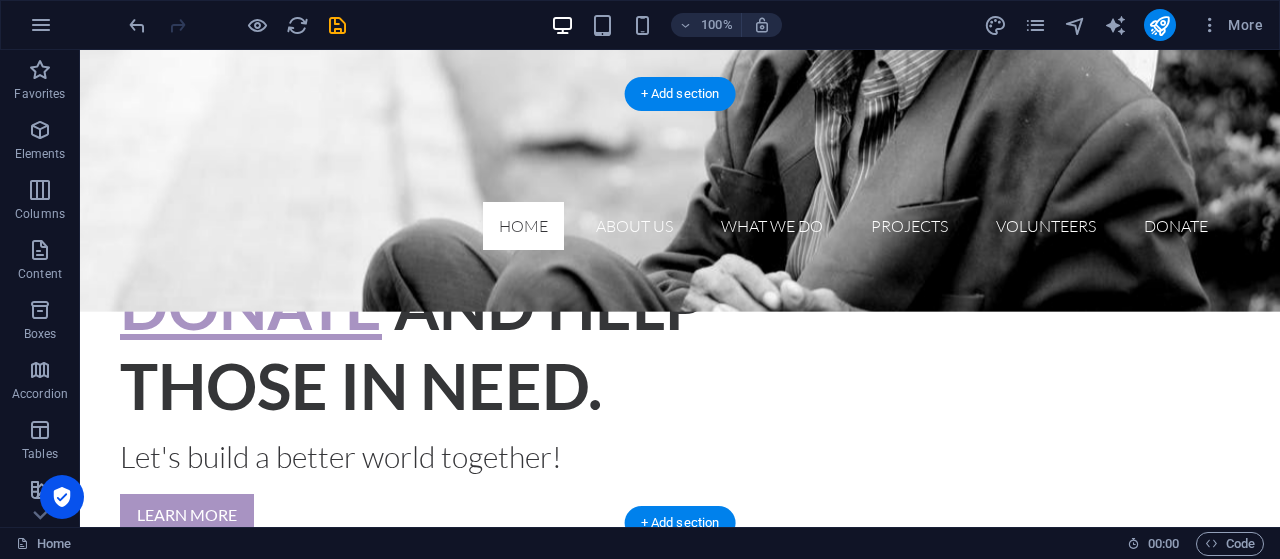 scroll, scrollTop: 462, scrollLeft: 0, axis: vertical 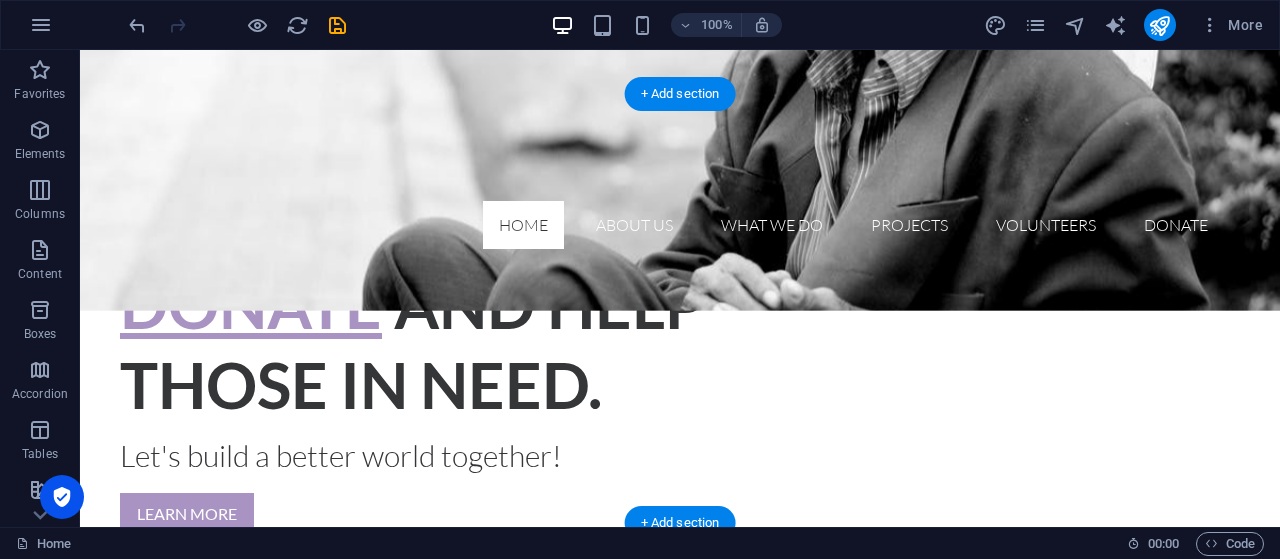 click at bounding box center (656, 745) 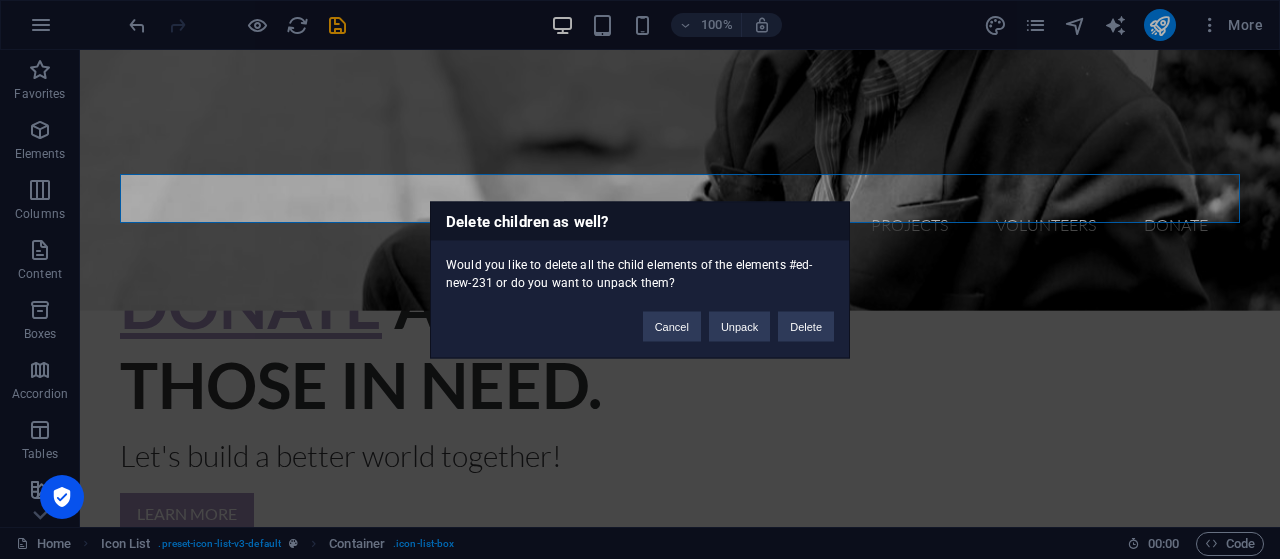 type 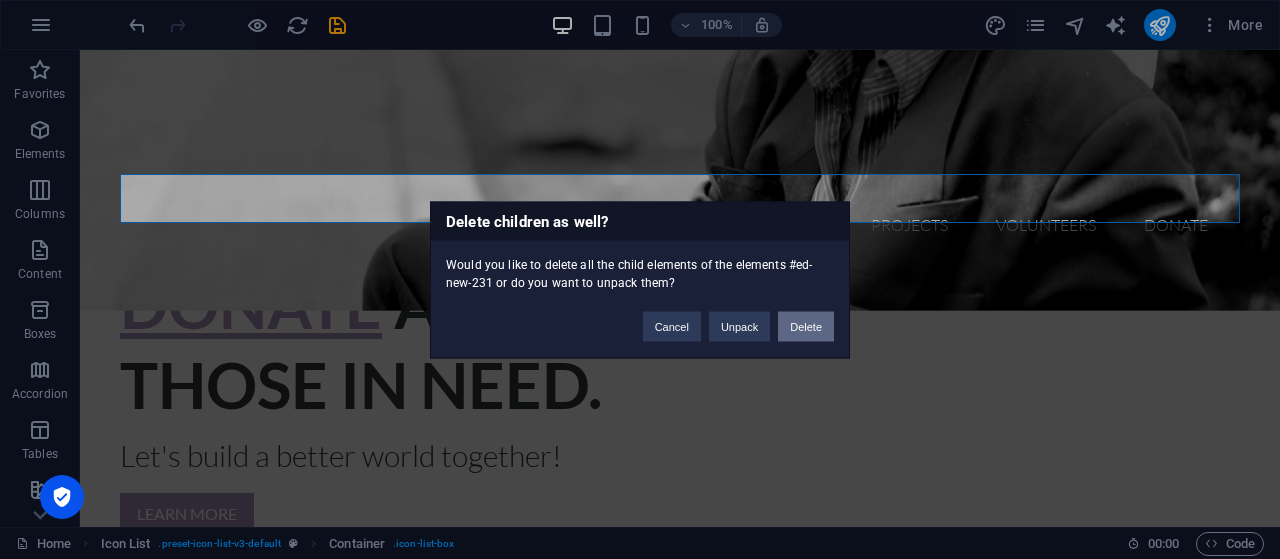 click on "Delete" at bounding box center [806, 326] 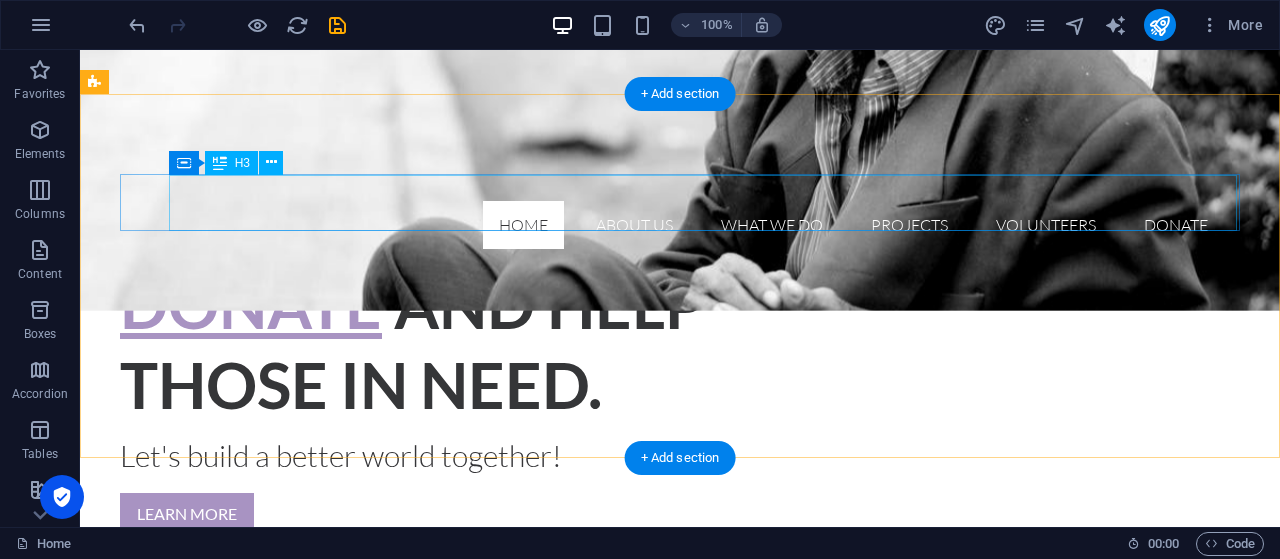 scroll, scrollTop: 461, scrollLeft: 0, axis: vertical 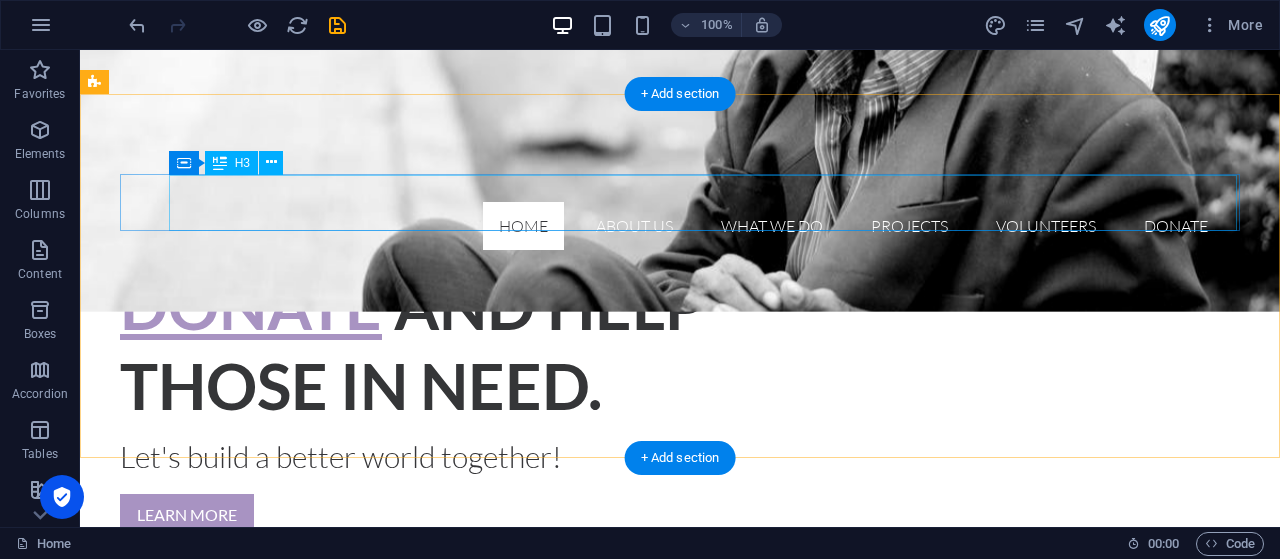 click on "Headline" at bounding box center [631, 798] 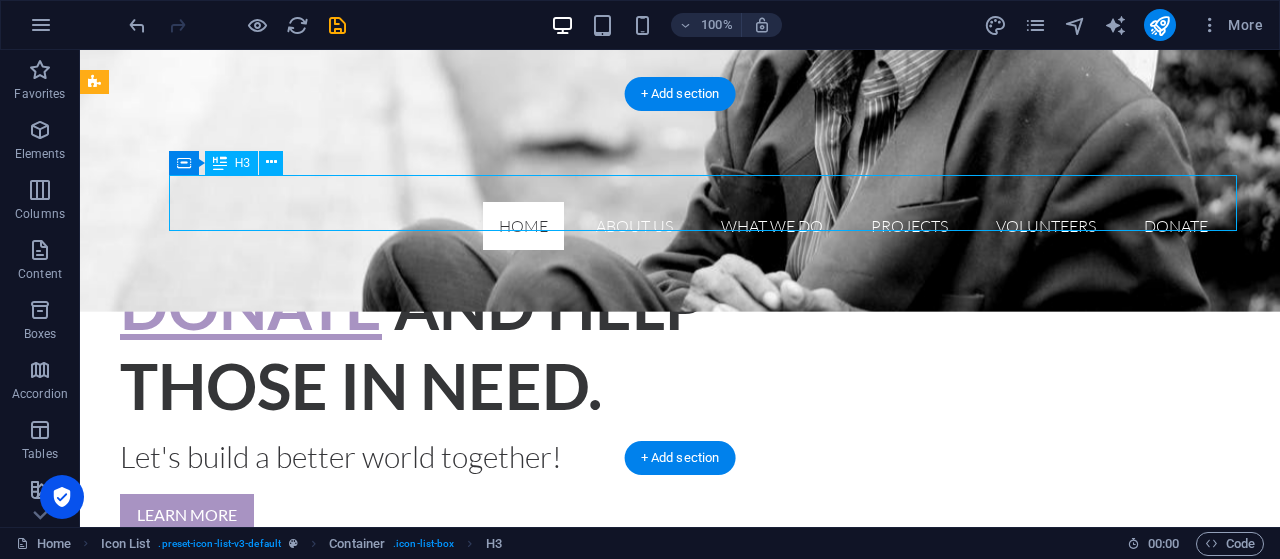 click on "Headline" at bounding box center (631, 798) 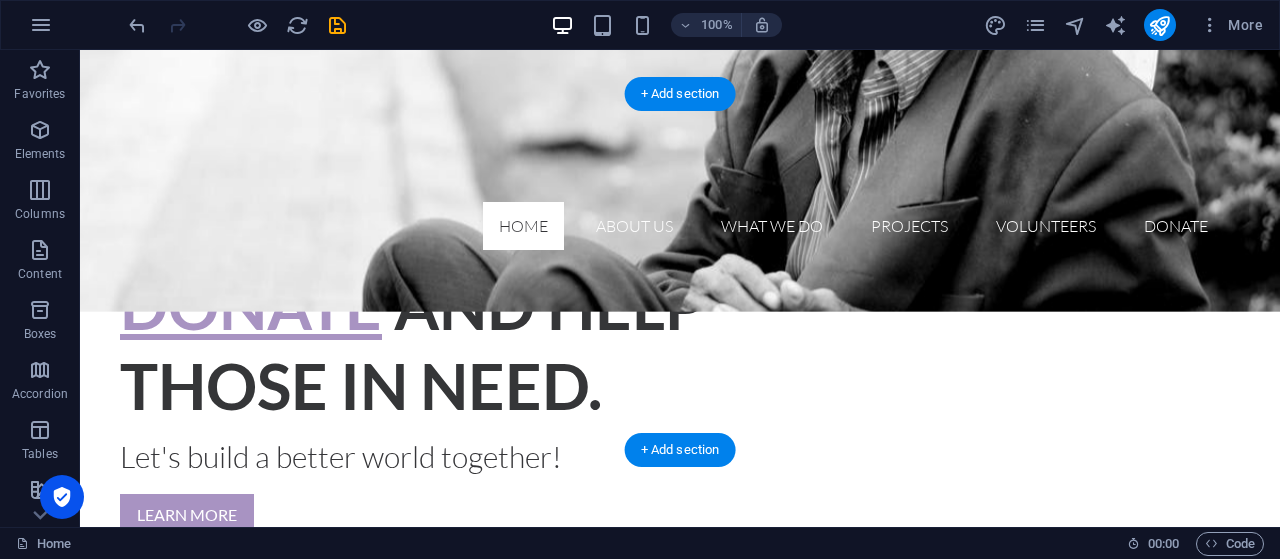 scroll, scrollTop: 462, scrollLeft: 0, axis: vertical 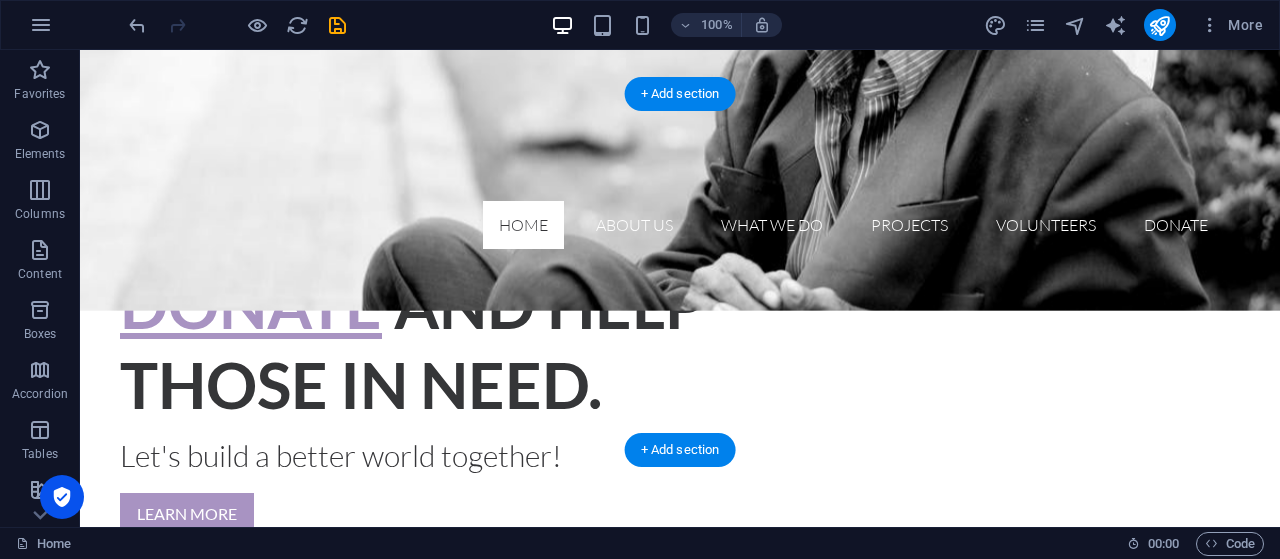 click at bounding box center (656, 745) 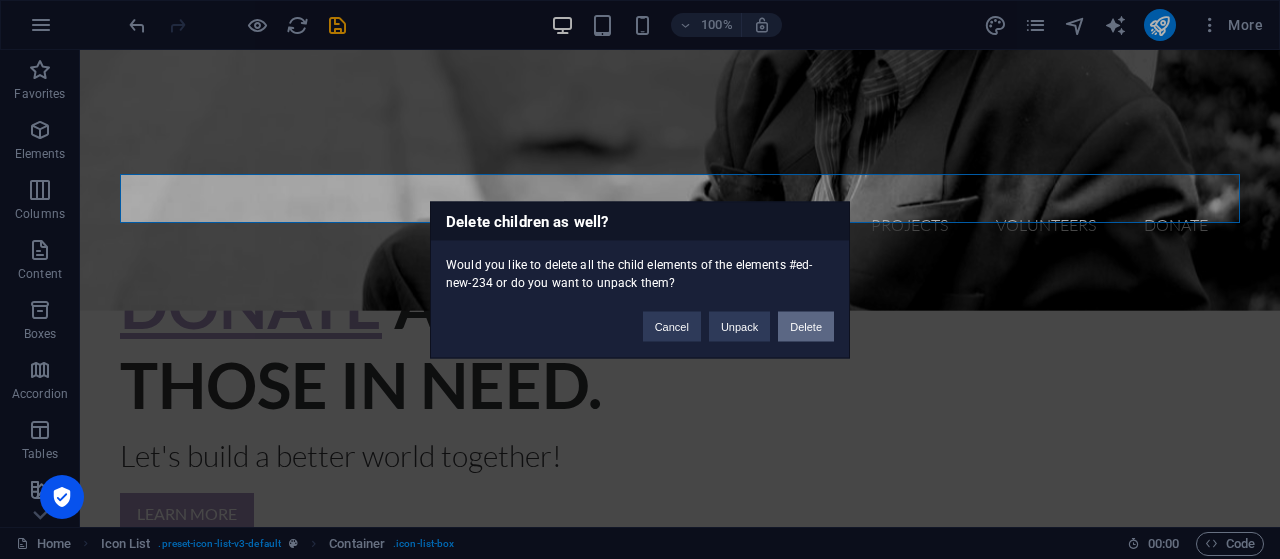 click on "Delete" at bounding box center (806, 326) 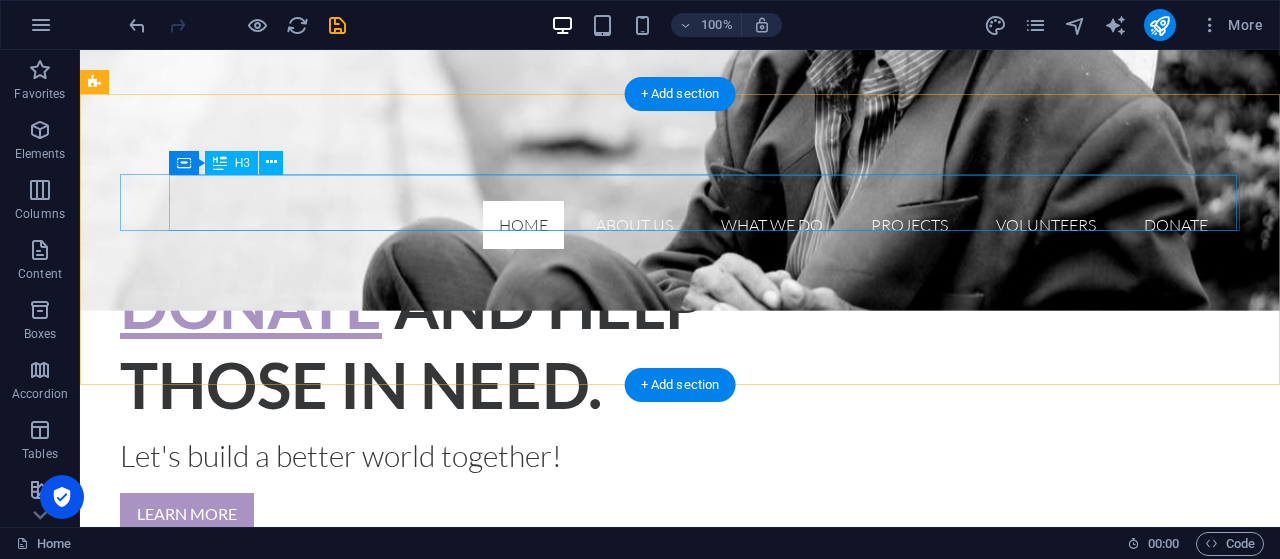scroll, scrollTop: 461, scrollLeft: 0, axis: vertical 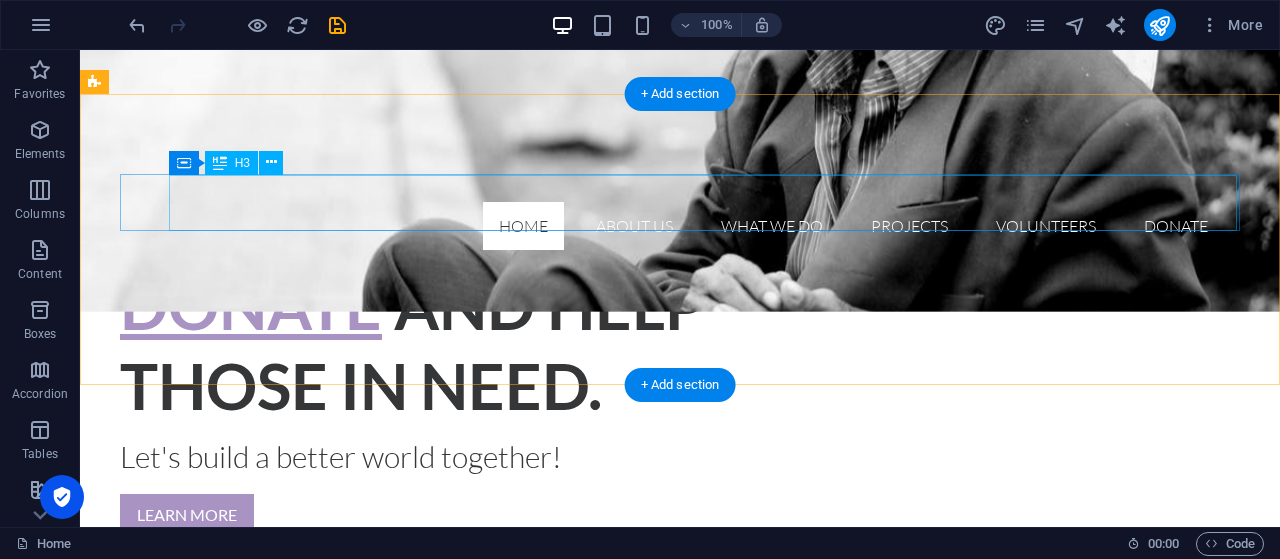 click on "Headline" at bounding box center (631, 798) 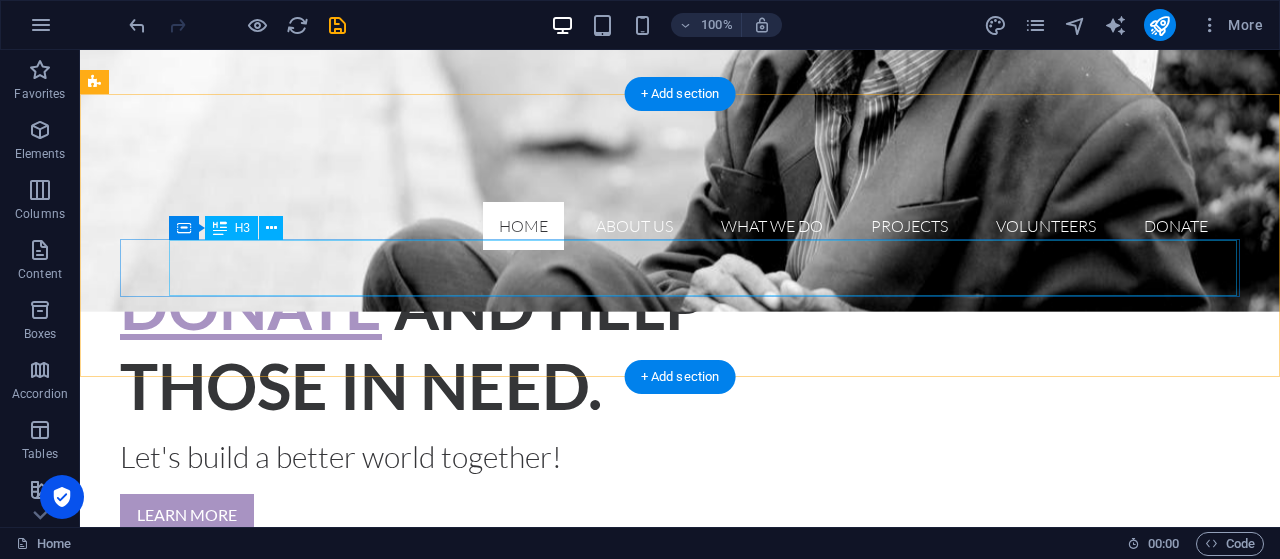 scroll, scrollTop: 462, scrollLeft: 0, axis: vertical 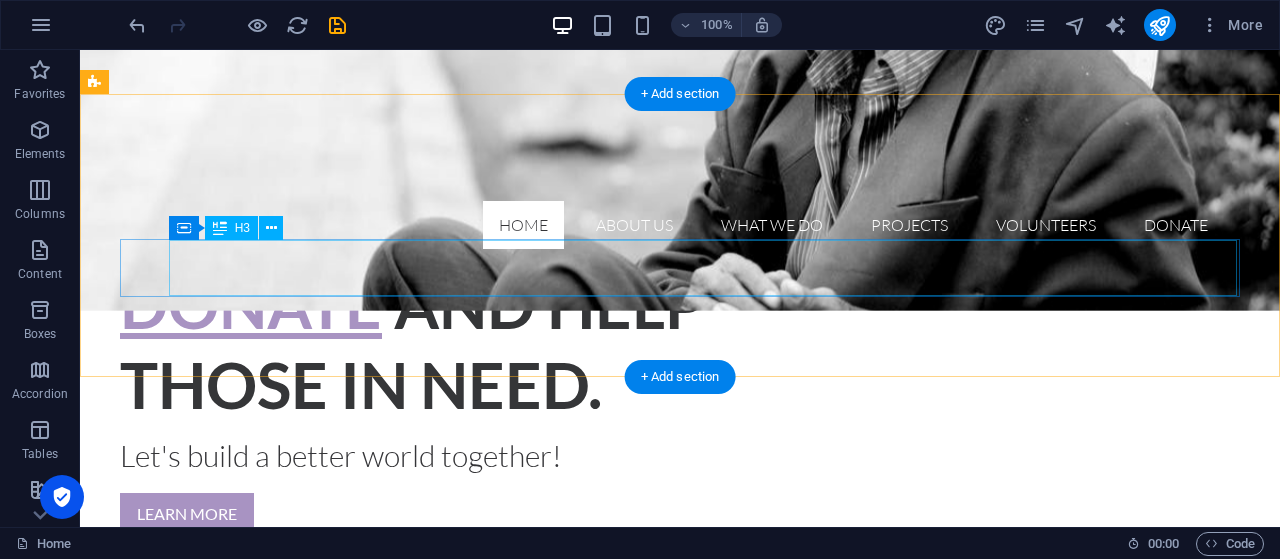 click on "Headline" at bounding box center [631, 855] 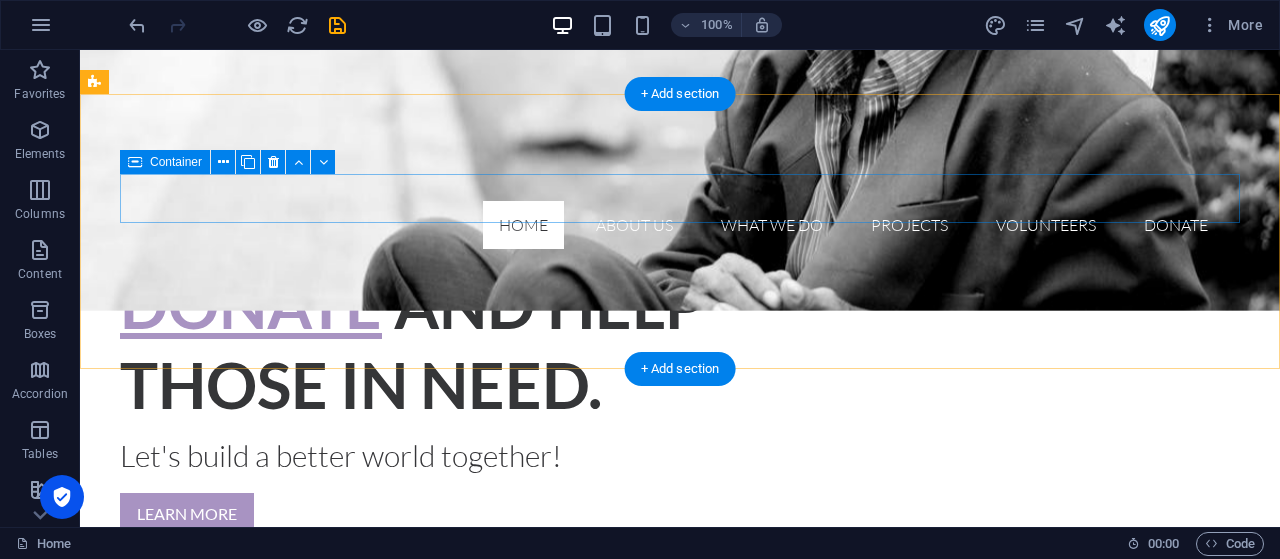 scroll, scrollTop: 461, scrollLeft: 0, axis: vertical 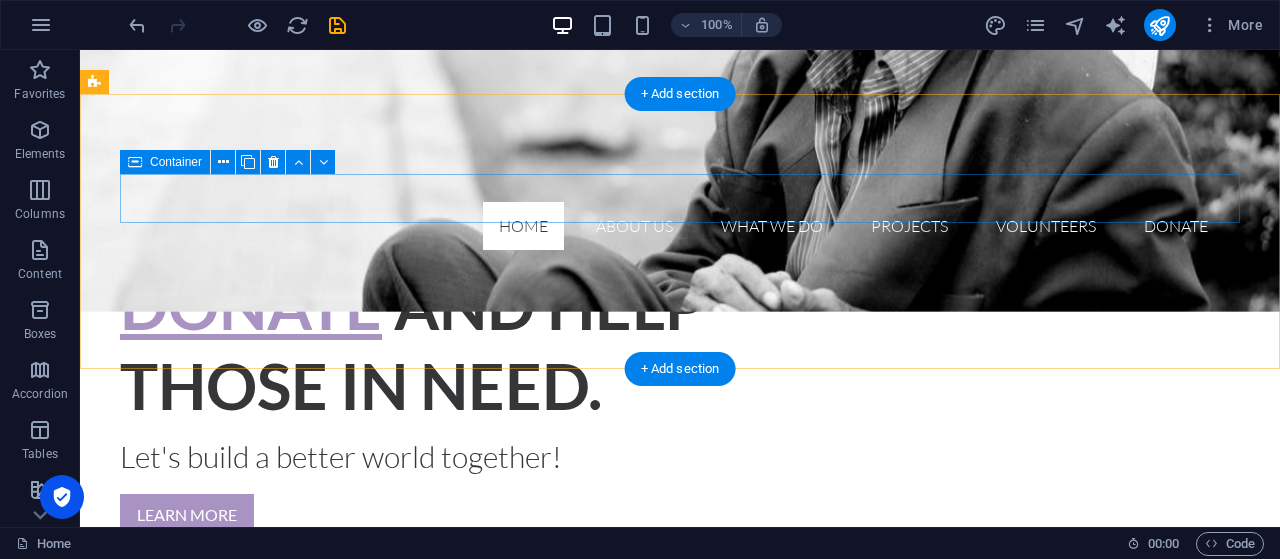 click at bounding box center [656, 746] 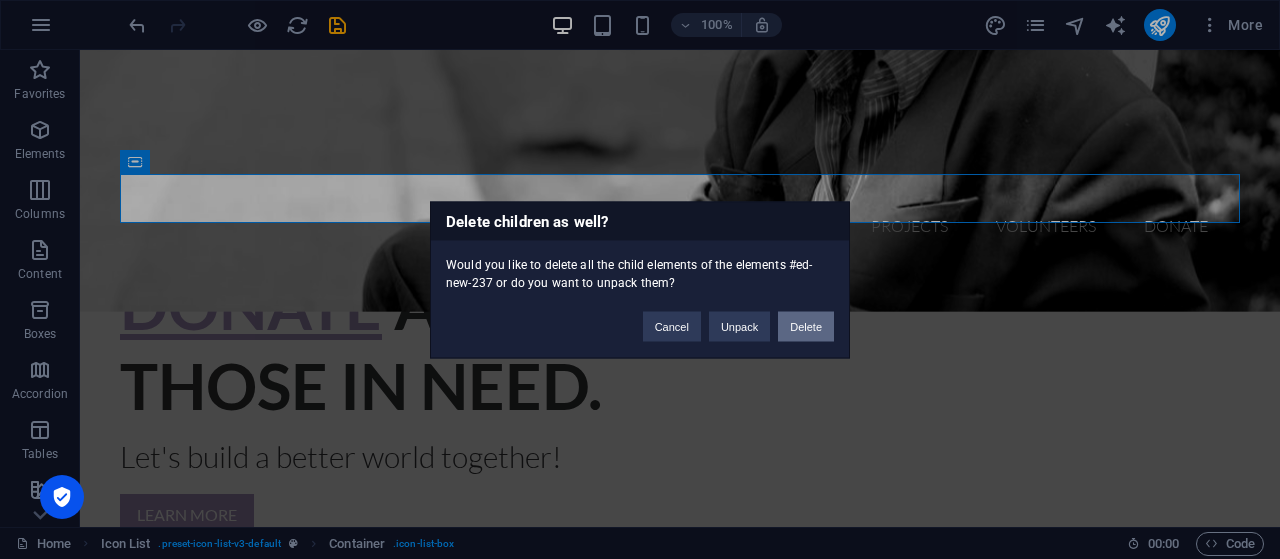 click on "Delete" at bounding box center [806, 326] 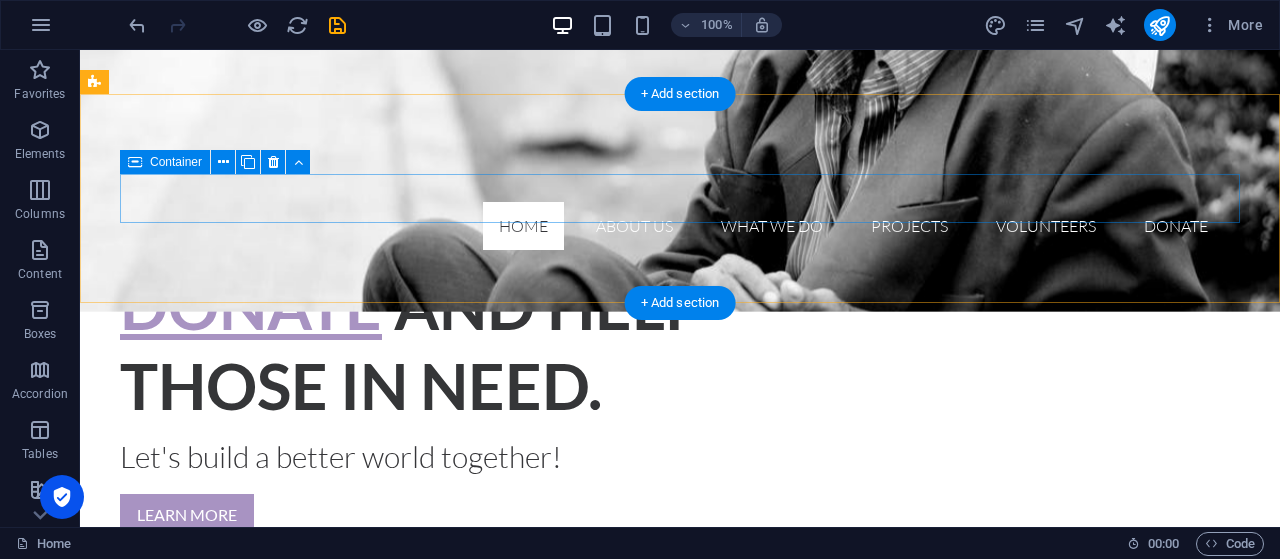 scroll, scrollTop: 462, scrollLeft: 0, axis: vertical 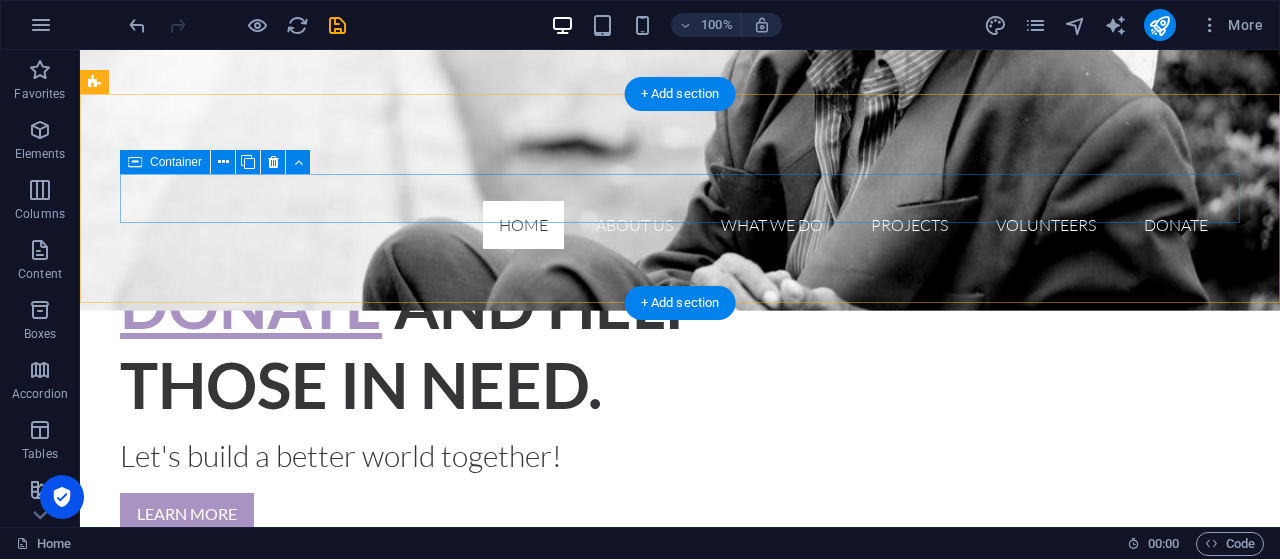 click at bounding box center [656, 745] 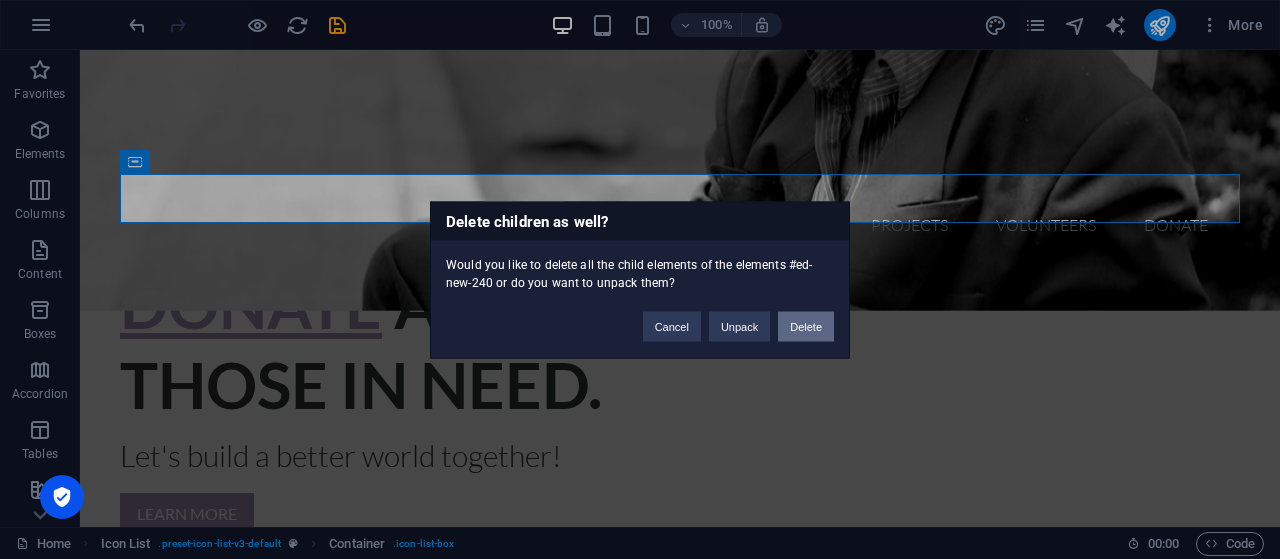click on "Delete" at bounding box center [806, 326] 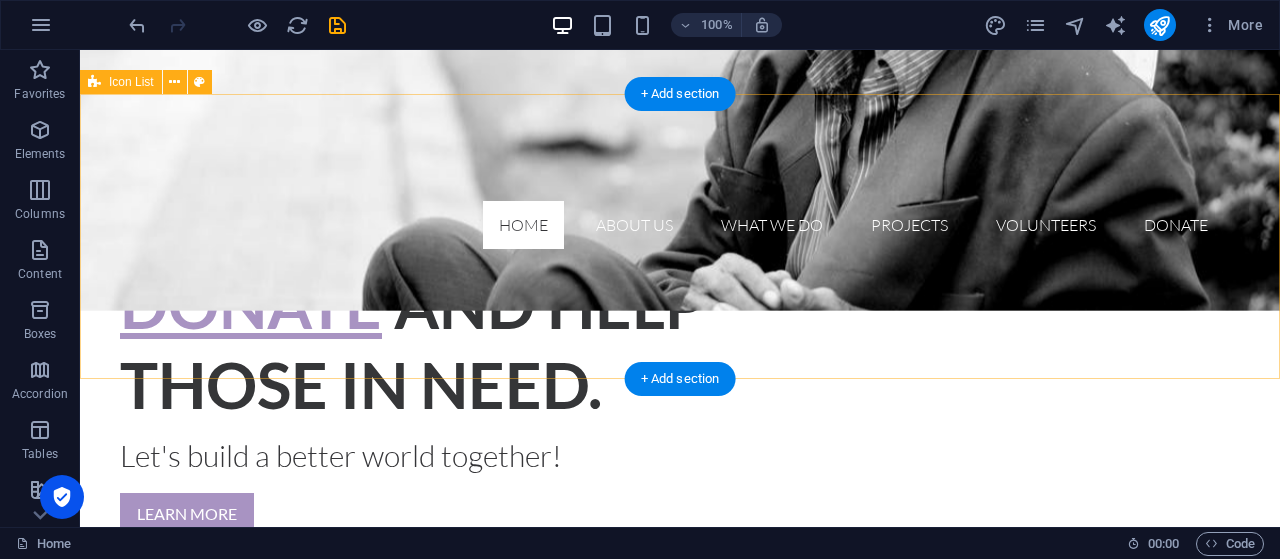scroll, scrollTop: 461, scrollLeft: 0, axis: vertical 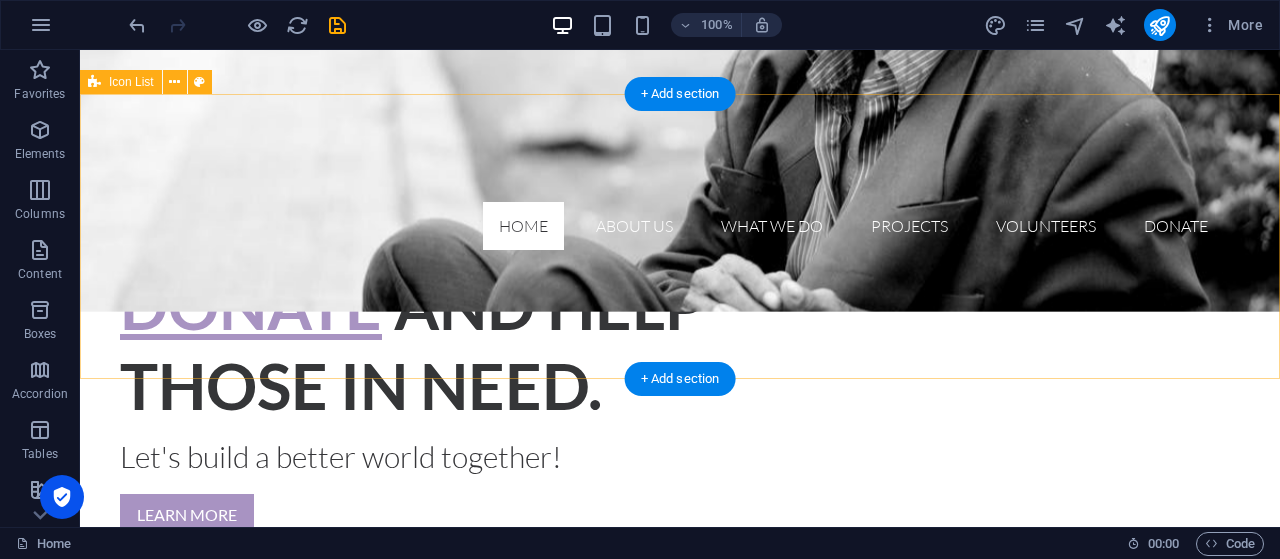 click on "Drop content here or  Add elements  Paste clipboard" at bounding box center (680, 784) 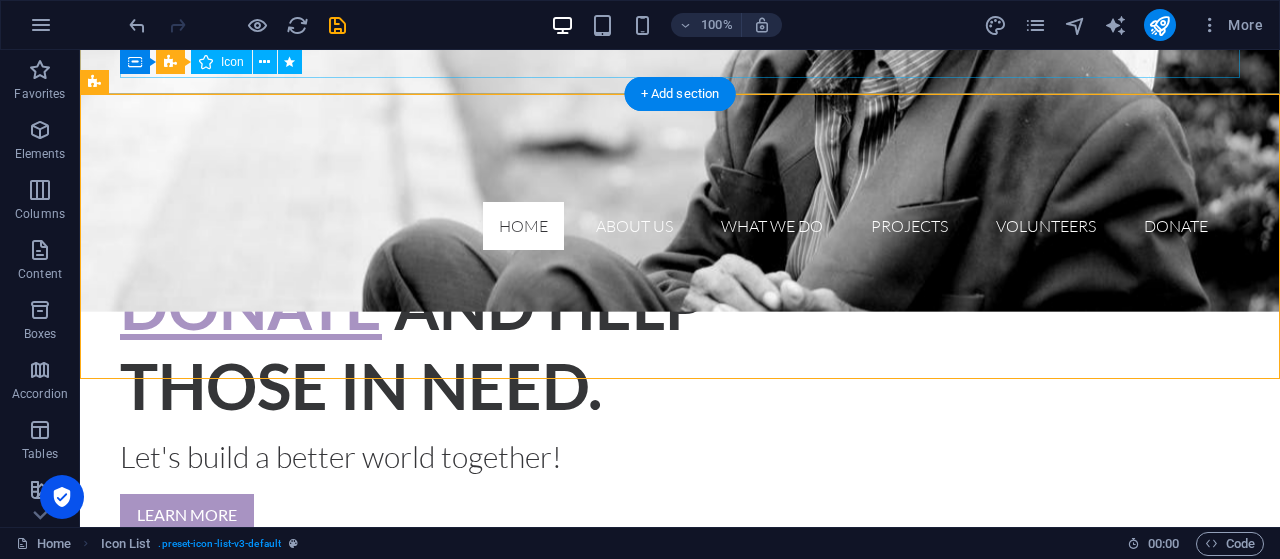 click at bounding box center [680, 580] 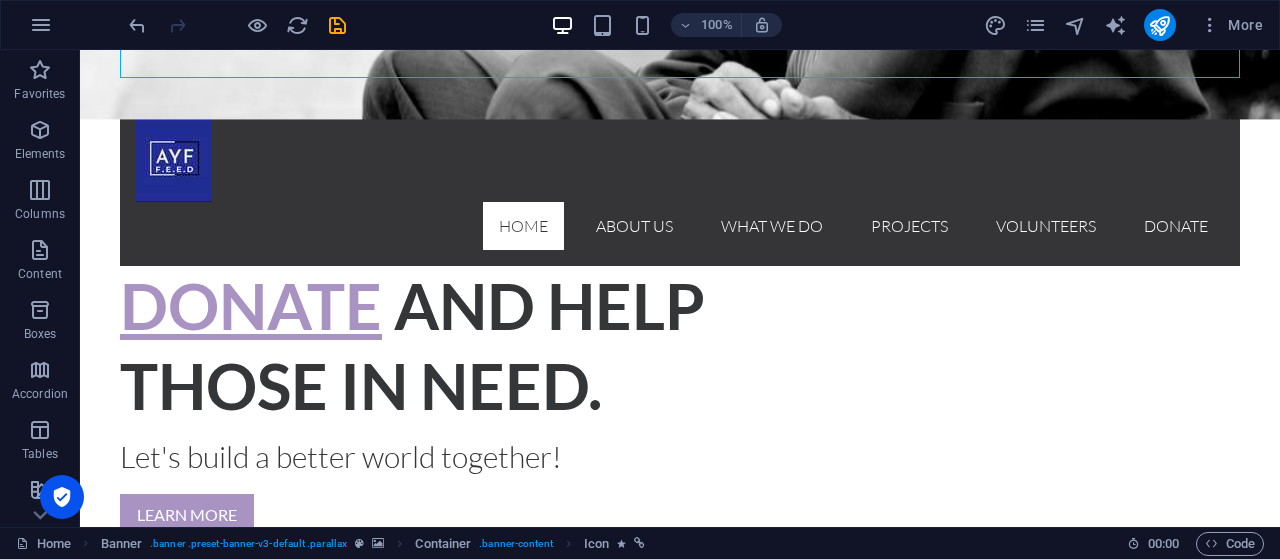 scroll, scrollTop: 18, scrollLeft: 0, axis: vertical 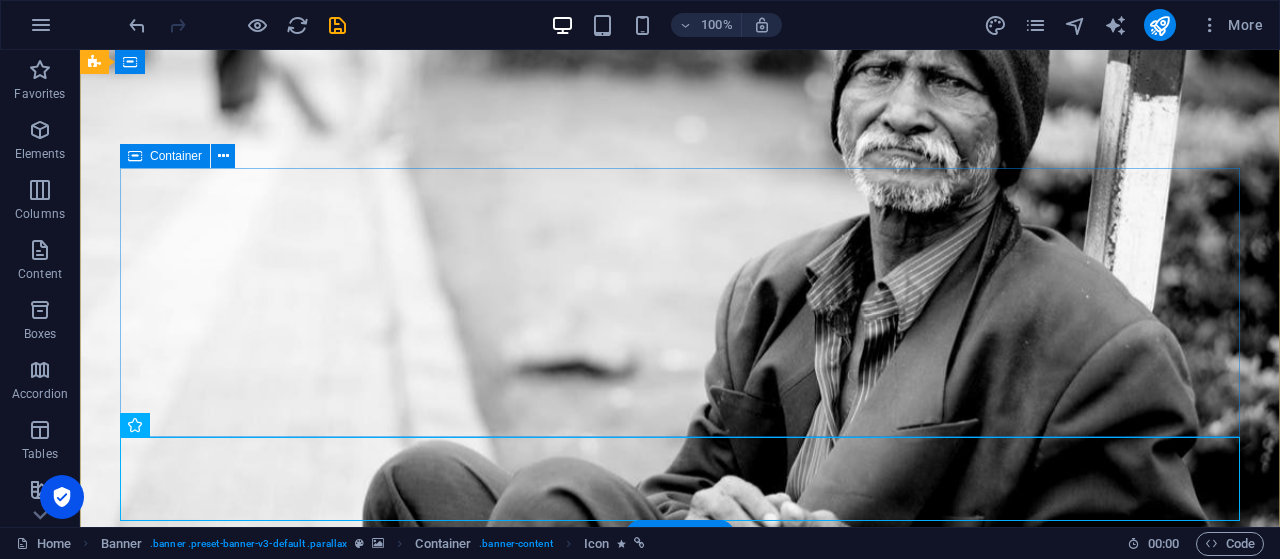 click on "Donate   and Help those in need. Let's build a better world together! Learn more" at bounding box center (680, 844) 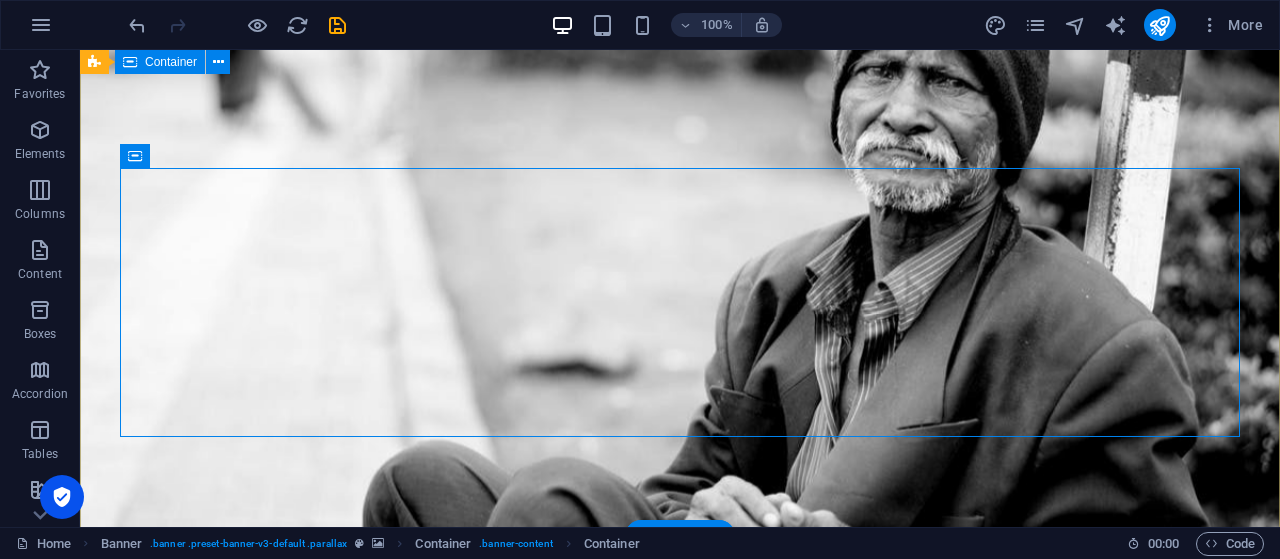 click on "Home About us What we do Projects Volunteers Donate Donate   and Help those in need. Let's build a better world together! Learn more" at bounding box center [680, 804] 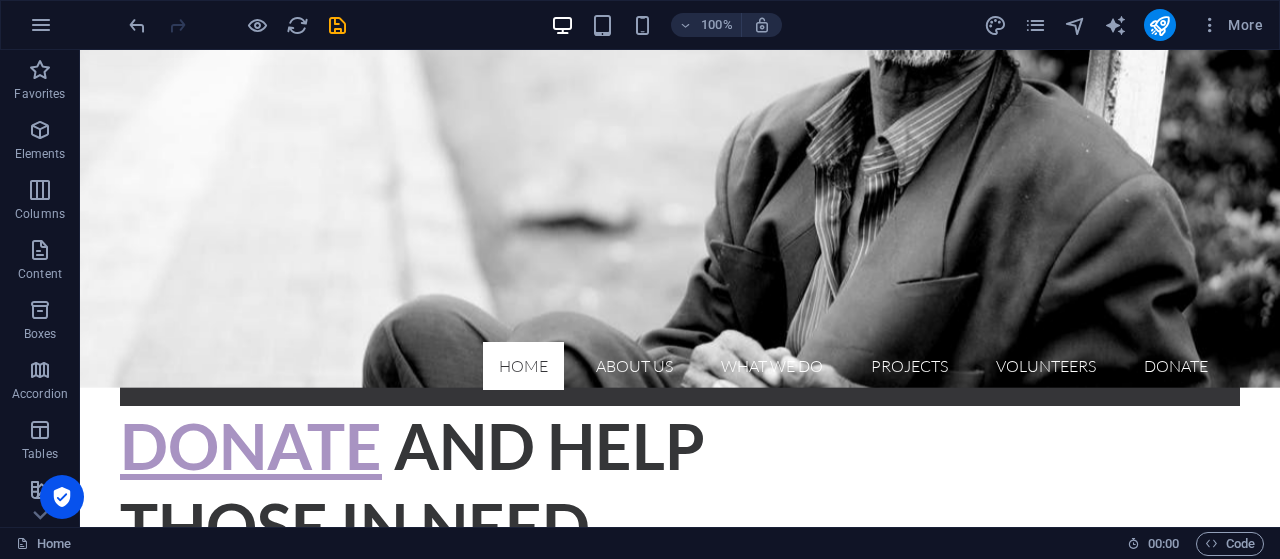 scroll, scrollTop: 314, scrollLeft: 0, axis: vertical 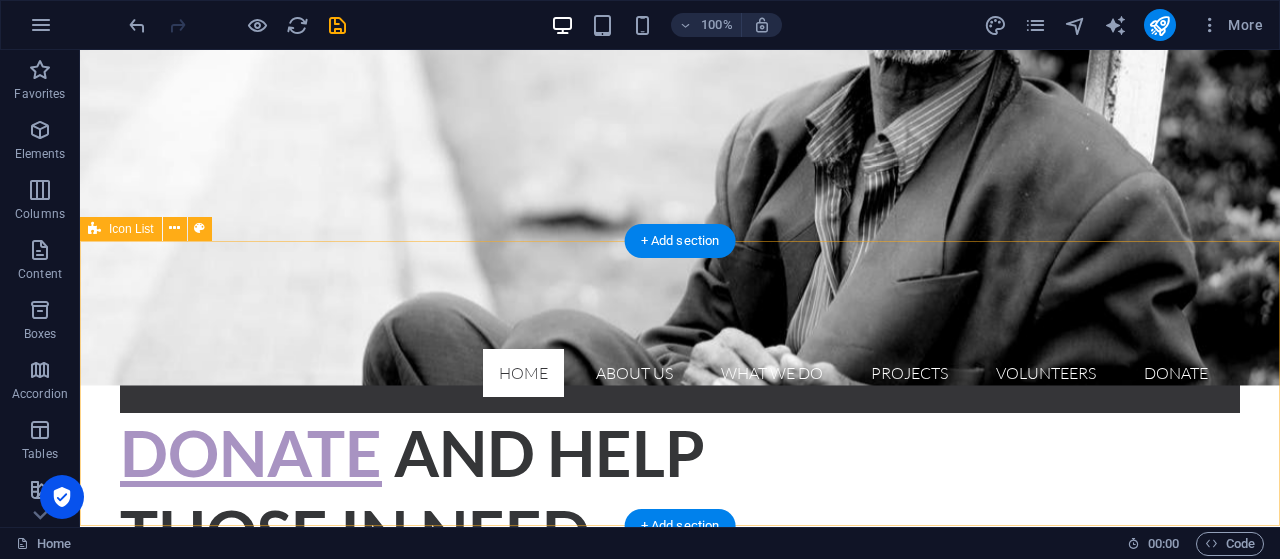 click on "Drop content here or  Add elements  Paste clipboard" at bounding box center [656, 931] 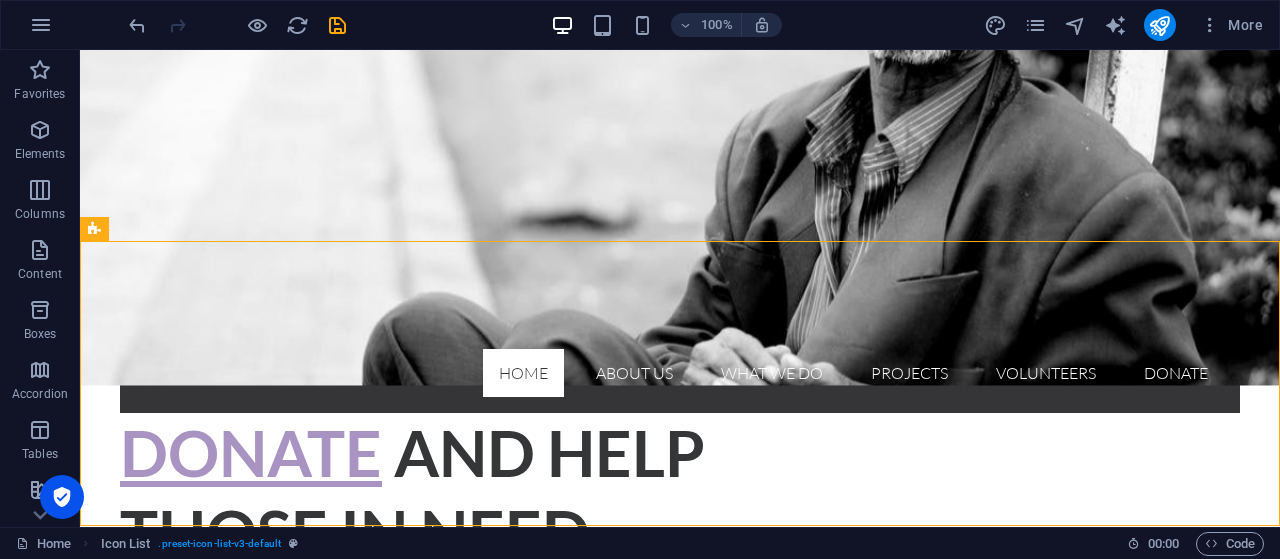 scroll, scrollTop: 0, scrollLeft: 0, axis: both 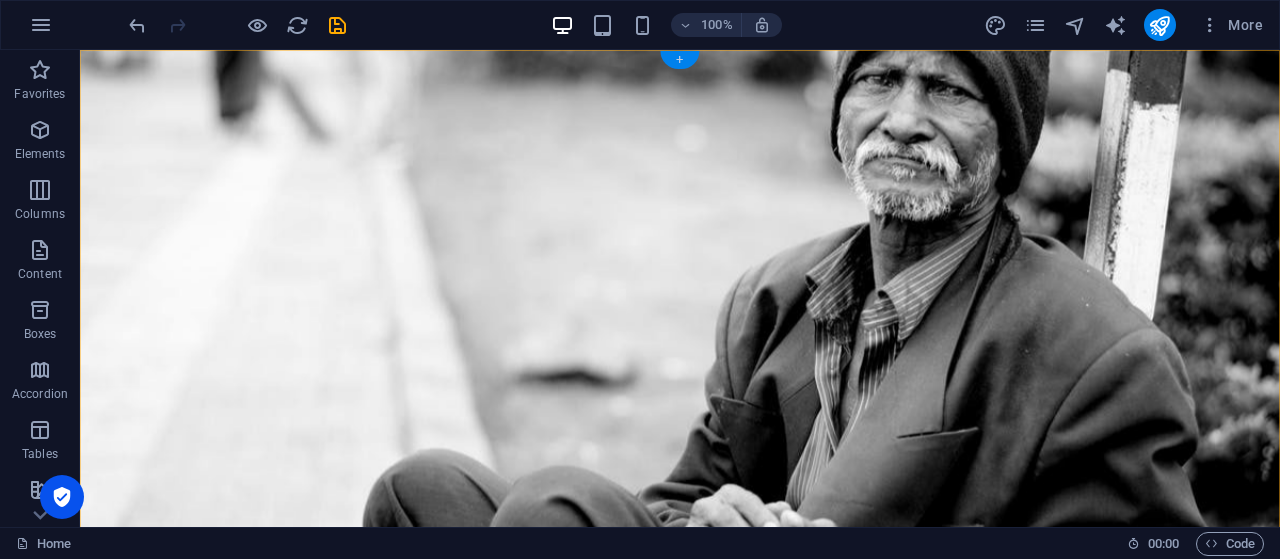 click on "+" at bounding box center [679, 60] 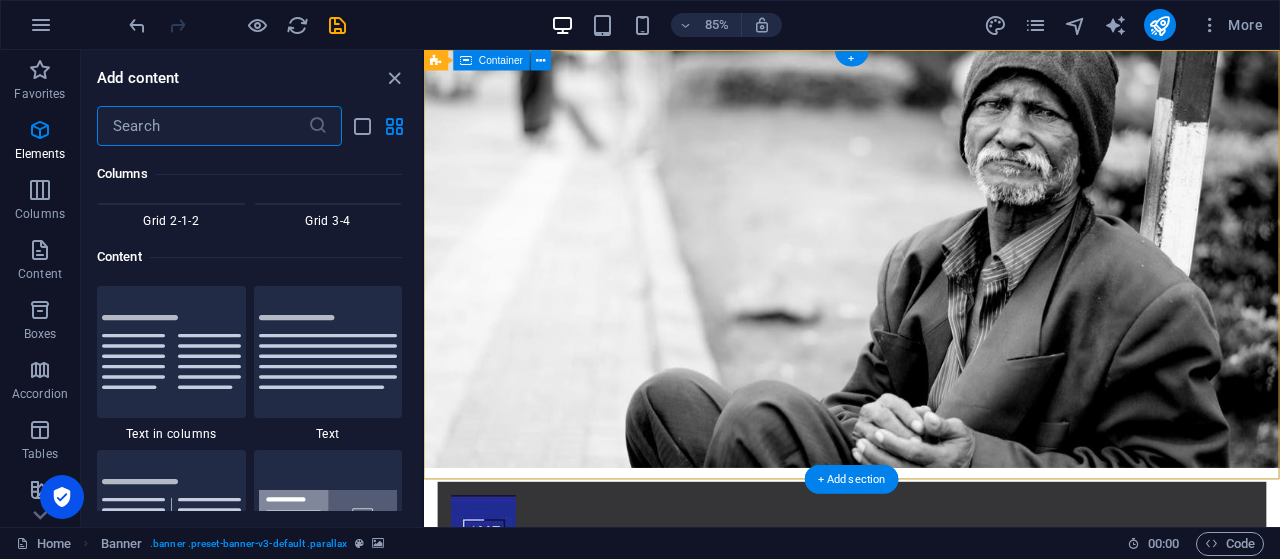 scroll, scrollTop: 3499, scrollLeft: 0, axis: vertical 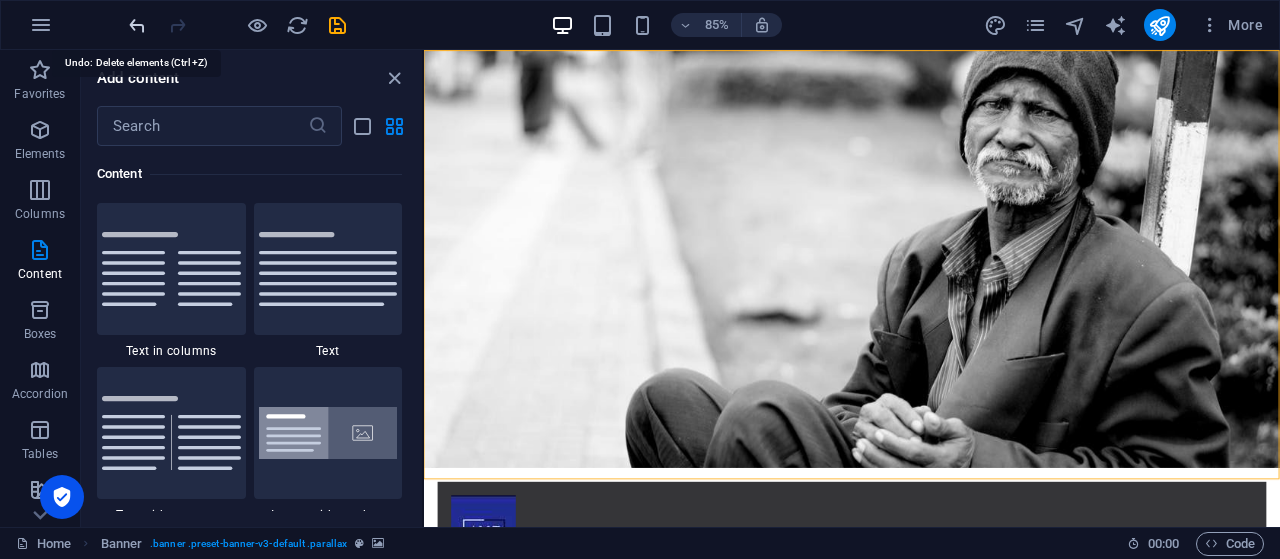 click at bounding box center [137, 25] 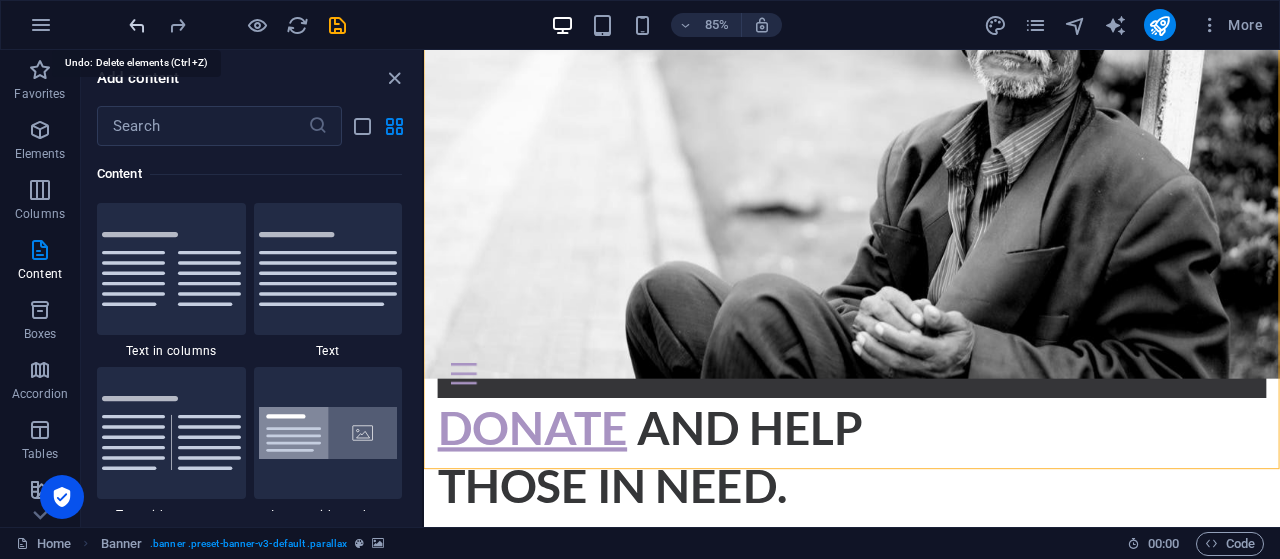 scroll, scrollTop: 328, scrollLeft: 0, axis: vertical 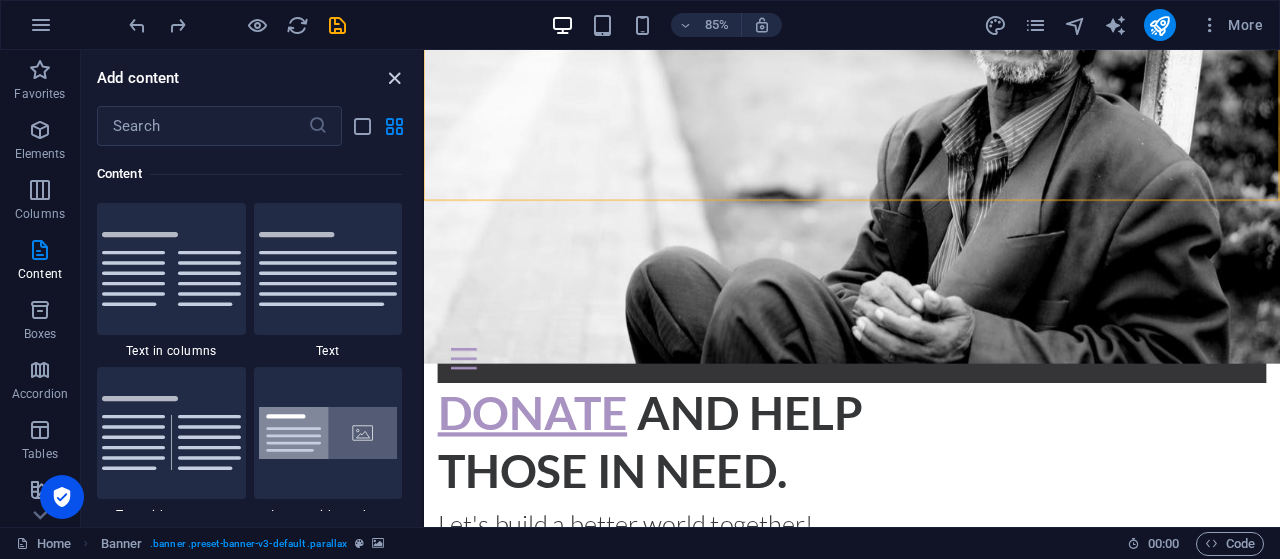 click at bounding box center (394, 78) 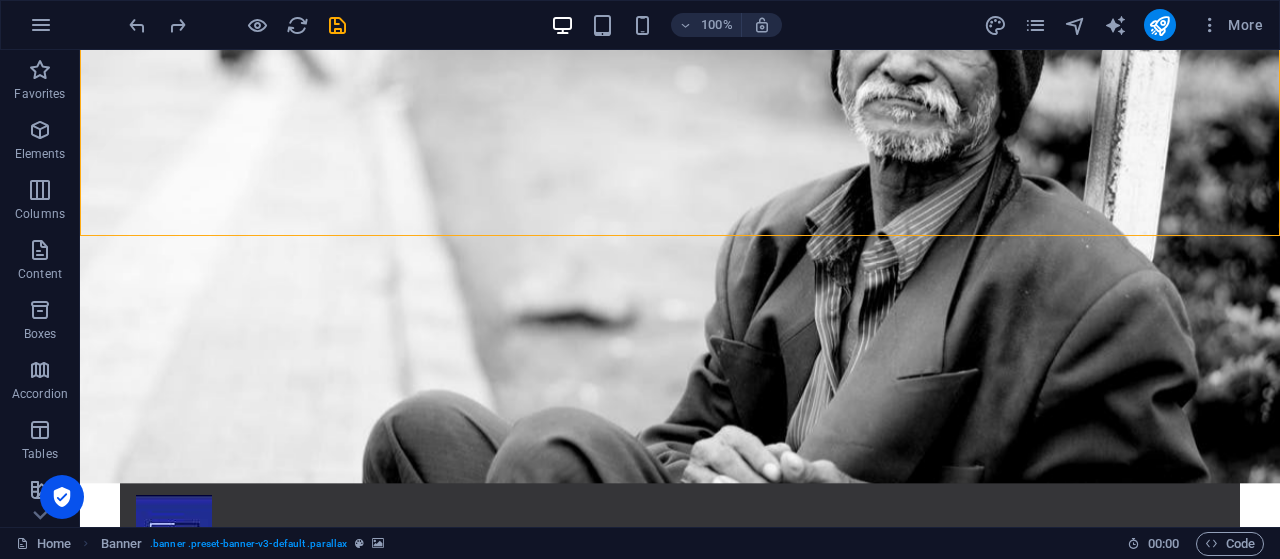 scroll, scrollTop: 0, scrollLeft: 0, axis: both 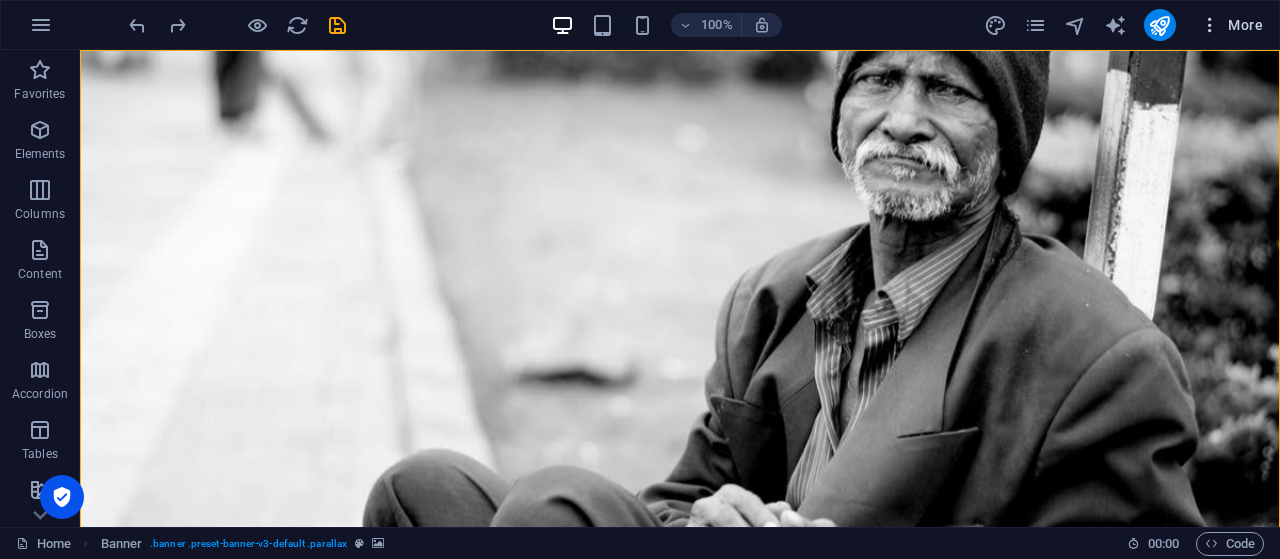 click at bounding box center [1210, 25] 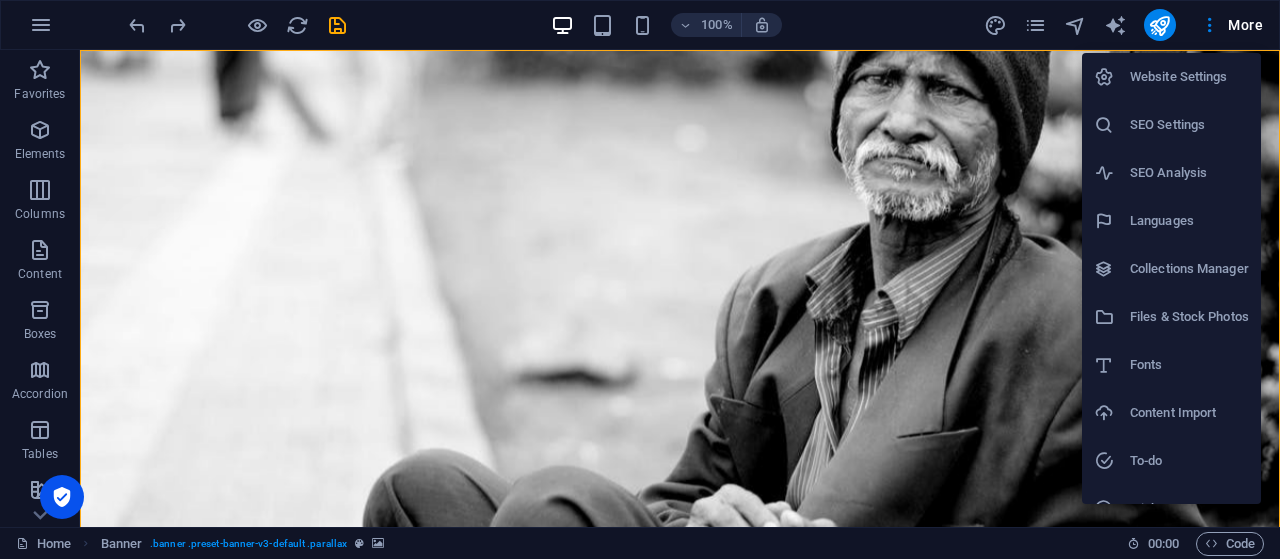 click on "Website Settings" at bounding box center [1189, 77] 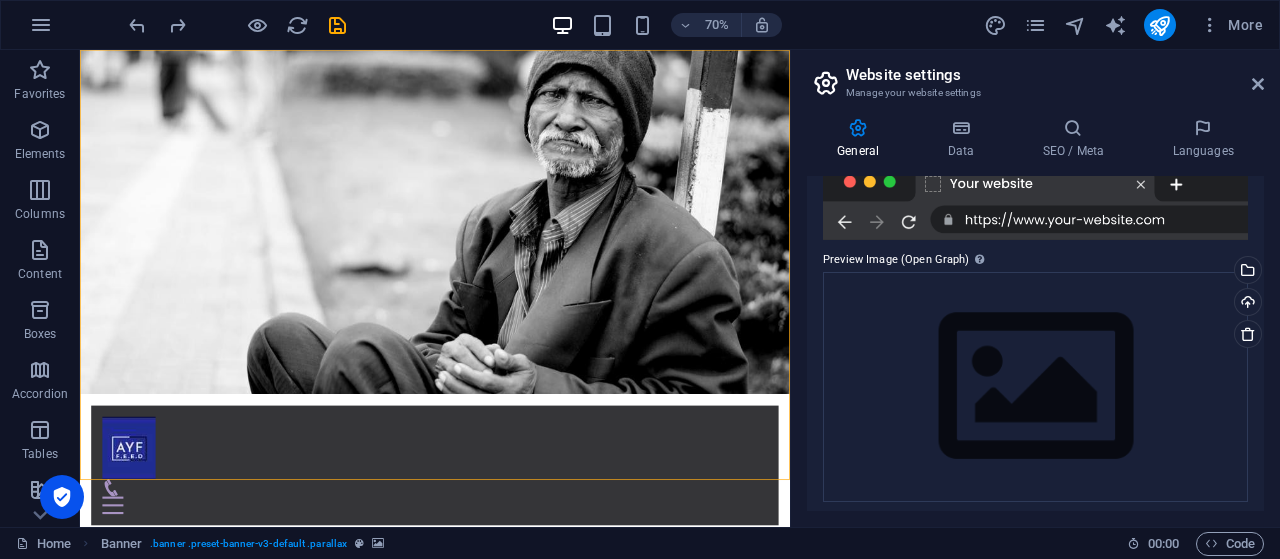 scroll, scrollTop: 438, scrollLeft: 0, axis: vertical 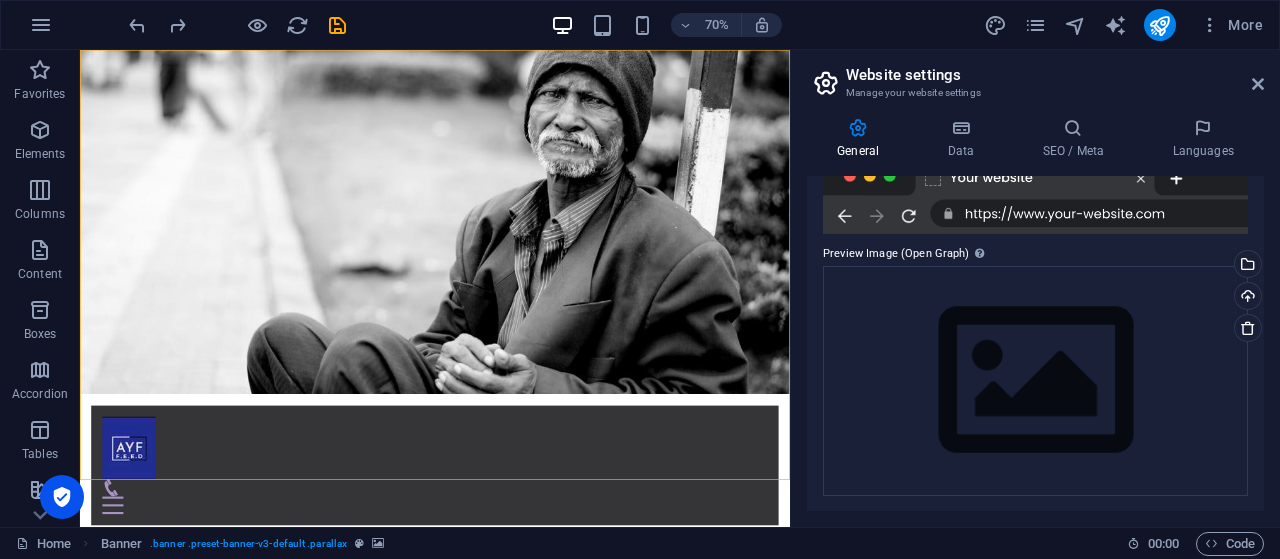 drag, startPoint x: 1255, startPoint y: 504, endPoint x: 1248, endPoint y: 267, distance: 237.10335 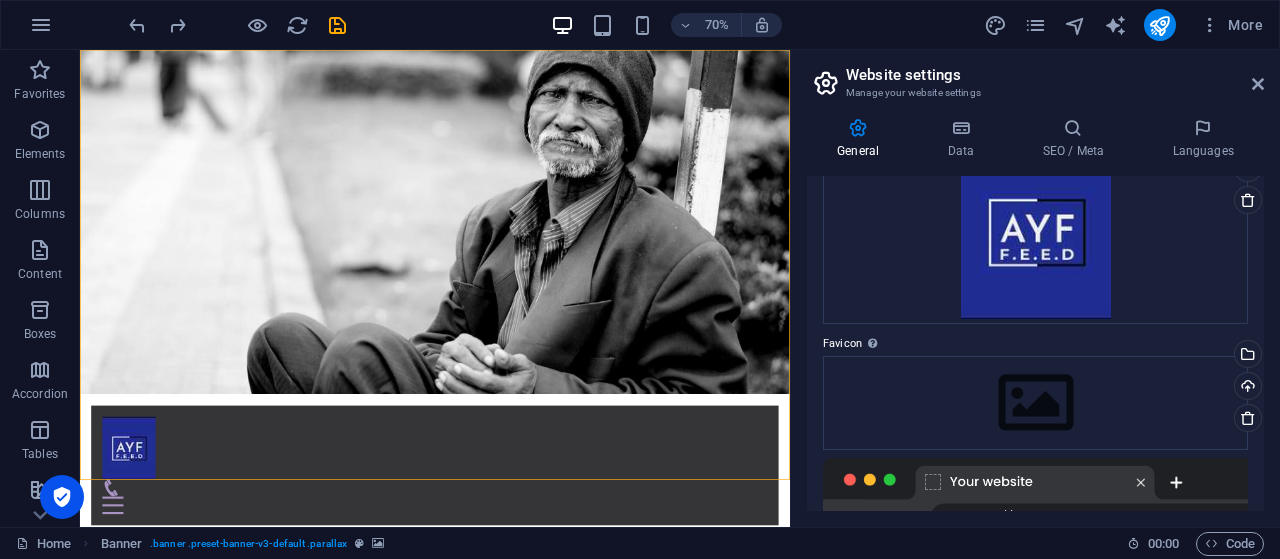 scroll, scrollTop: 0, scrollLeft: 0, axis: both 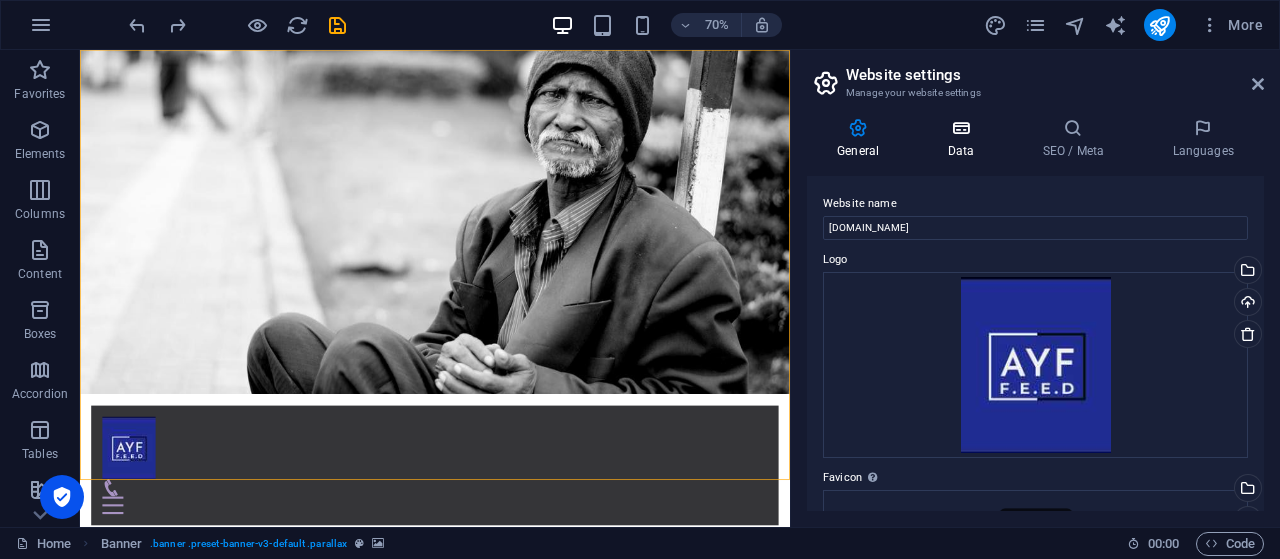 click on "Data" at bounding box center (964, 139) 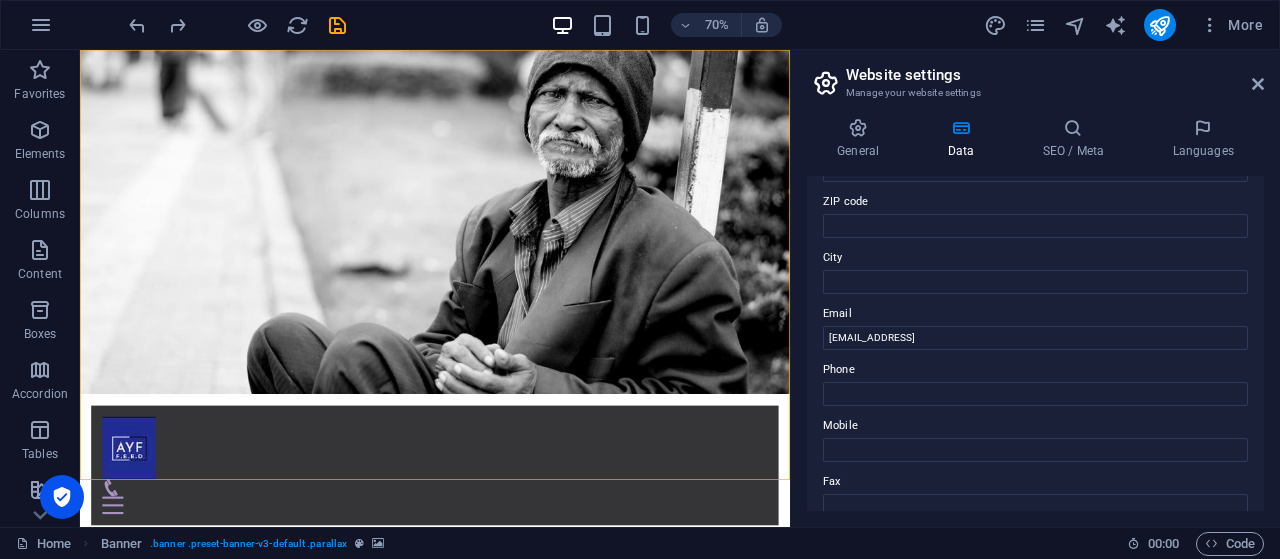 scroll, scrollTop: 304, scrollLeft: 0, axis: vertical 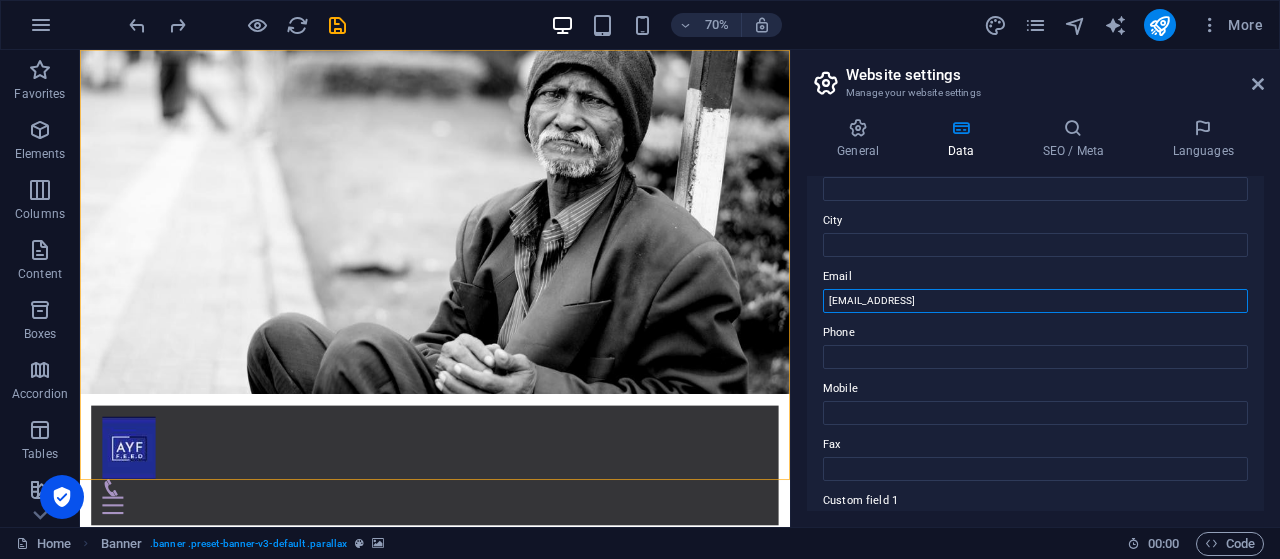 click on "dd3637bbc1462f027c7dae927681ae@cpanel.local" at bounding box center [1035, 301] 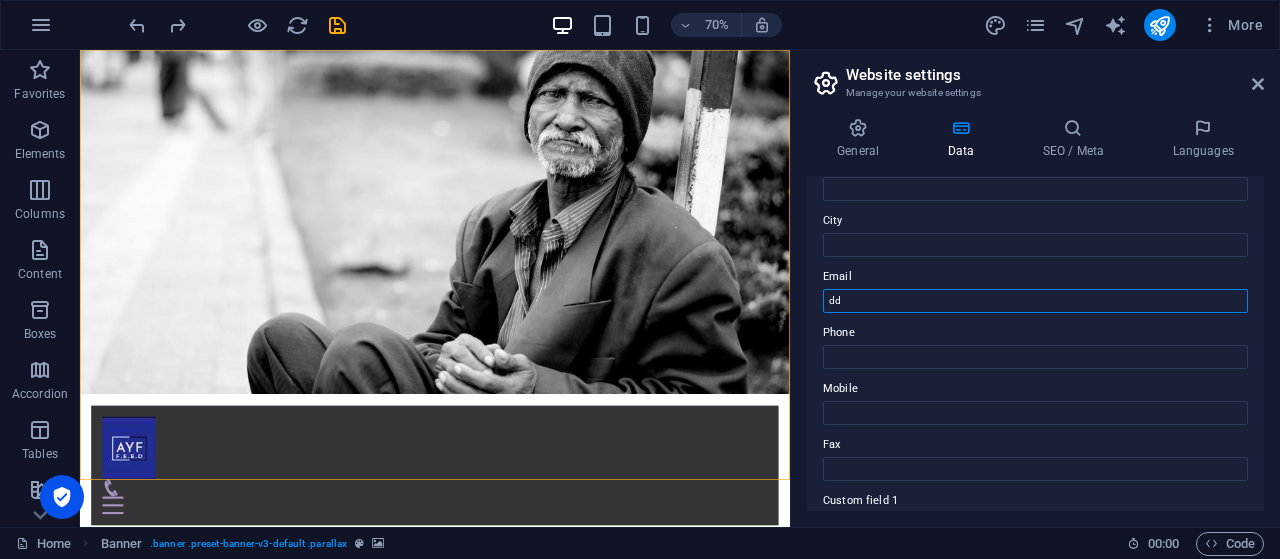 type on "d" 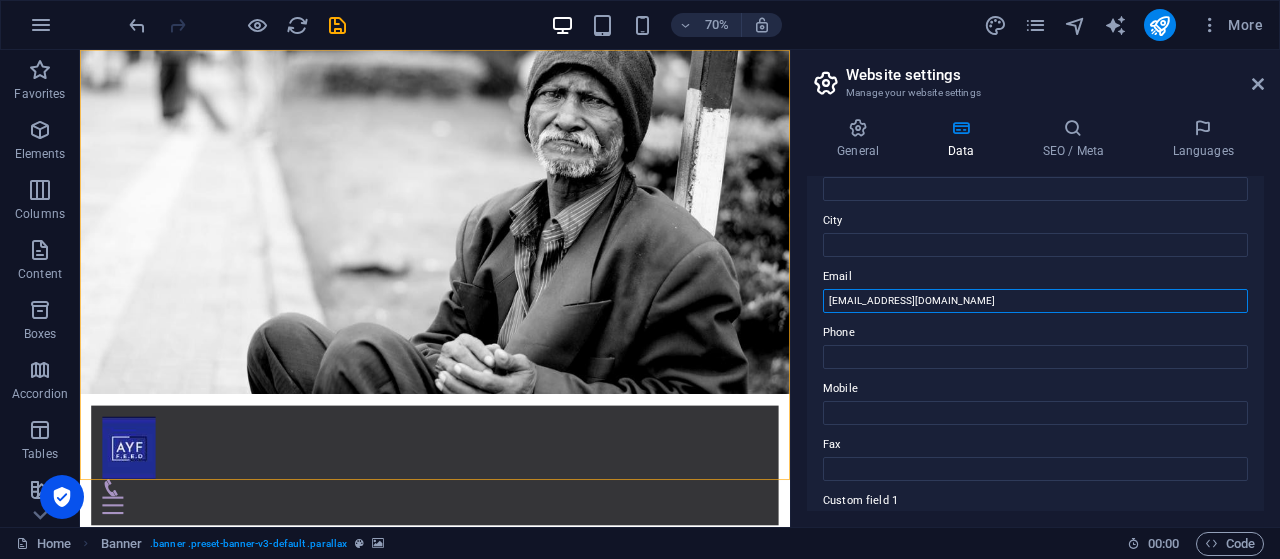 type on "info@amabokoyapalwafoundation.org" 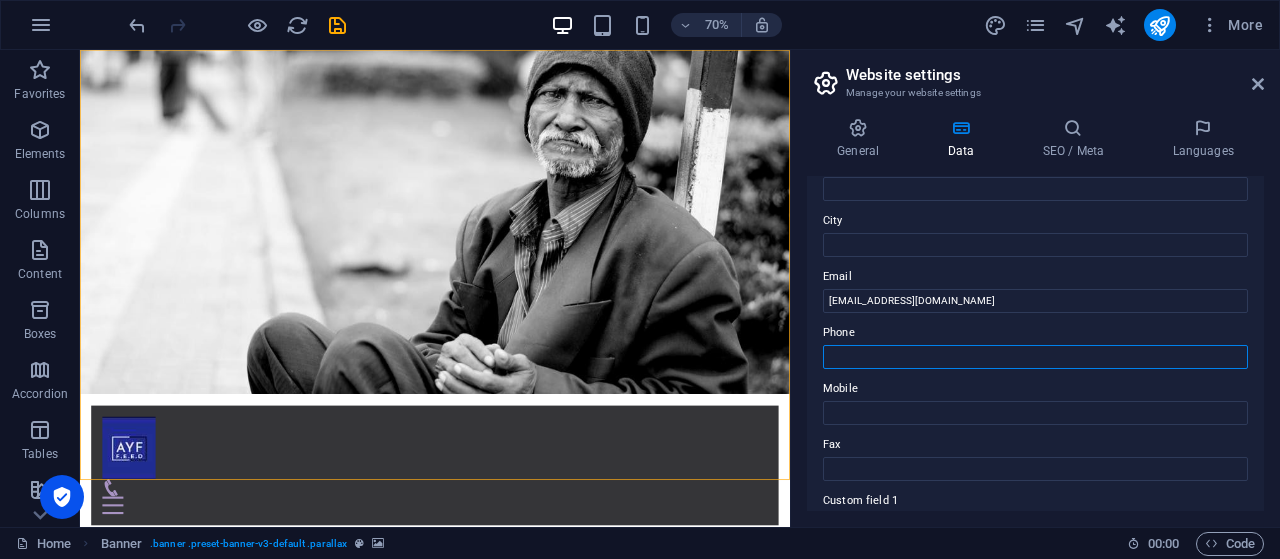 click on "Contact data for this website. This can be used everywhere on the website and will update automatically. Company amabokoyapalwafoundation.org First name Last name Street ZIP code City Email info@amabokoyapalwafoundation.org Phone Mobile Fax Custom field 1 Custom field 2 Custom field 3 Custom field 4 Custom field 5 Custom field 6" at bounding box center (1035, 343) 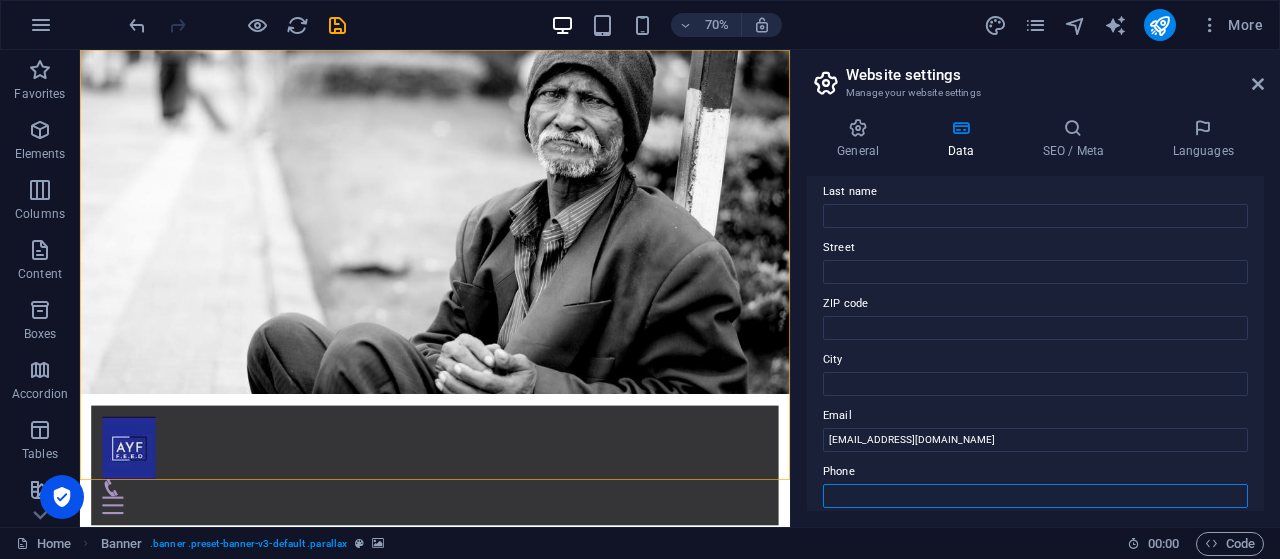 scroll, scrollTop: 160, scrollLeft: 0, axis: vertical 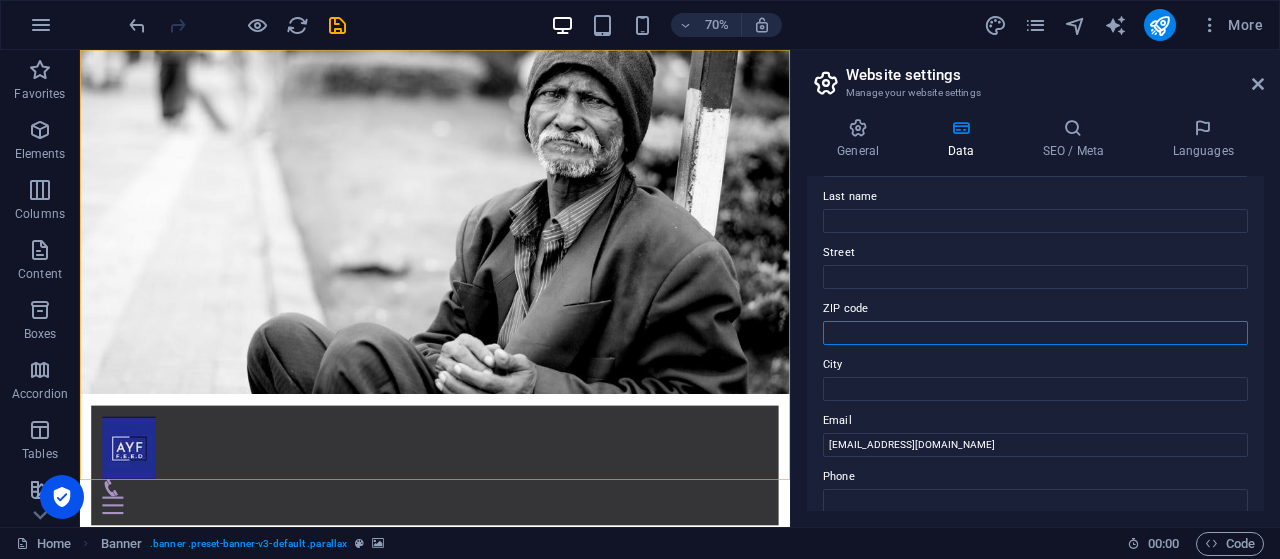 click on "ZIP code" at bounding box center [1035, 333] 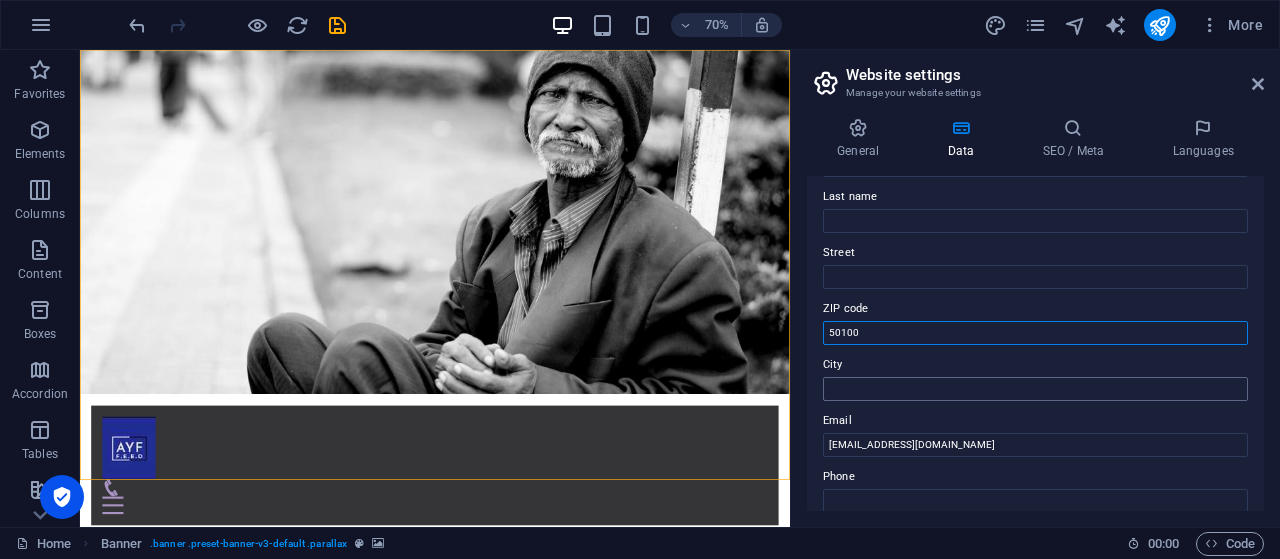 type on "50100" 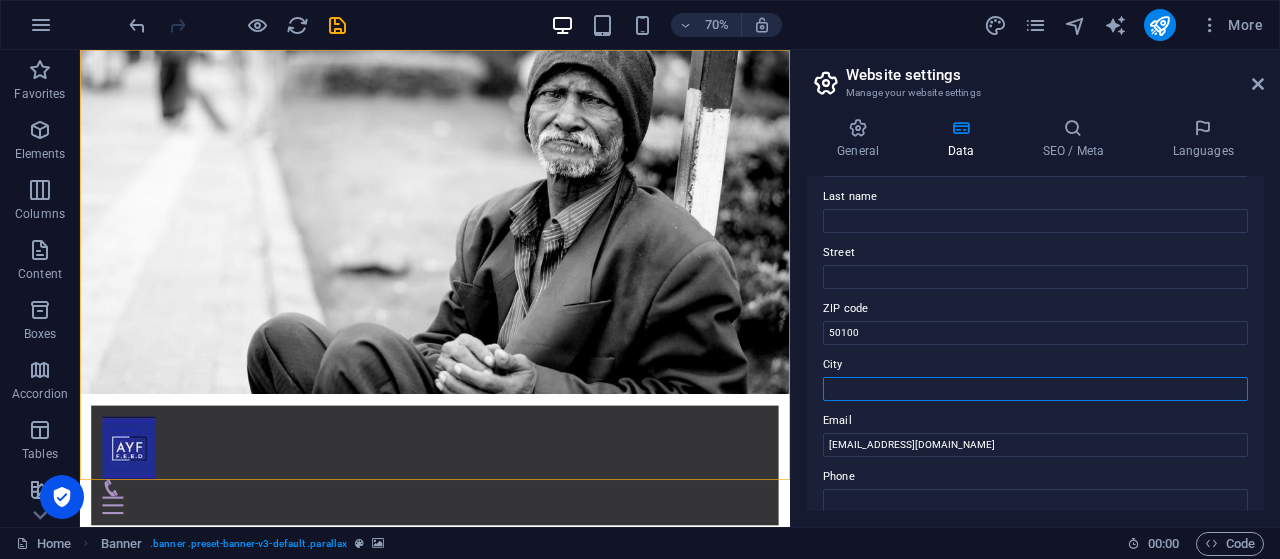 click on "City" at bounding box center [1035, 389] 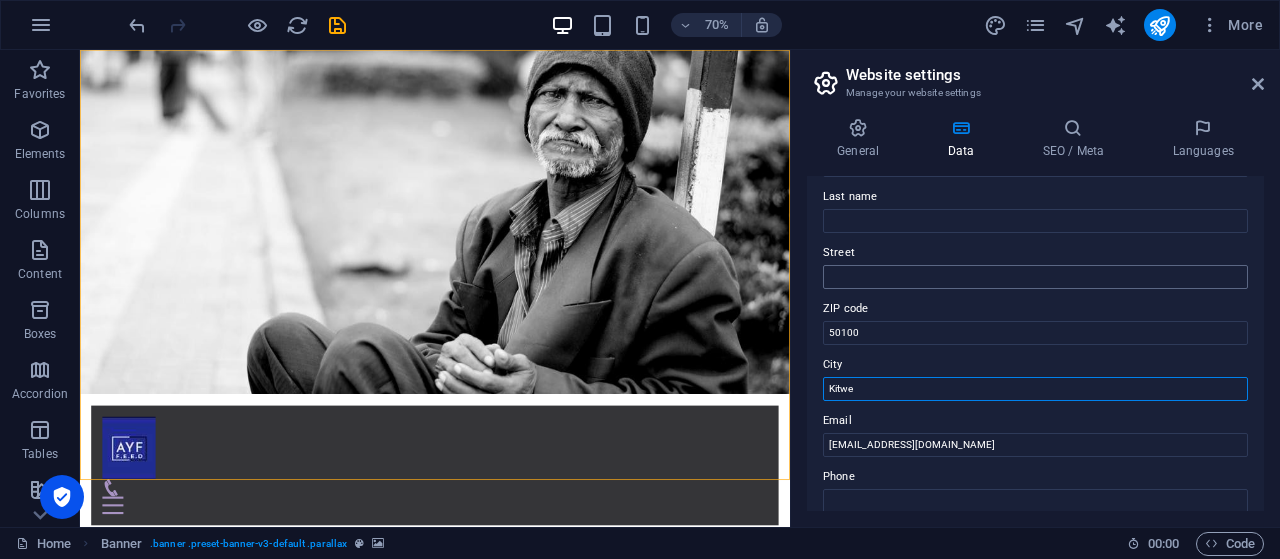 type on "Kitwe" 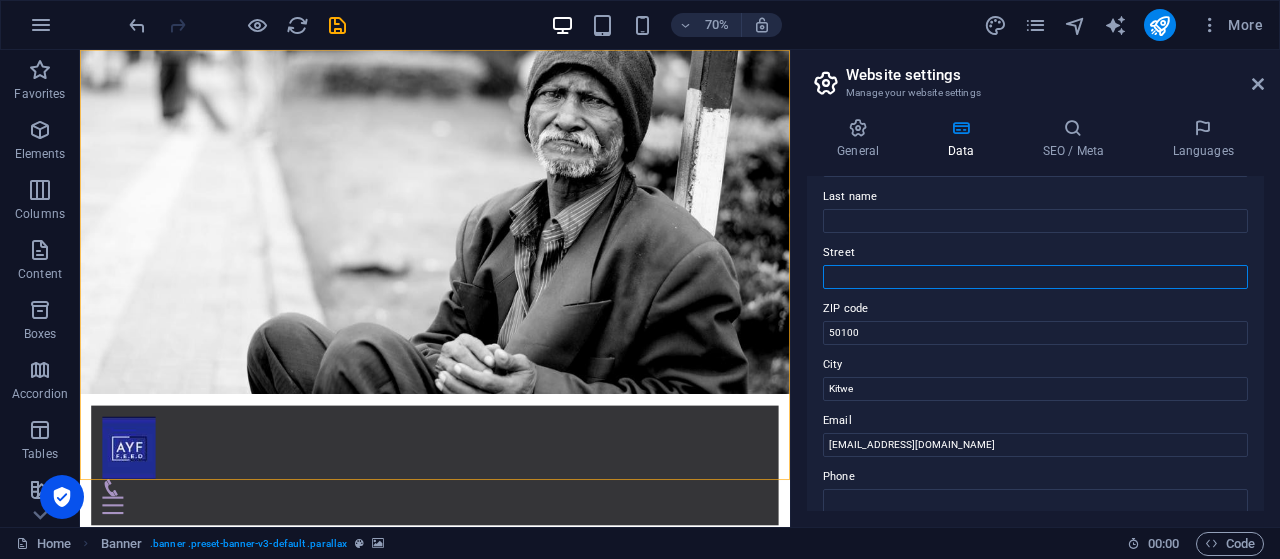 click on "Street" at bounding box center (1035, 277) 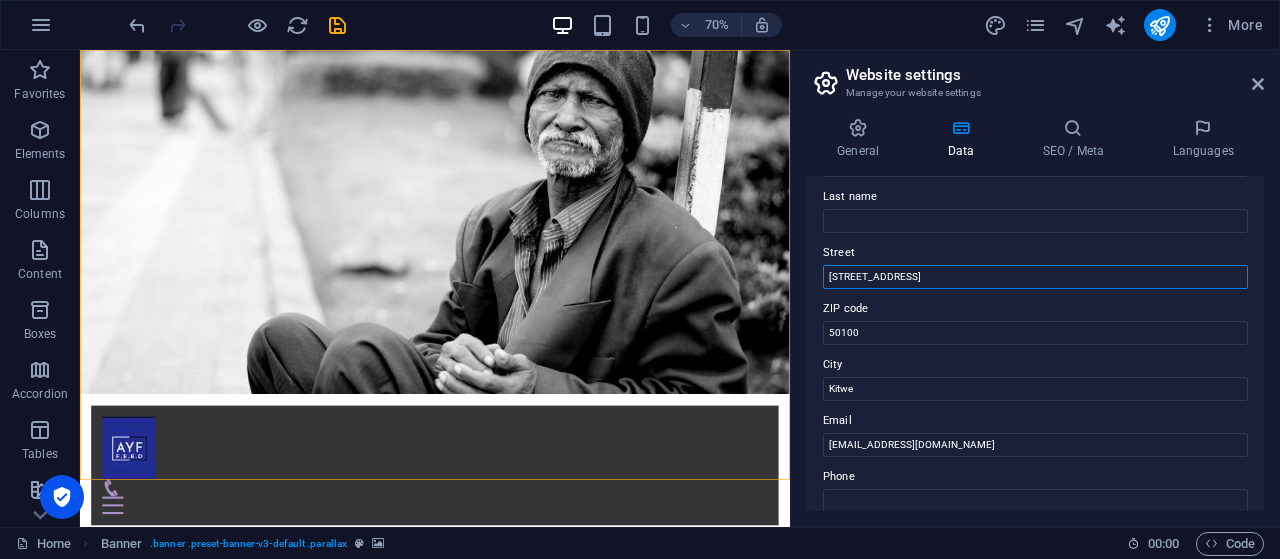 scroll, scrollTop: 19, scrollLeft: 0, axis: vertical 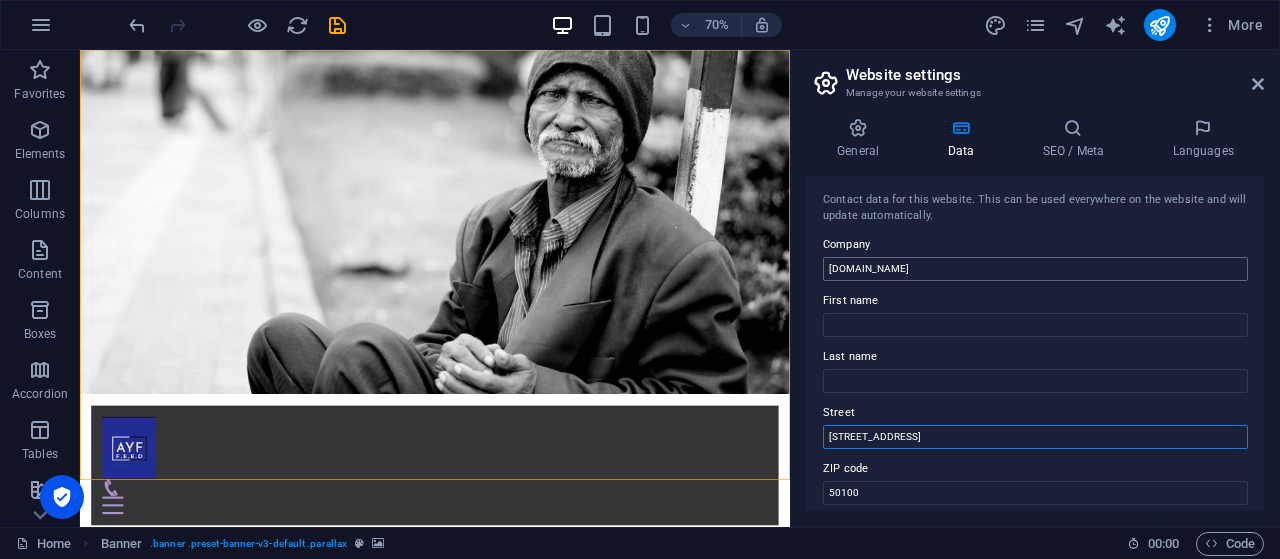 type on "874 Twalilubuka Road" 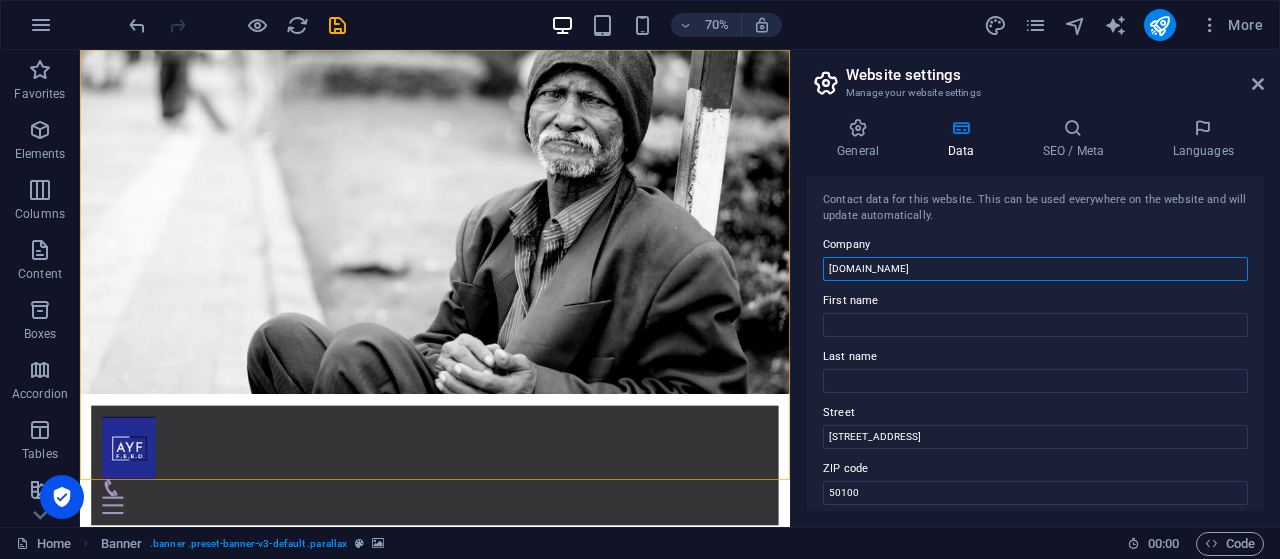 click on "[DOMAIN_NAME]" at bounding box center (1035, 269) 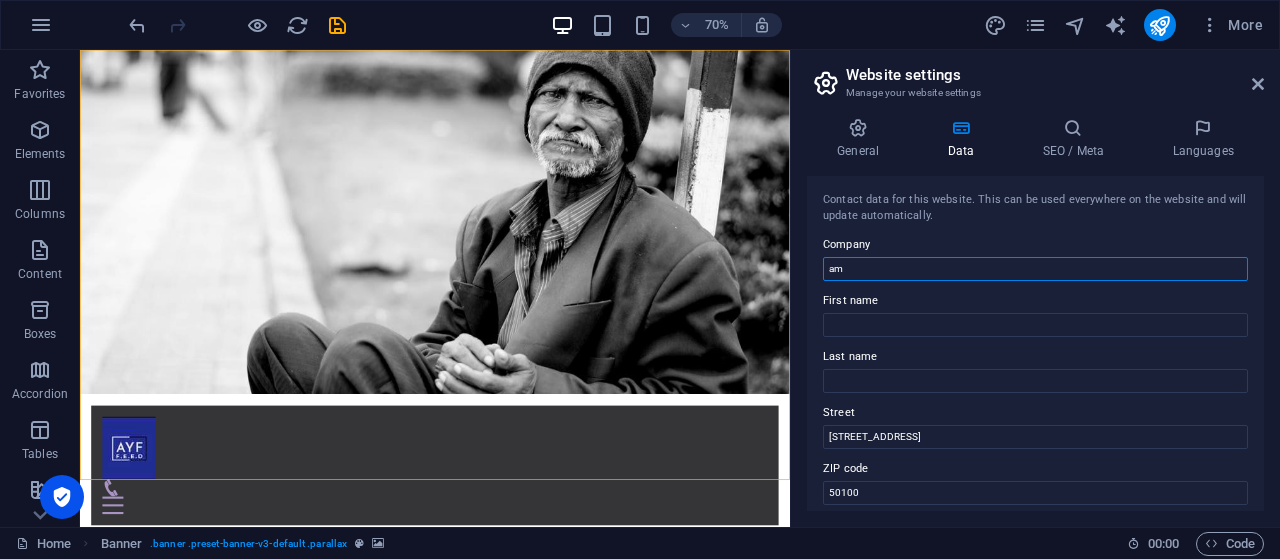 type on "a" 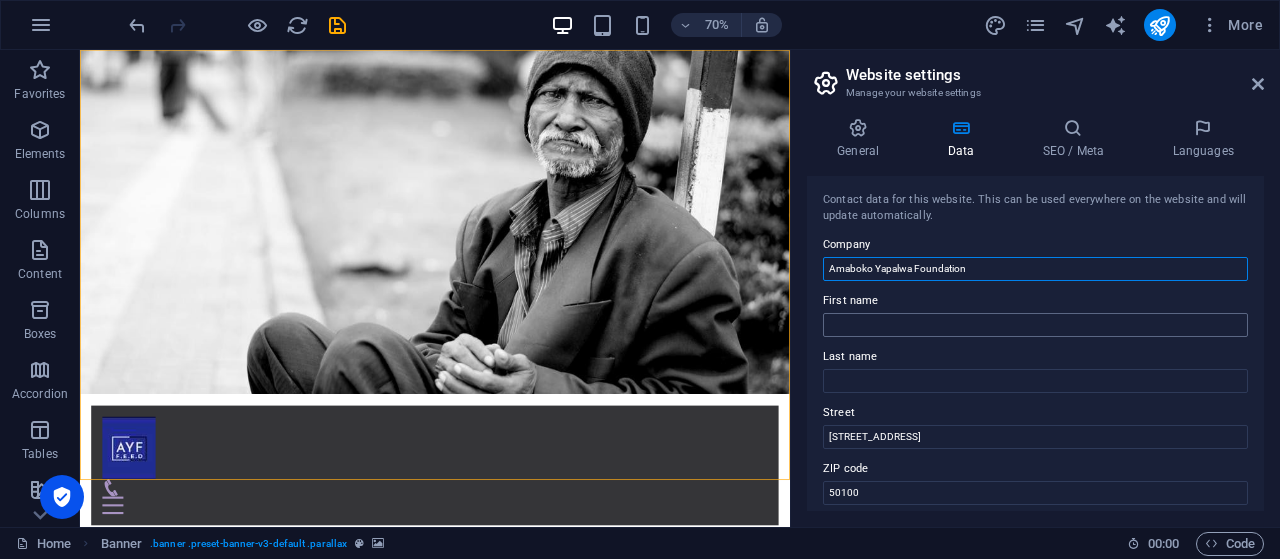 type on "Amaboko Yapalwa Foundation" 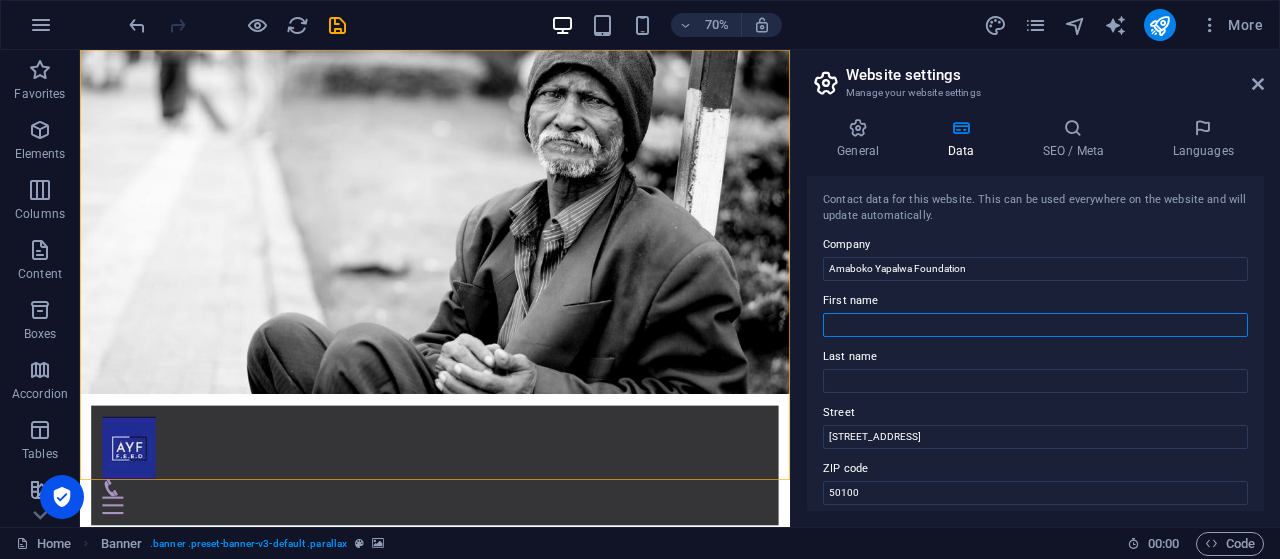 click on "First name" at bounding box center [1035, 325] 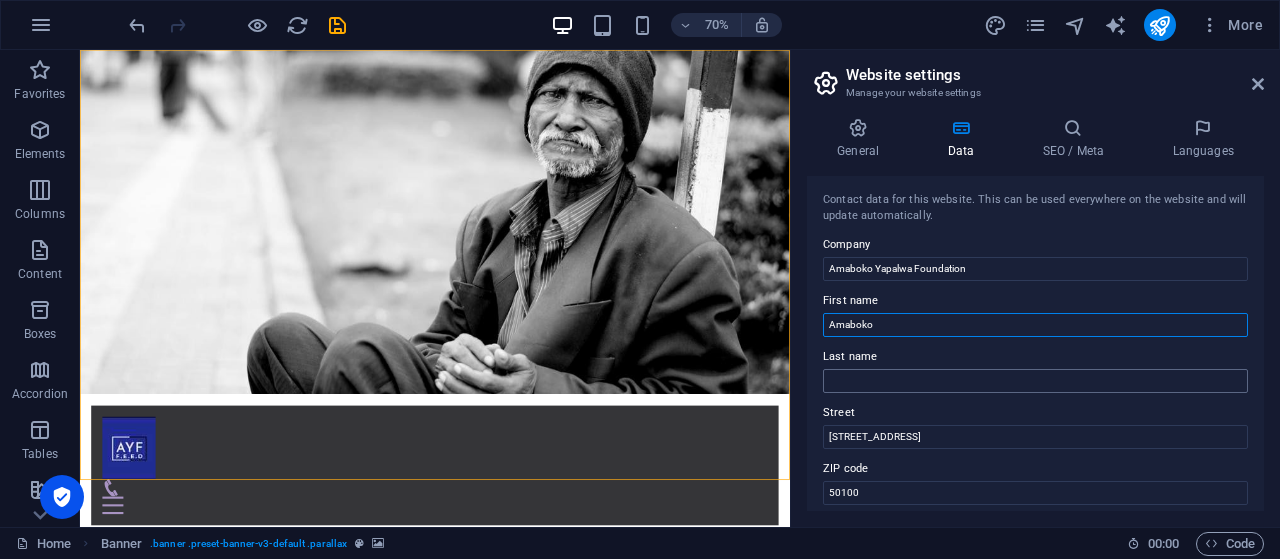 type on "Amaboko" 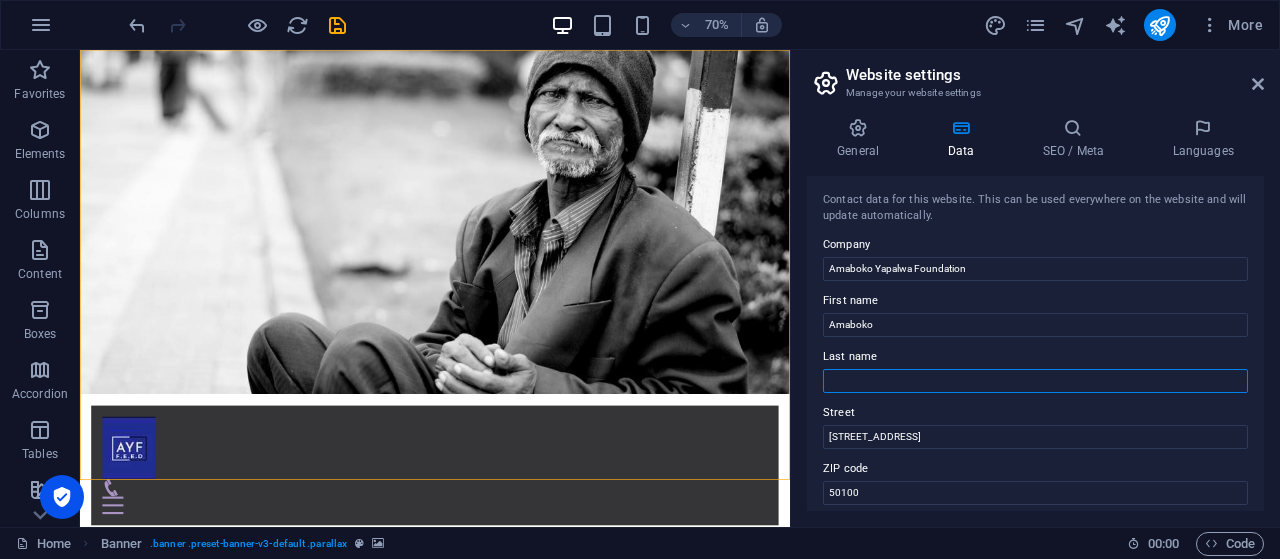 click on "Last name" at bounding box center (1035, 381) 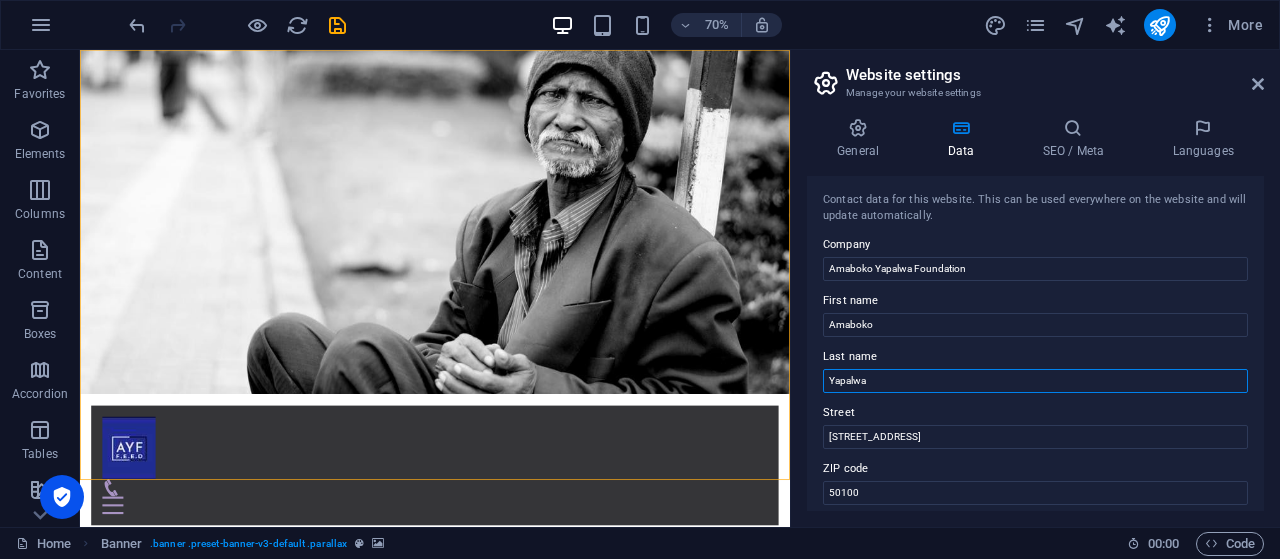 scroll, scrollTop: 304, scrollLeft: 0, axis: vertical 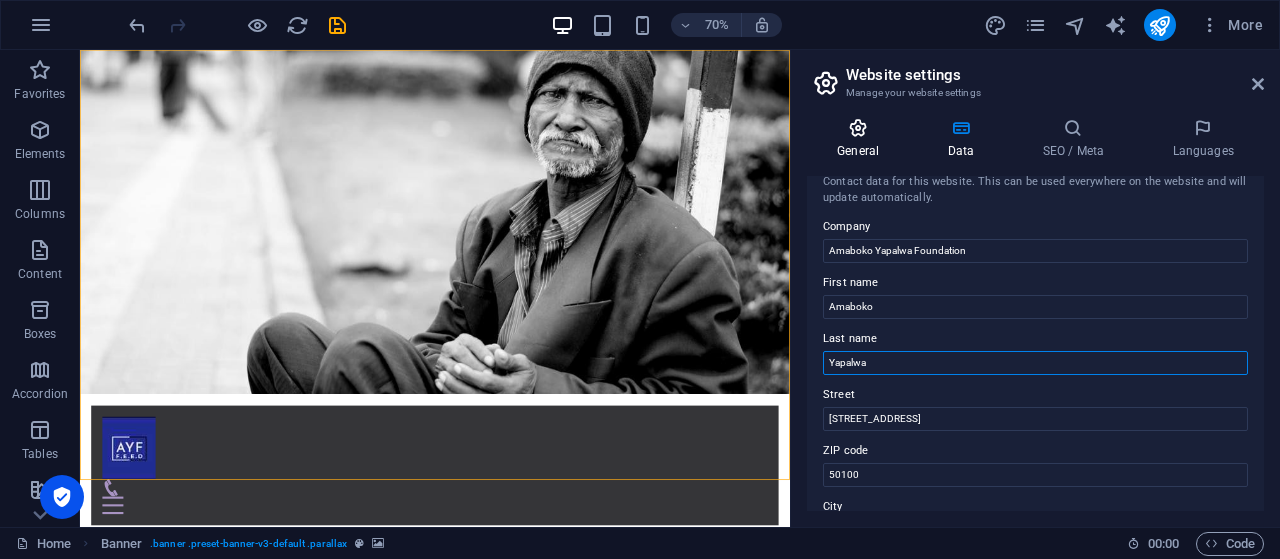 type on "Yapalwa" 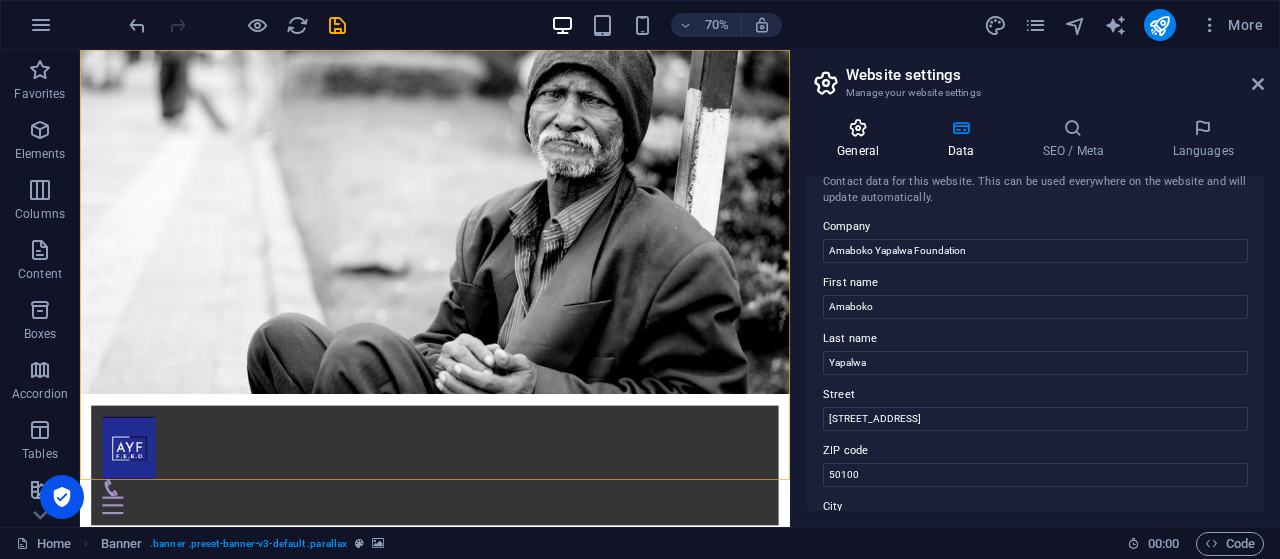 click on "General" at bounding box center [862, 139] 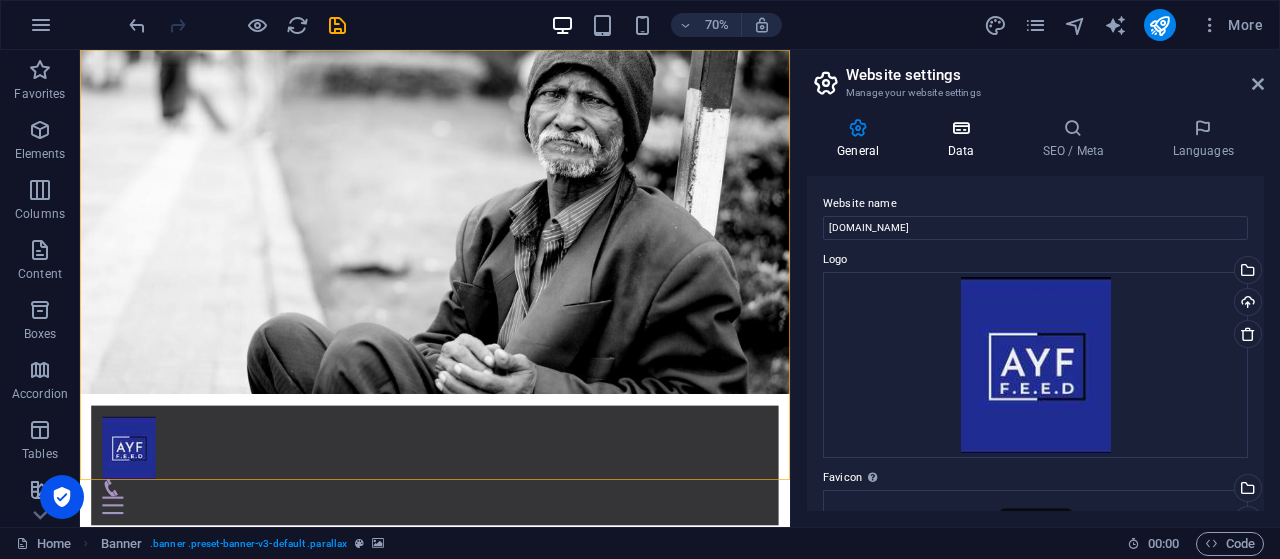 click on "Data" at bounding box center [964, 139] 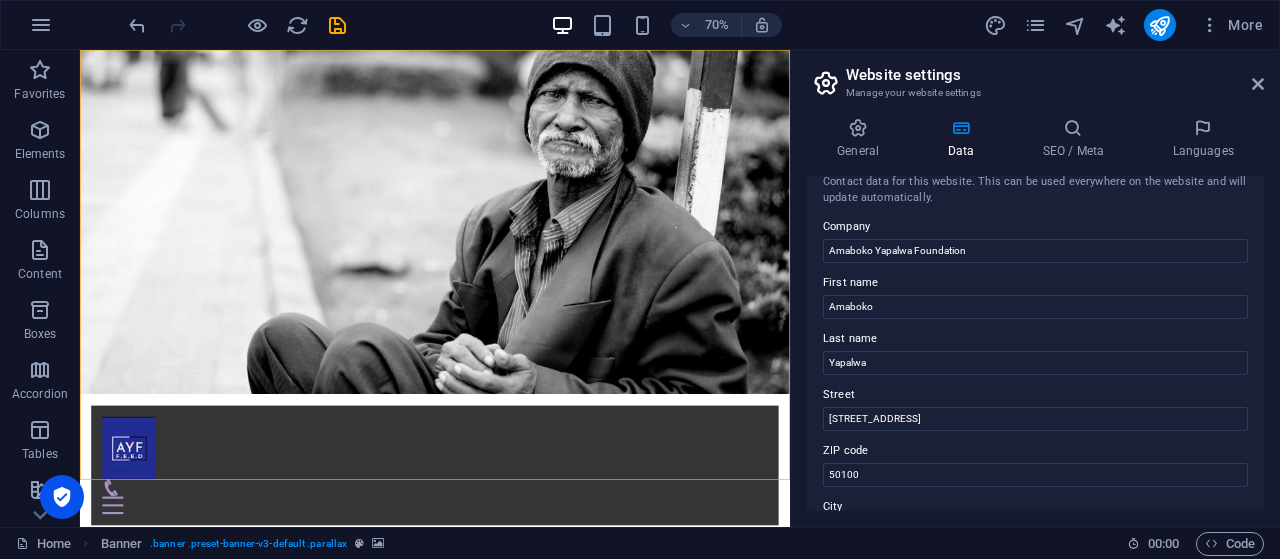 scroll, scrollTop: 18, scrollLeft: 0, axis: vertical 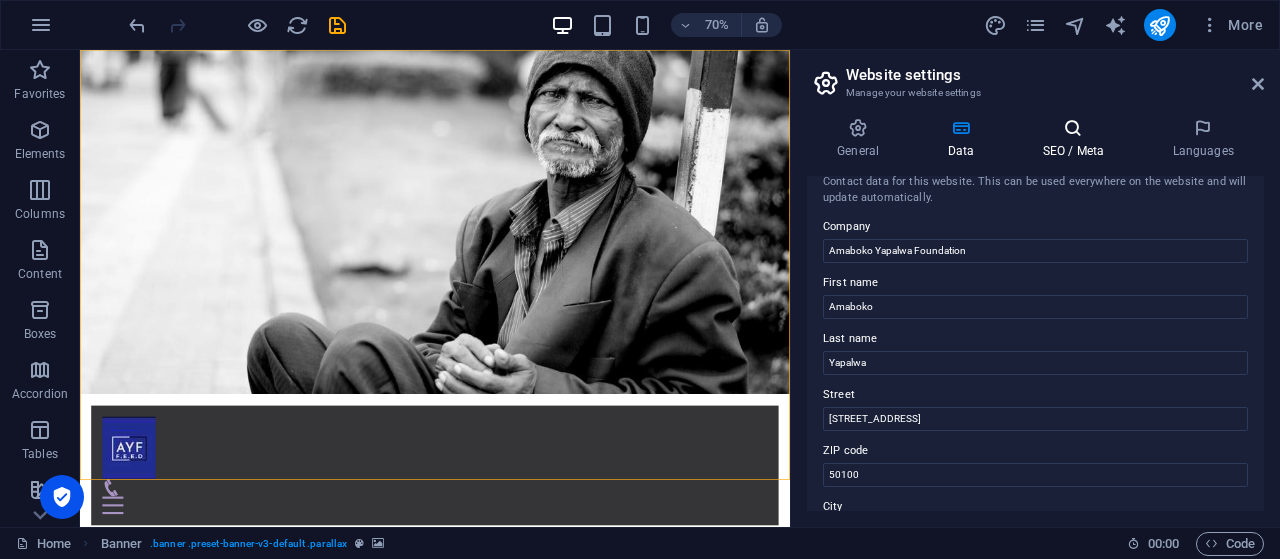 click on "SEO / Meta" at bounding box center (1077, 139) 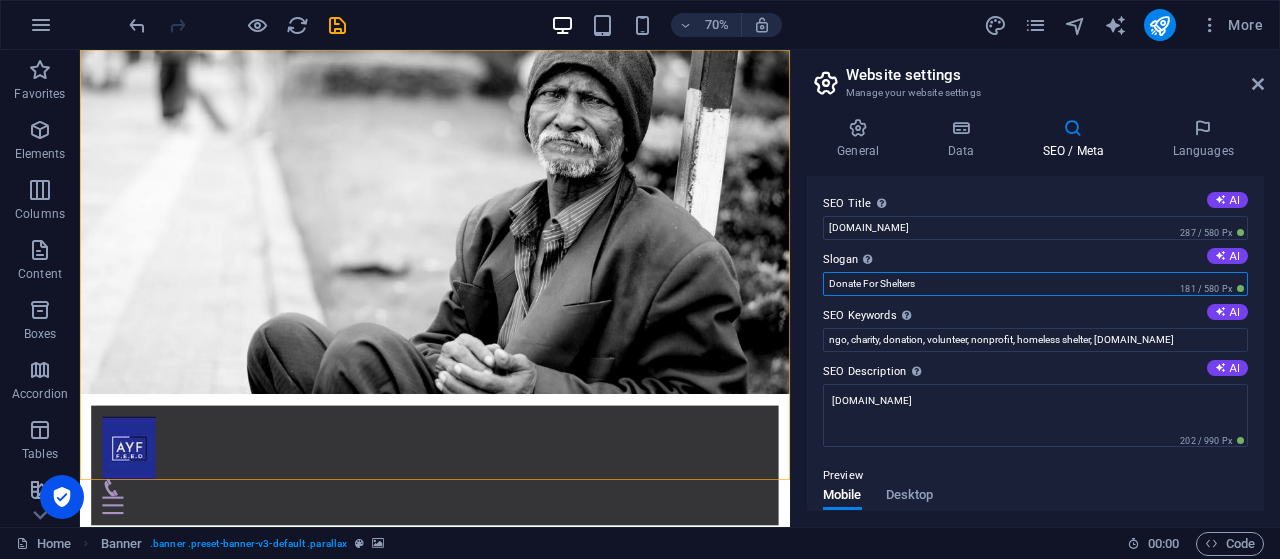 click on "Donate For Shelters" at bounding box center (1035, 284) 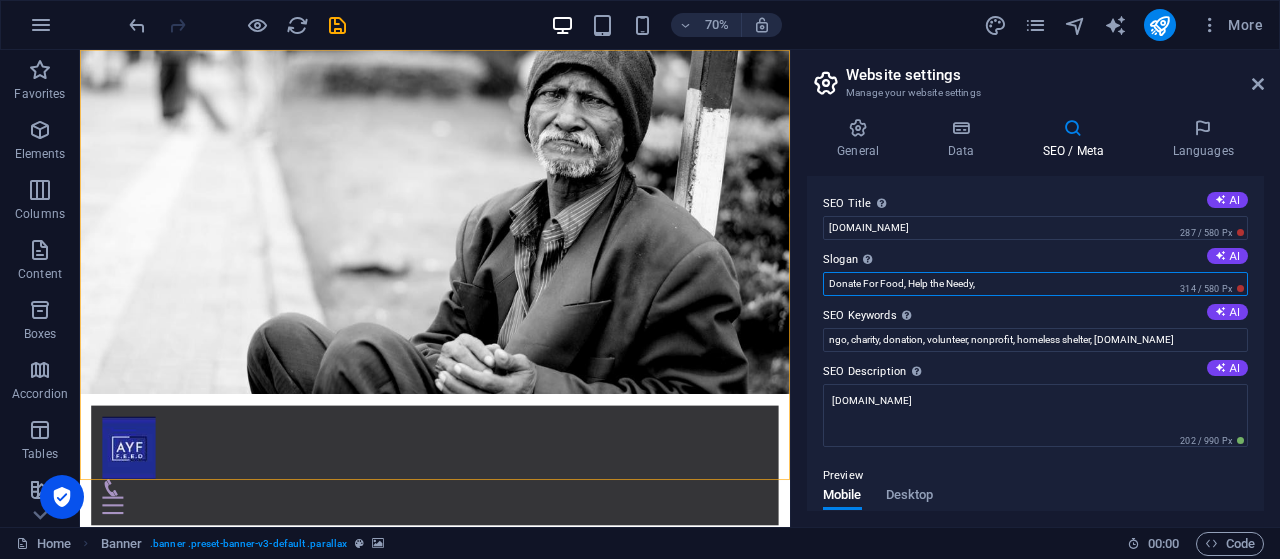 click on "Donate For Food, Help the Needy," at bounding box center (1035, 284) 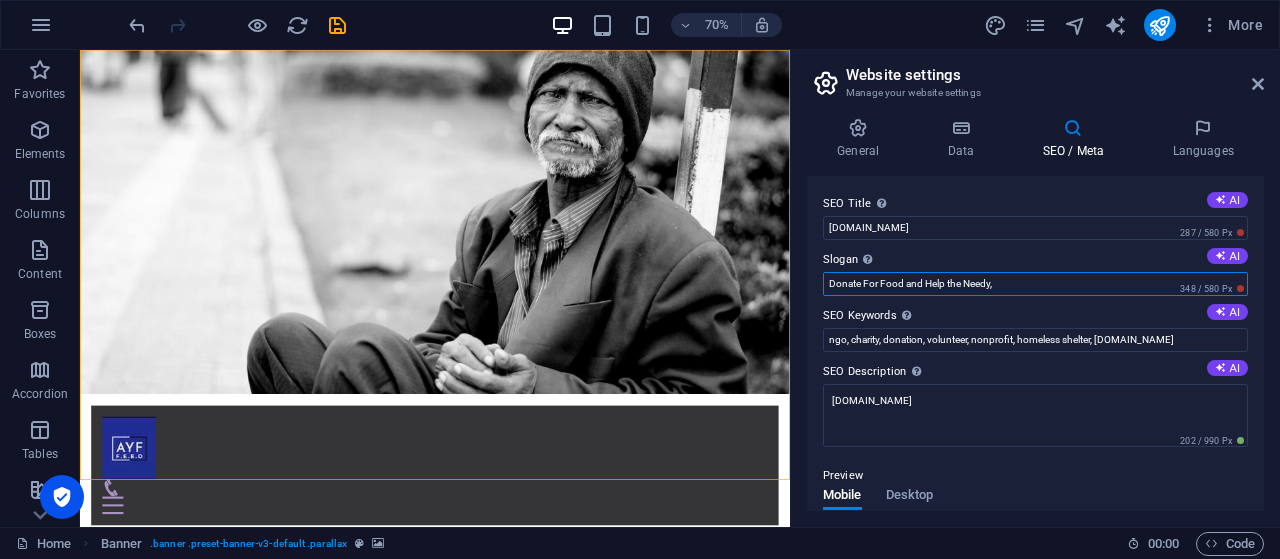 click on "Donate For Food and Help the Needy," at bounding box center (1035, 284) 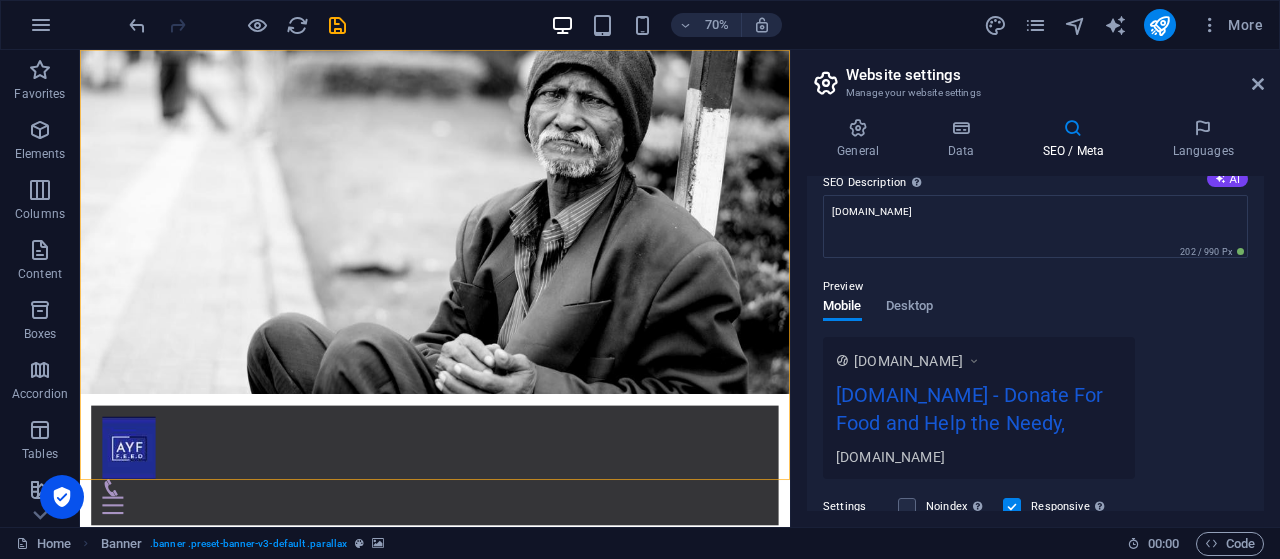 scroll, scrollTop: 192, scrollLeft: 0, axis: vertical 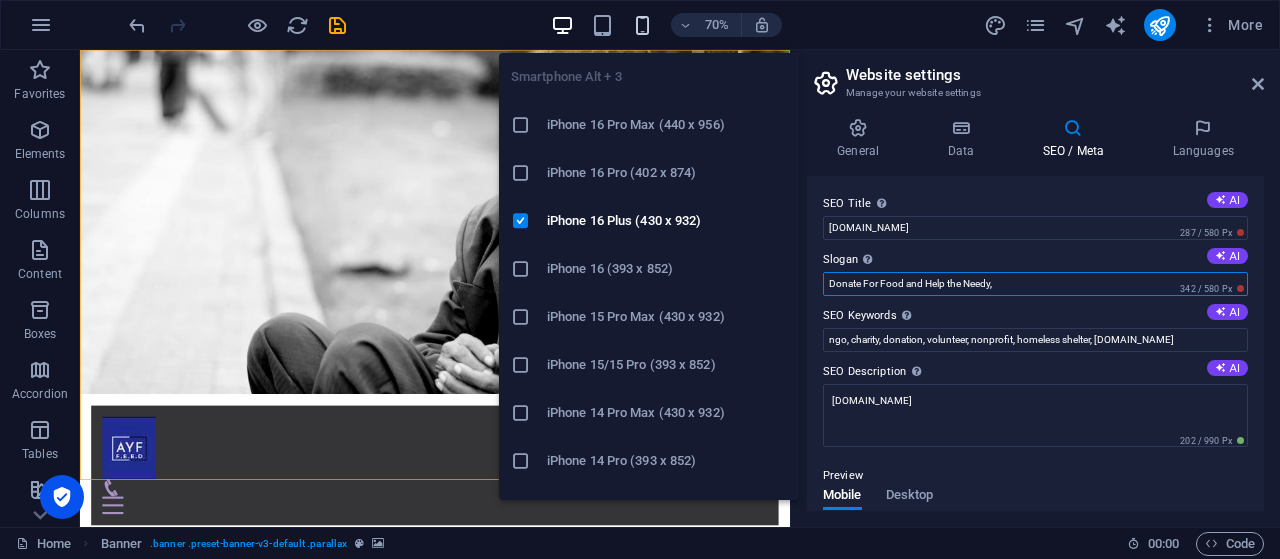 type on "Donate For Food and Help the Needy," 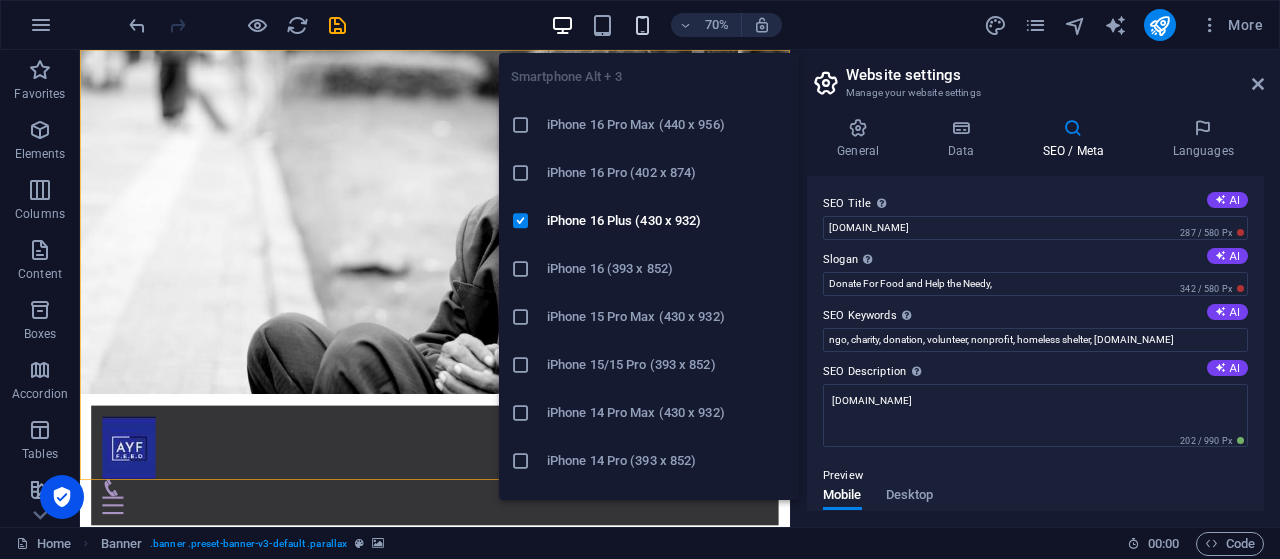 click at bounding box center [642, 25] 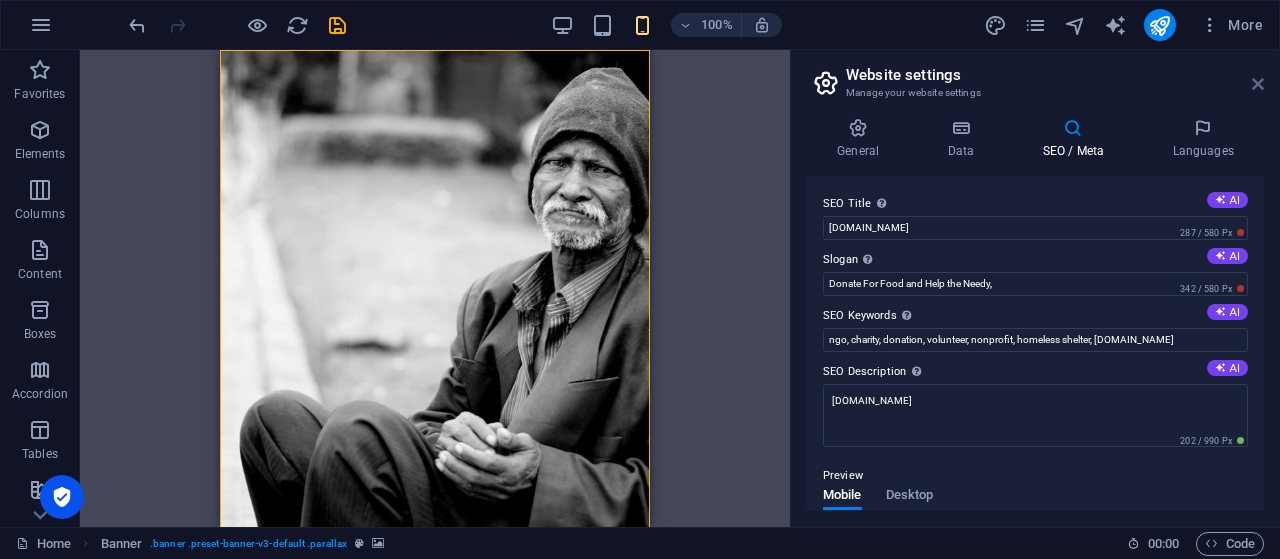 click at bounding box center (1258, 84) 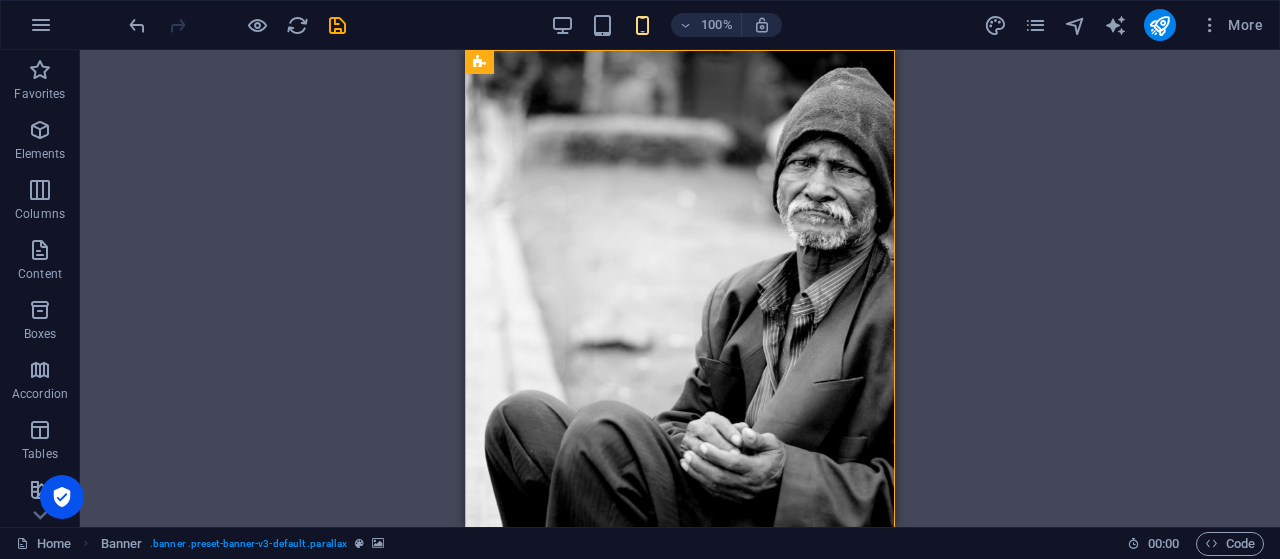 click on "Container   H1   Banner   Banner   Container   Container   Container   Menu Bar   Banner   Image   Container   Banner   Menu Bar   Banner   Text   Spacer   Preset   Icon   Button   Container   Icon   HTML   Menu   Container   Preset   Container   Preset   Container   Icon List   Container   H3   Container   Container   H3   Container   Container   H3   Container   Container   H3   Container   Container   H3   Container   H3   Container   Container   Icon   Icon   Menu   Text   Placeholder" at bounding box center [680, 288] 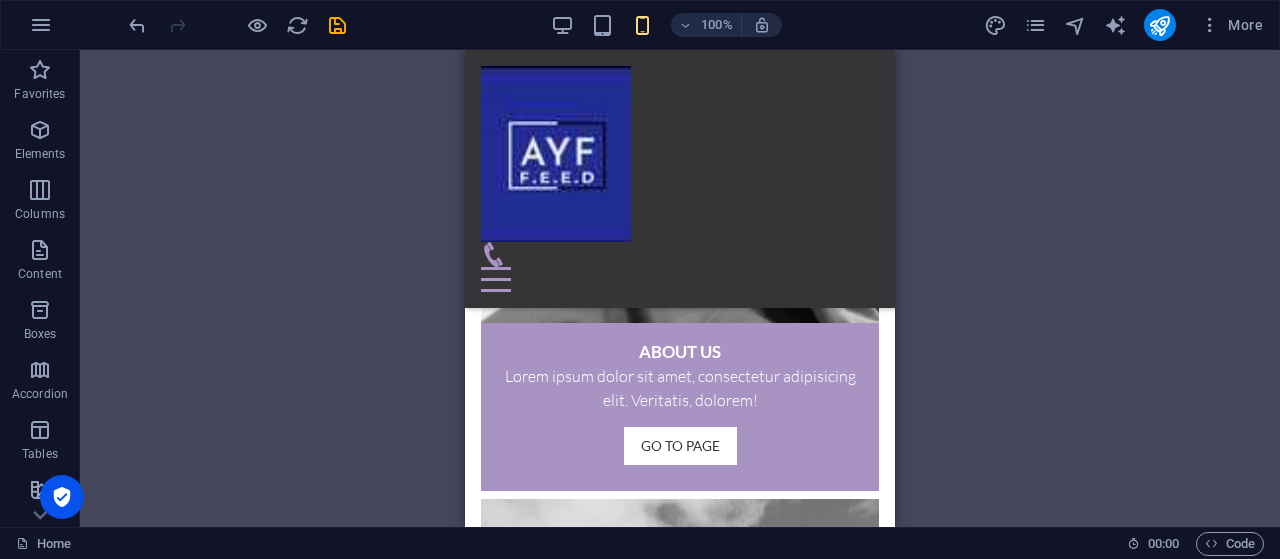 scroll, scrollTop: 1760, scrollLeft: 0, axis: vertical 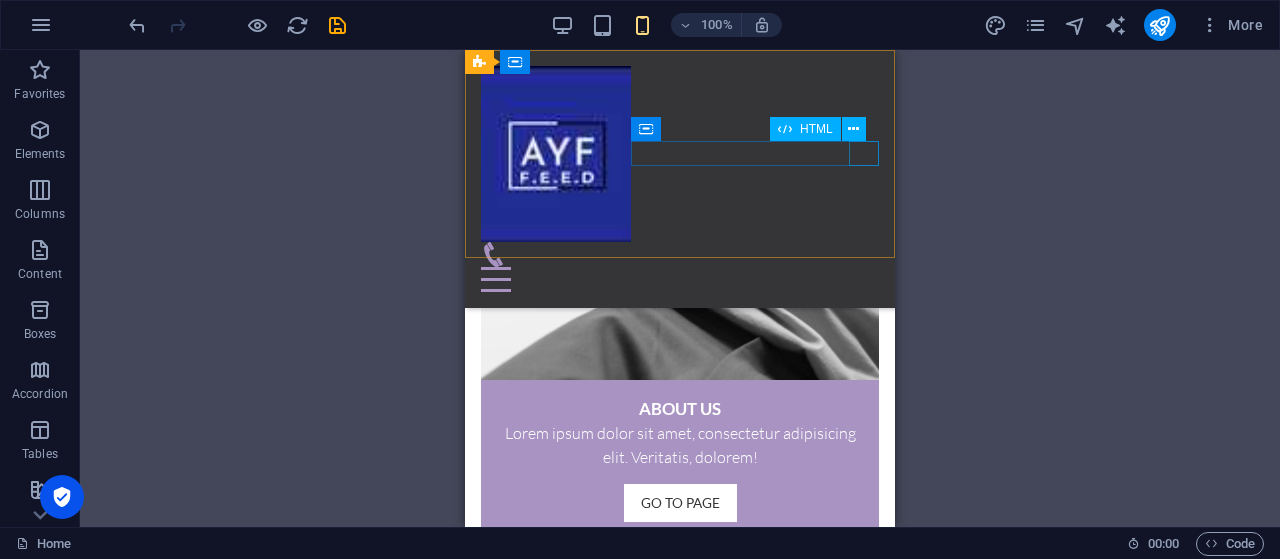 click at bounding box center [680, 279] 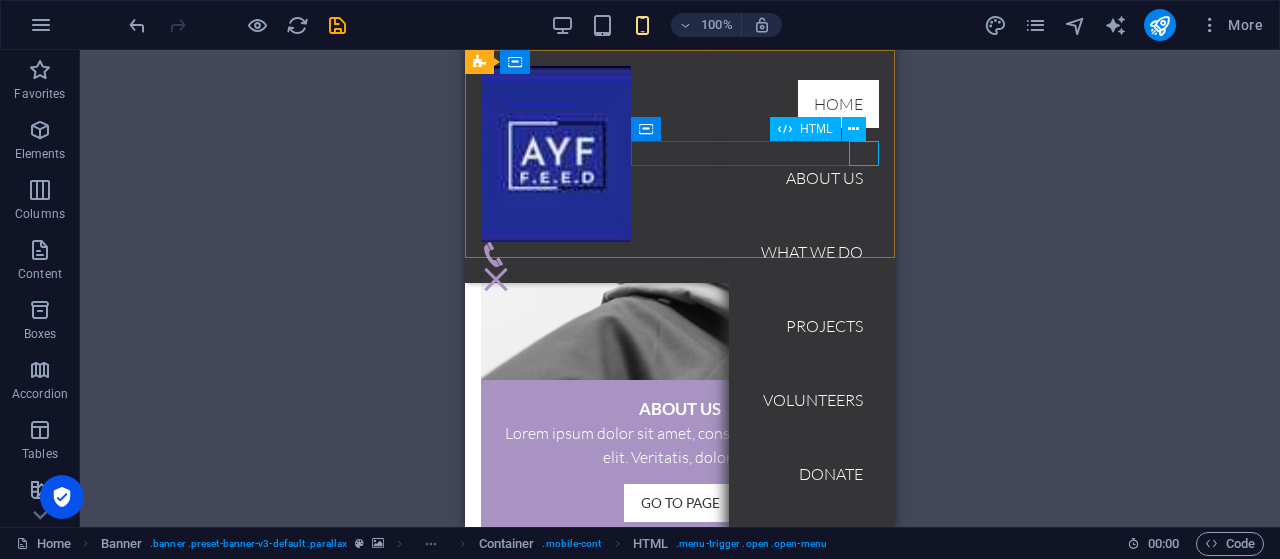 click at bounding box center (496, 279) 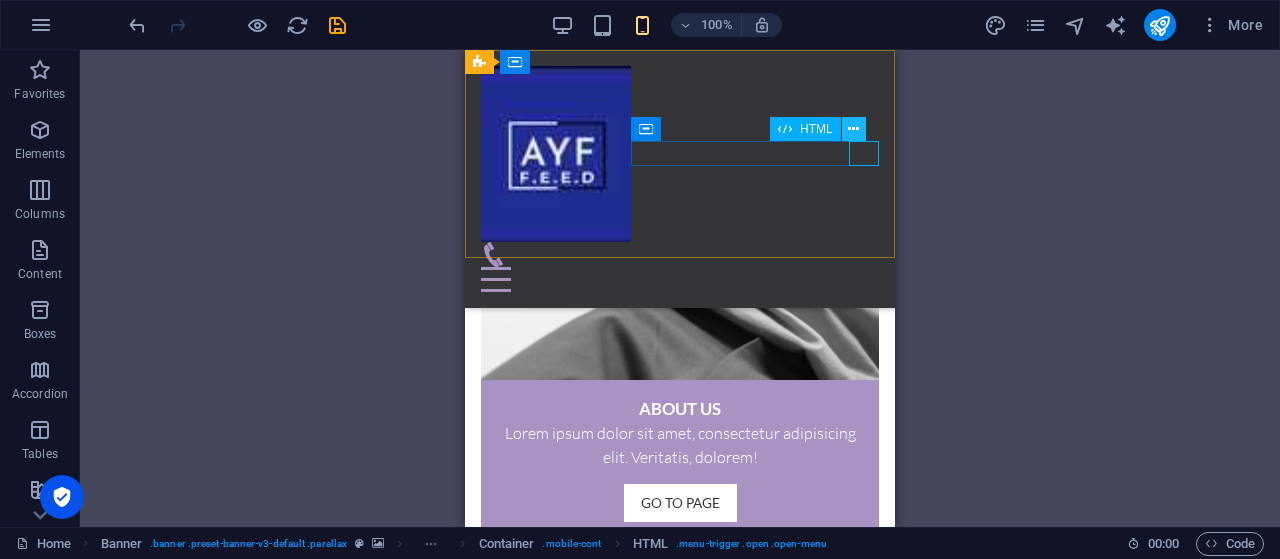 click at bounding box center (853, 129) 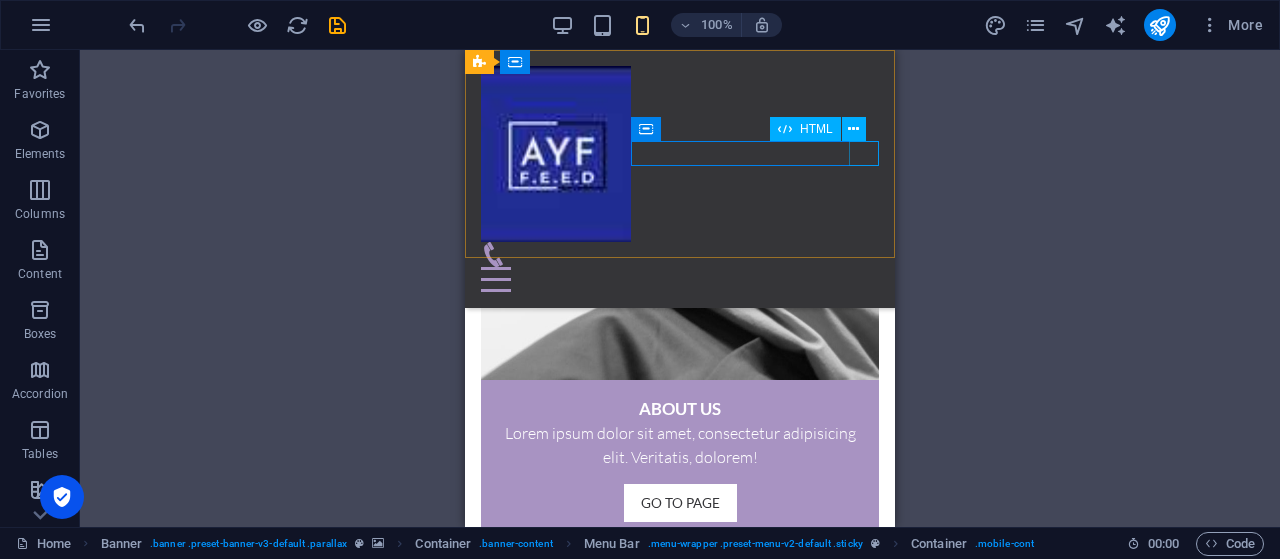 click at bounding box center [680, 279] 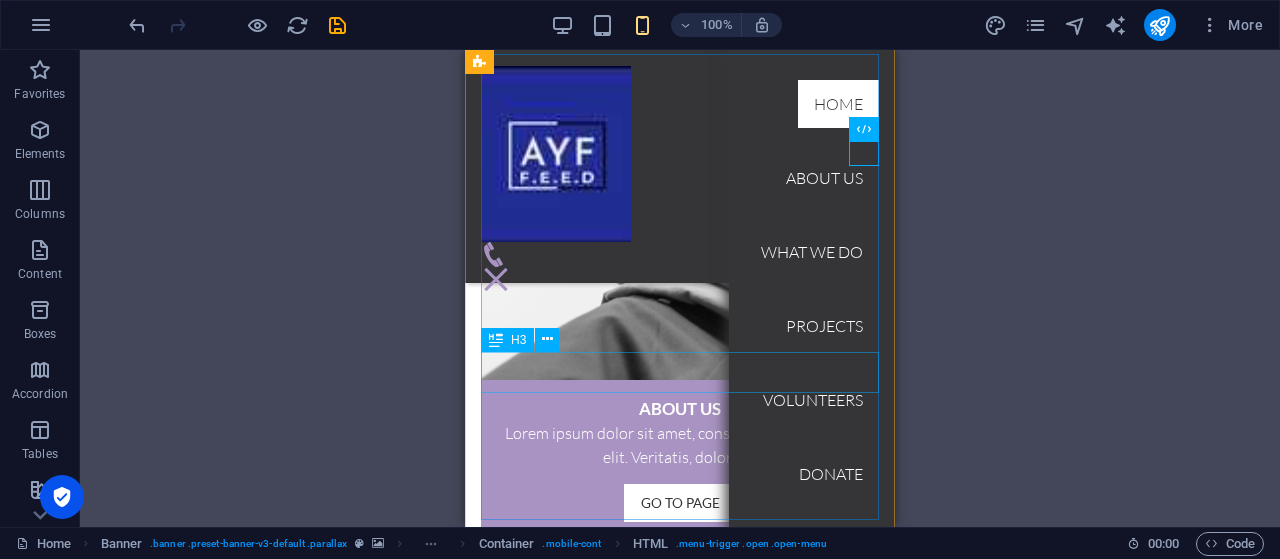 click on "Projects" at bounding box center [680, 1845] 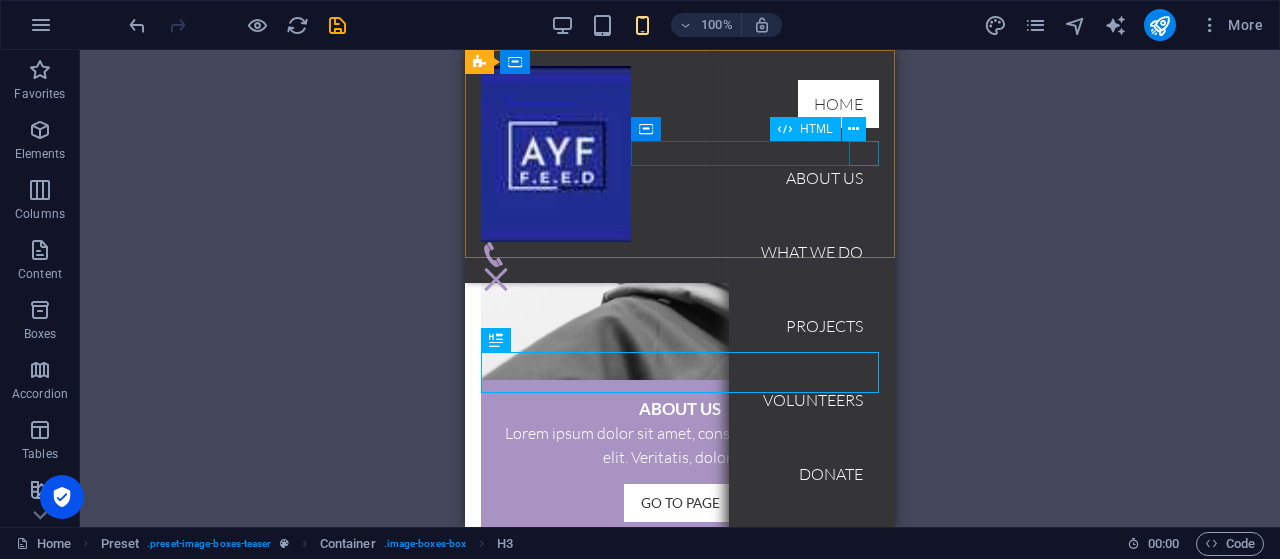 click at bounding box center [496, 279] 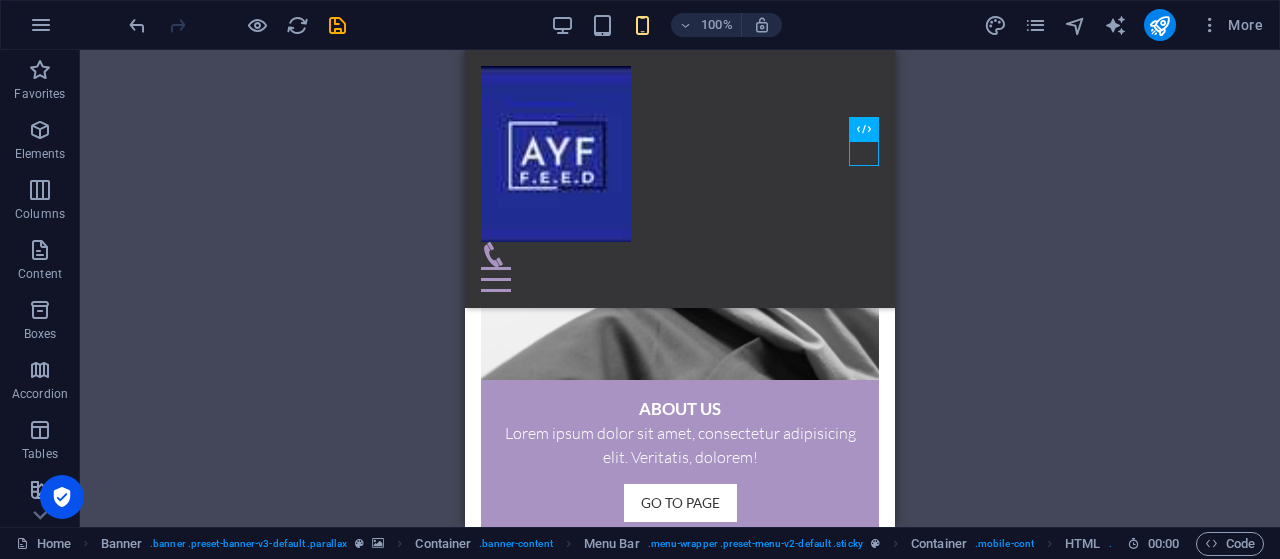 scroll, scrollTop: 1317, scrollLeft: 0, axis: vertical 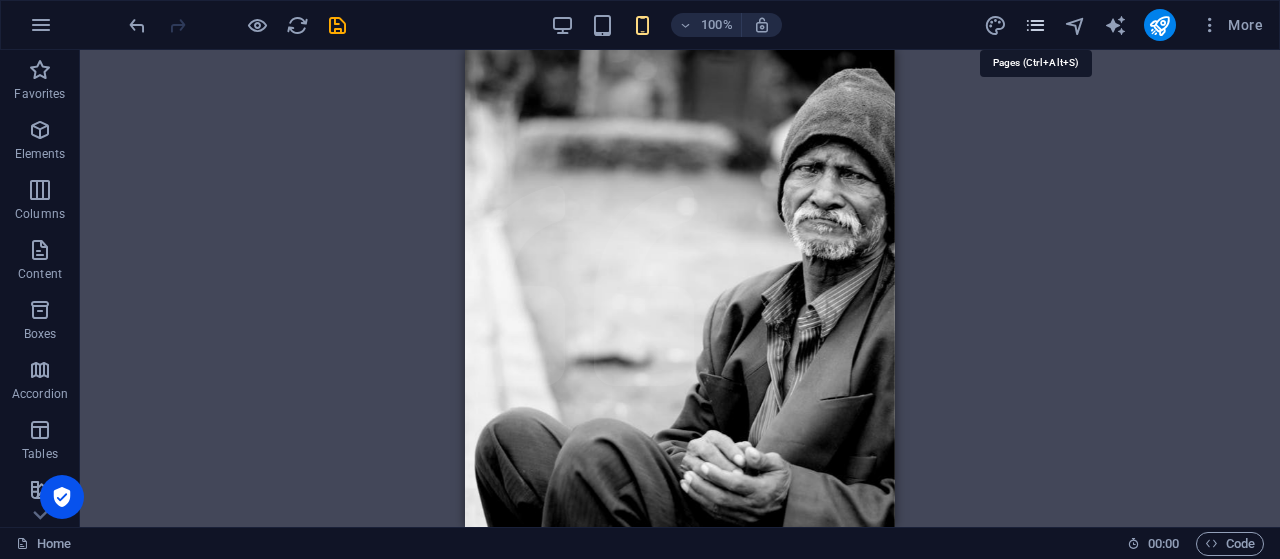 click at bounding box center (1035, 25) 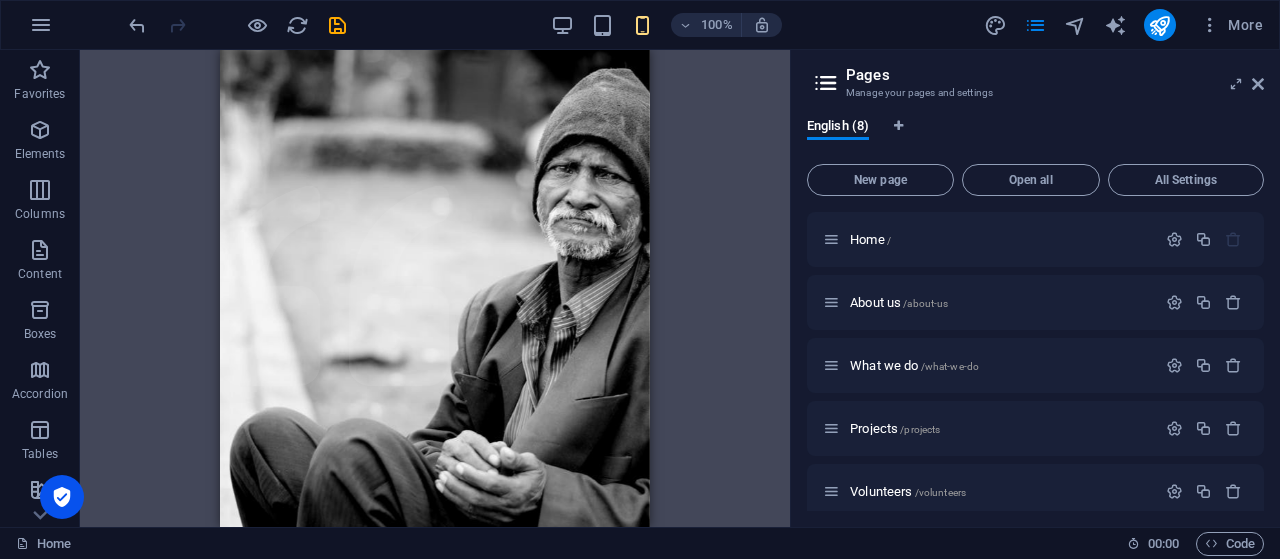 click on "100% More" at bounding box center [698, 25] 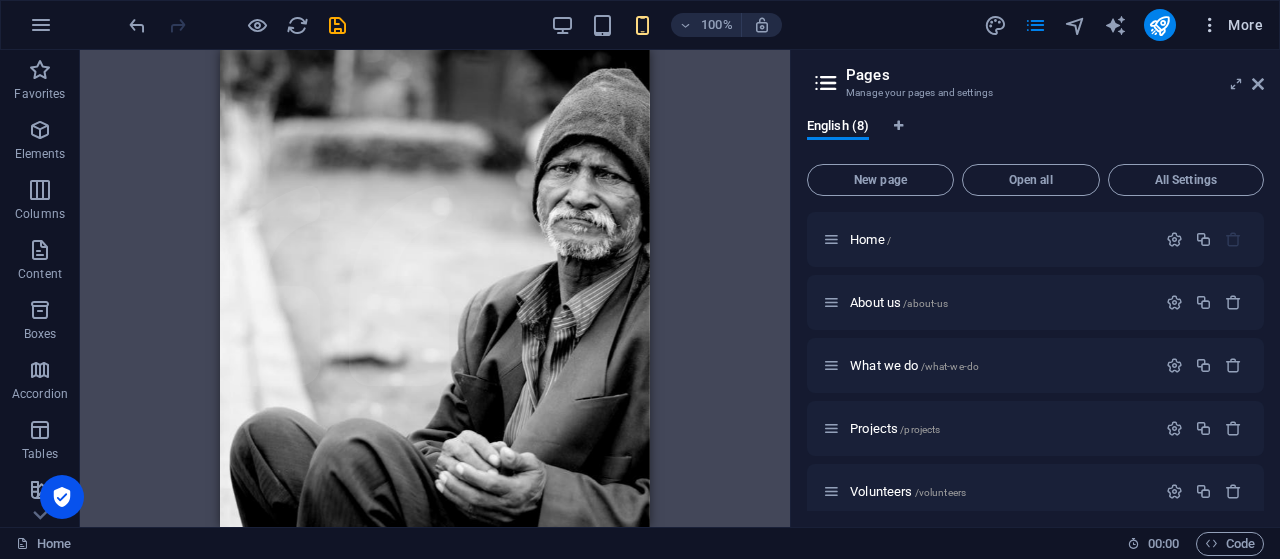 click on "More" at bounding box center [1231, 25] 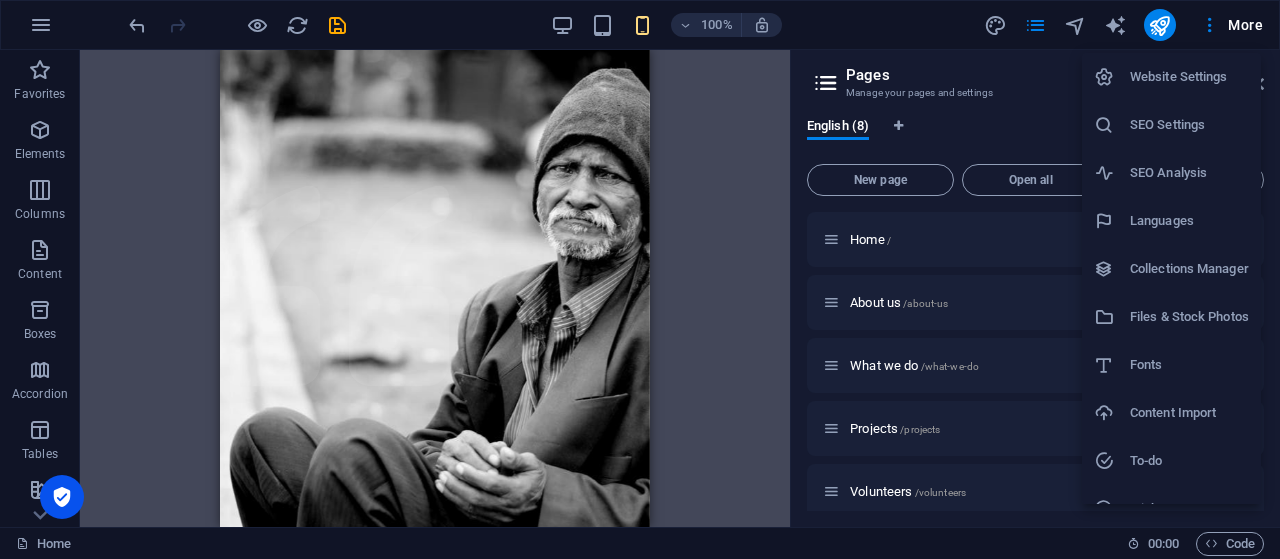click on "SEO Settings" at bounding box center [1189, 125] 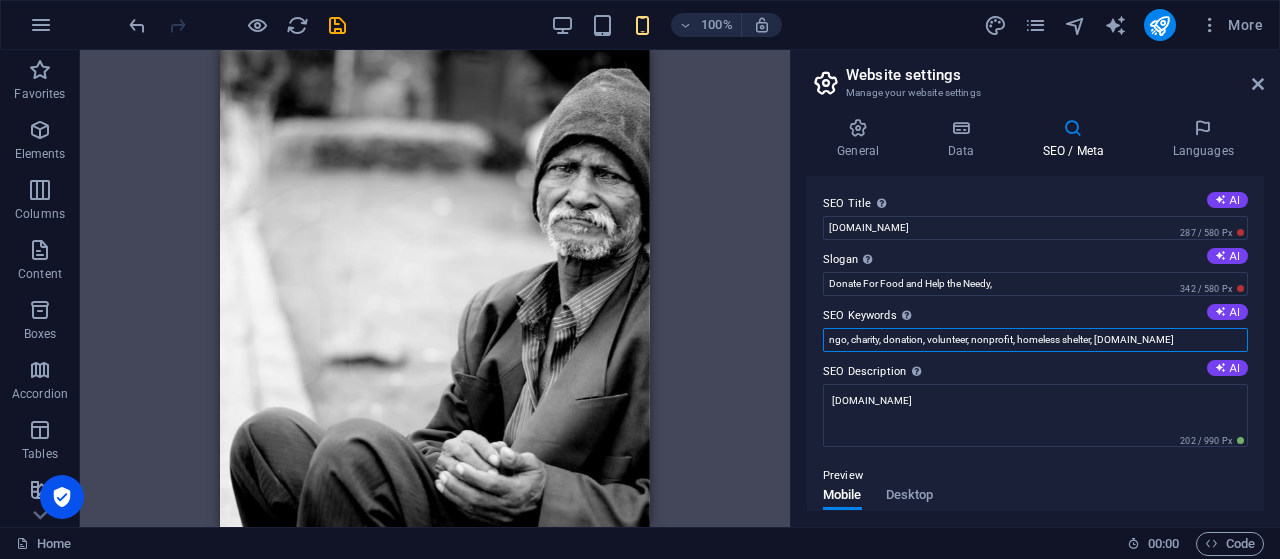 click on "ngo, charity, donation, volunteer, nonprofit, homeless shelter, amabokoyapalwafoundation.org" at bounding box center (1035, 340) 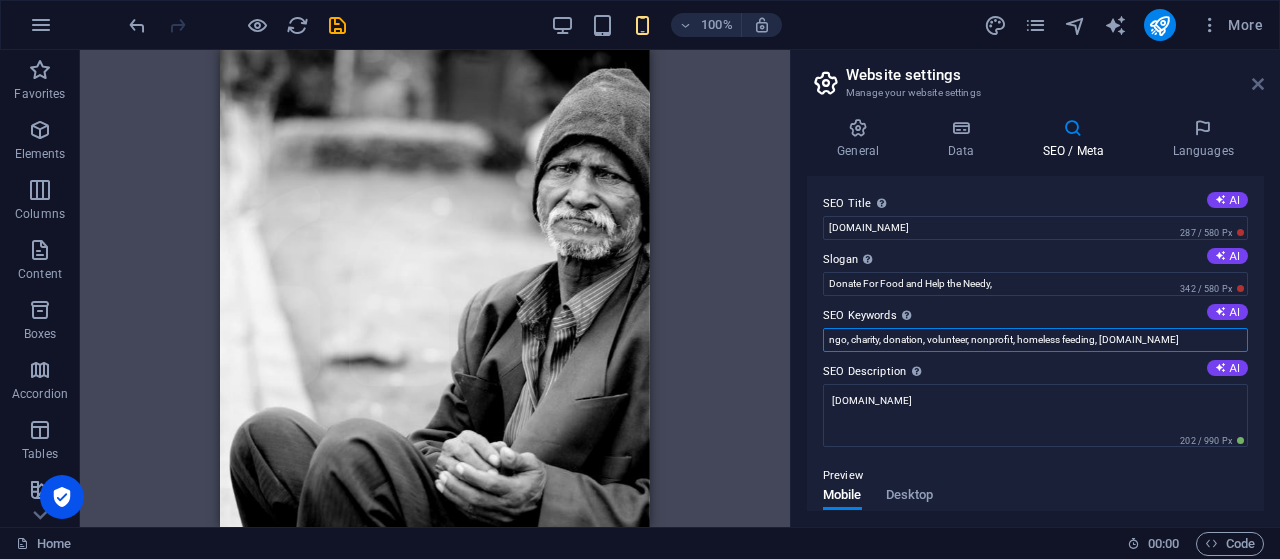 type on "ngo, charity, donation, volunteer, nonprofit, homeless feeding, amabokoyapalwafoundation.org" 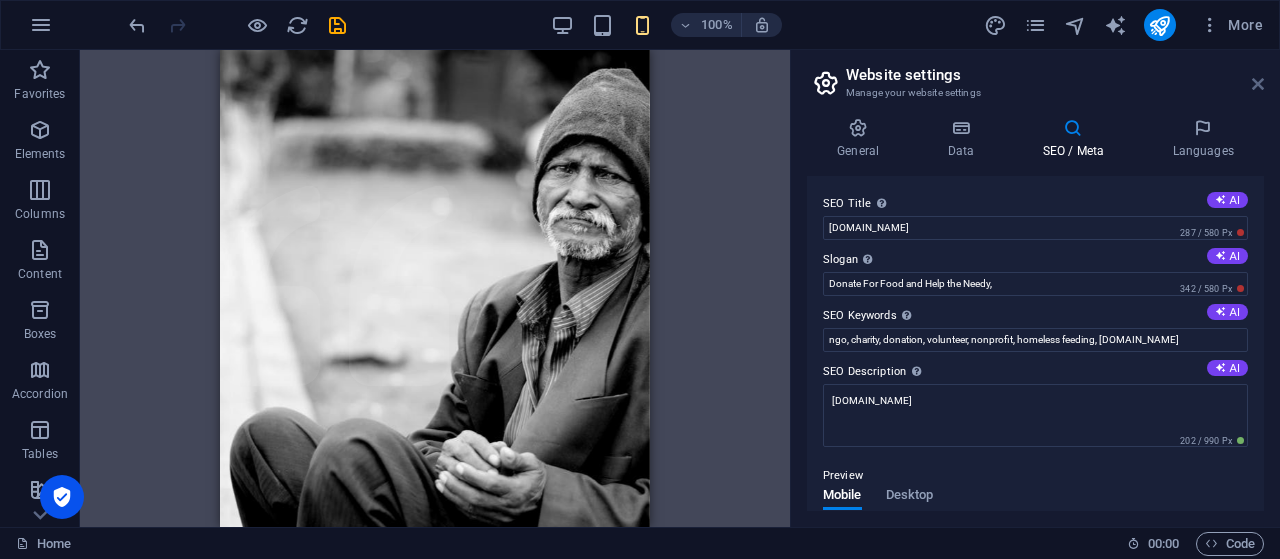 click at bounding box center [1258, 84] 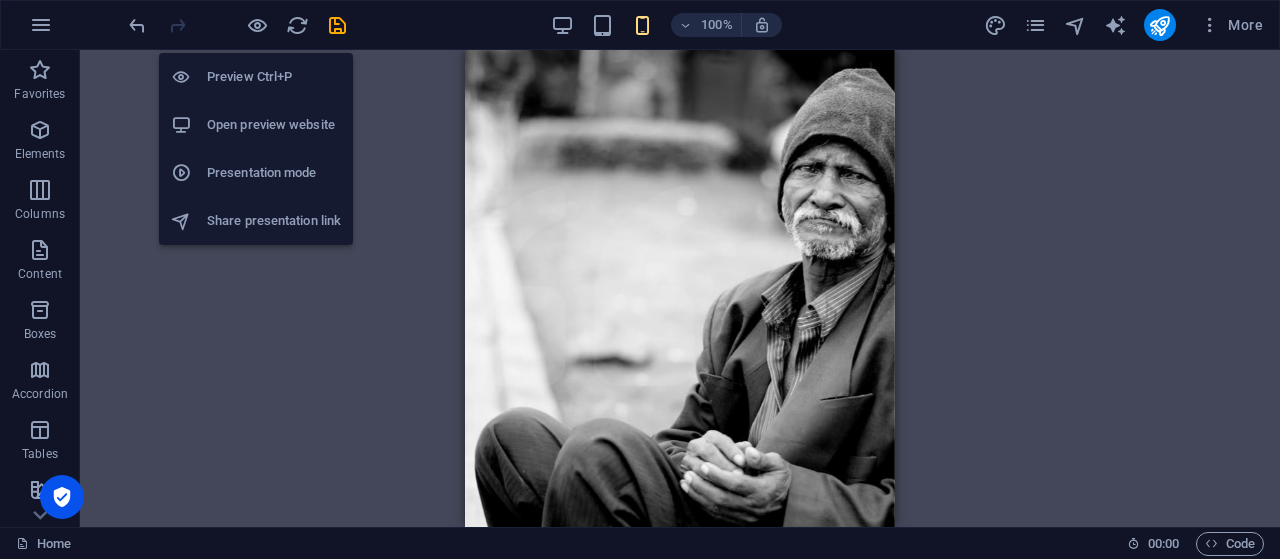 click on "Preview Ctrl+P" at bounding box center (274, 77) 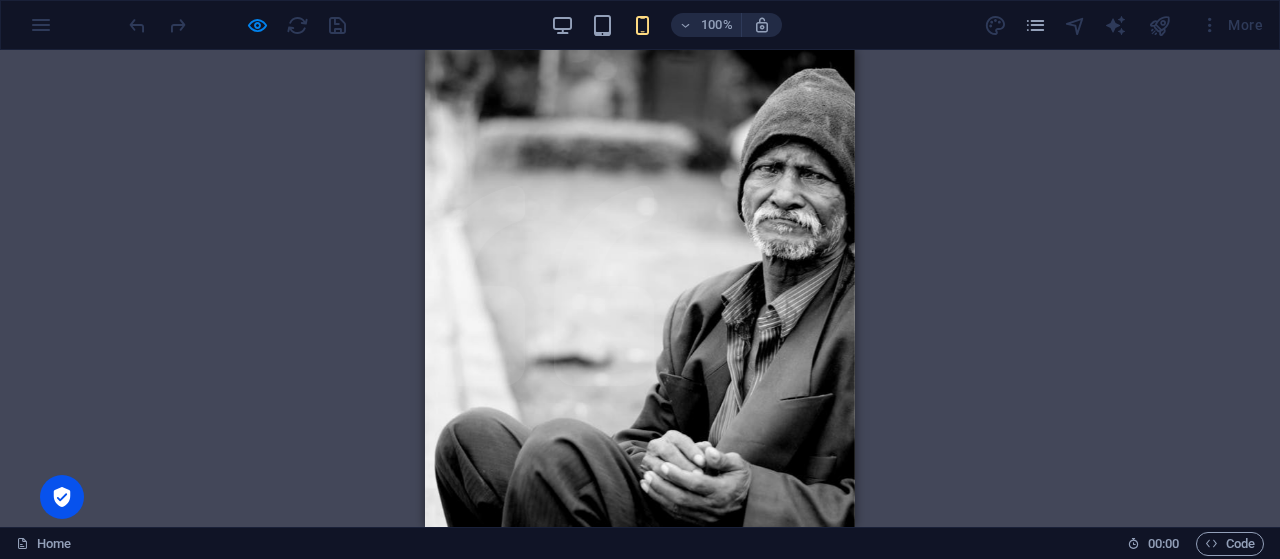 click at bounding box center [472, 812] 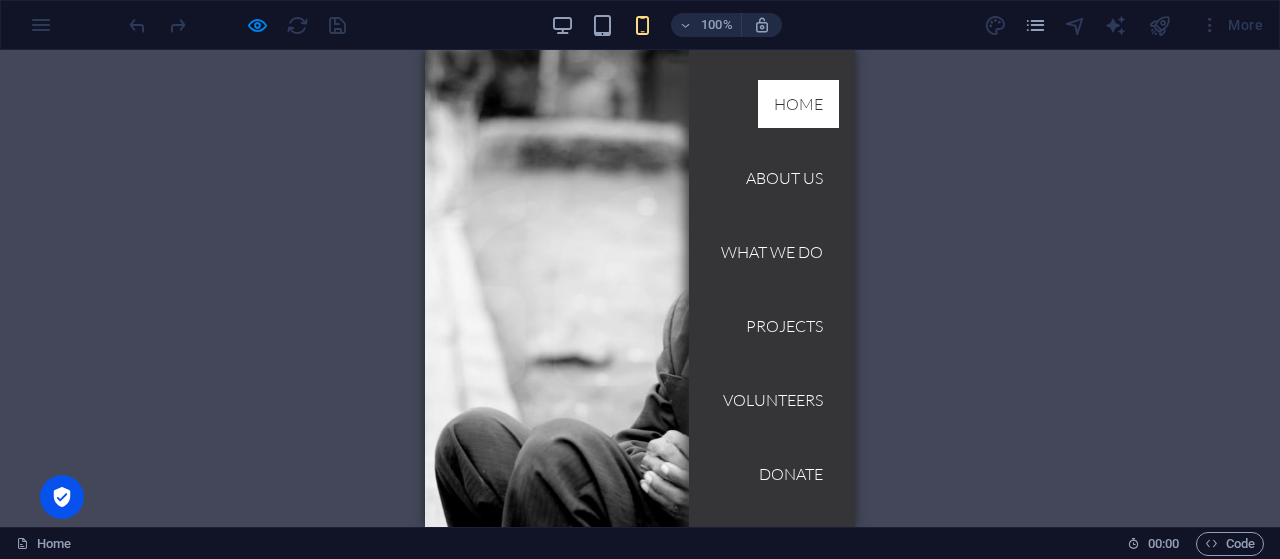 click on "Container   H1   Banner   Banner   Container   Container   Menu Bar   Banner   Image   Container   Banner   Menu Bar   Text   Spacer   Preset   Icon   Button   Container   Icon   HTML   Menu   Container   Preset   Container   Preset   Container   Icon List   Container   H3   Container   Container   H3   Container   Container   H3   Container   Container   H3   Container   Container   H3   Container   H3   Container   Container   Icon   Icon   Menu   Text   Placeholder   Preset   Container   Preset   Textarea   Form   Container   Image   Container   H3" at bounding box center (640, 288) 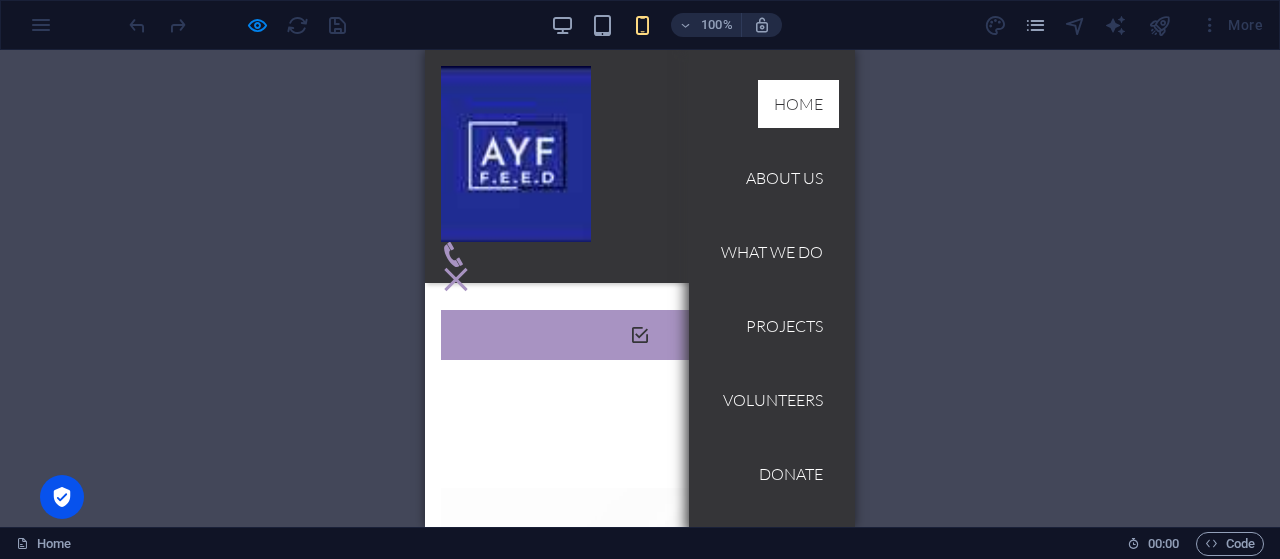 scroll, scrollTop: 1328, scrollLeft: 0, axis: vertical 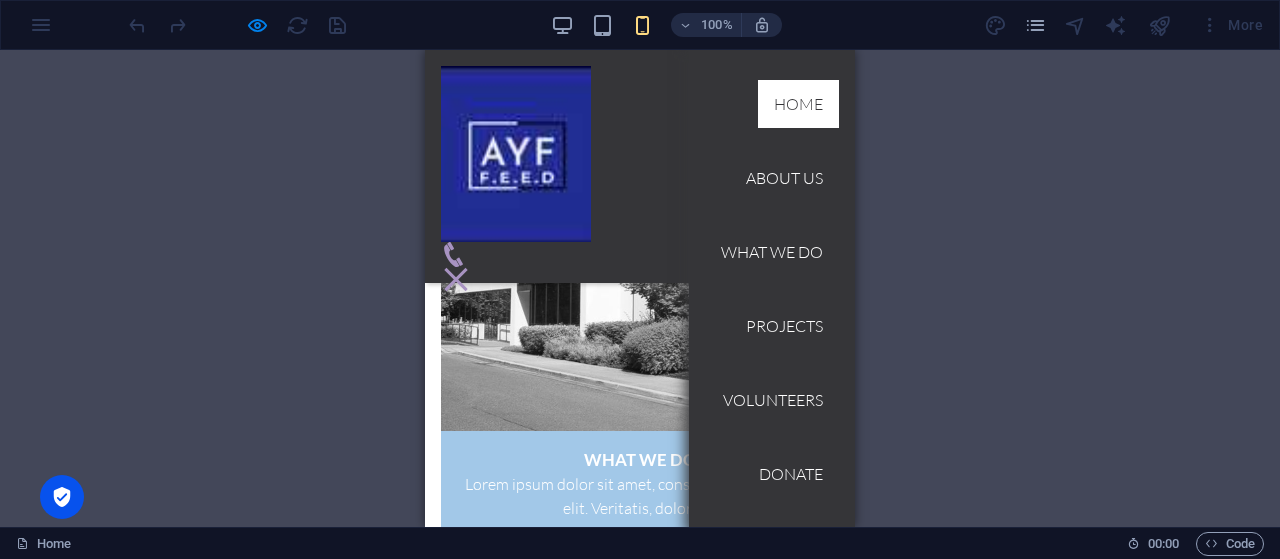 click at bounding box center [516, 154] 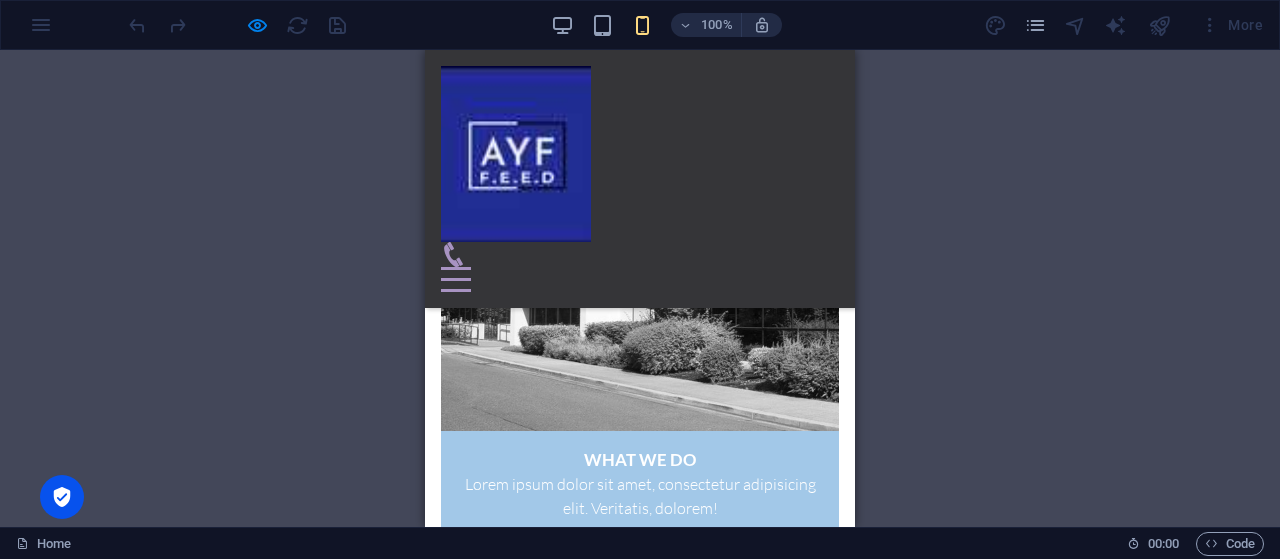 click at bounding box center (516, 154) 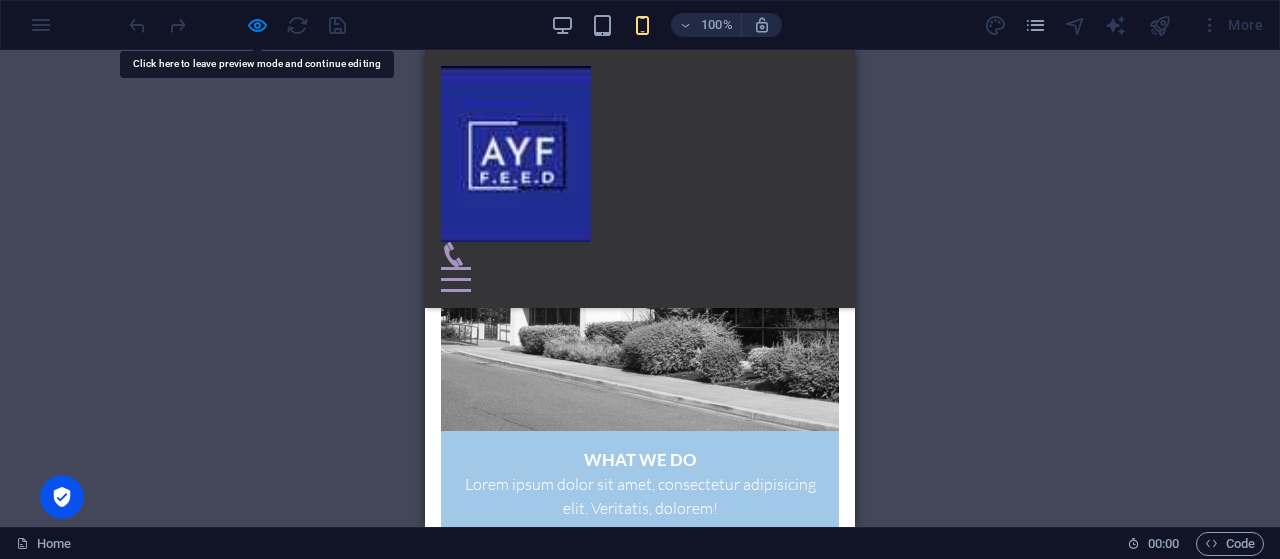 click on "Container   H1   Banner   Banner   Container   Container   Menu Bar   Banner   Image   Container   Banner   Menu Bar   Text   Spacer   Preset   Icon   Button   Container   Icon   HTML   Menu   Container   Preset   Container   Preset   Container   Icon List   Container   H3   Container   Container   H3   Container   Container   H3   Container   Container   H3   Container   Container   H3   Container   H3   Container   Container   Icon   Icon   Menu   Text   Placeholder   Preset   Container   Preset   Textarea   Form   Container   Image   Container   H3" at bounding box center (640, 288) 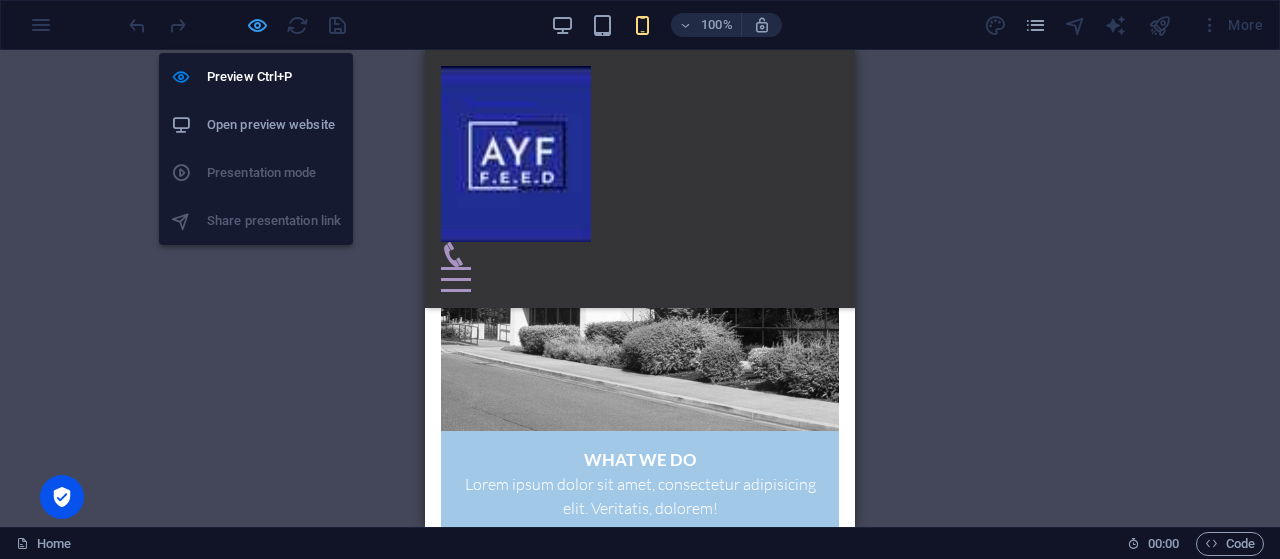 click at bounding box center [257, 25] 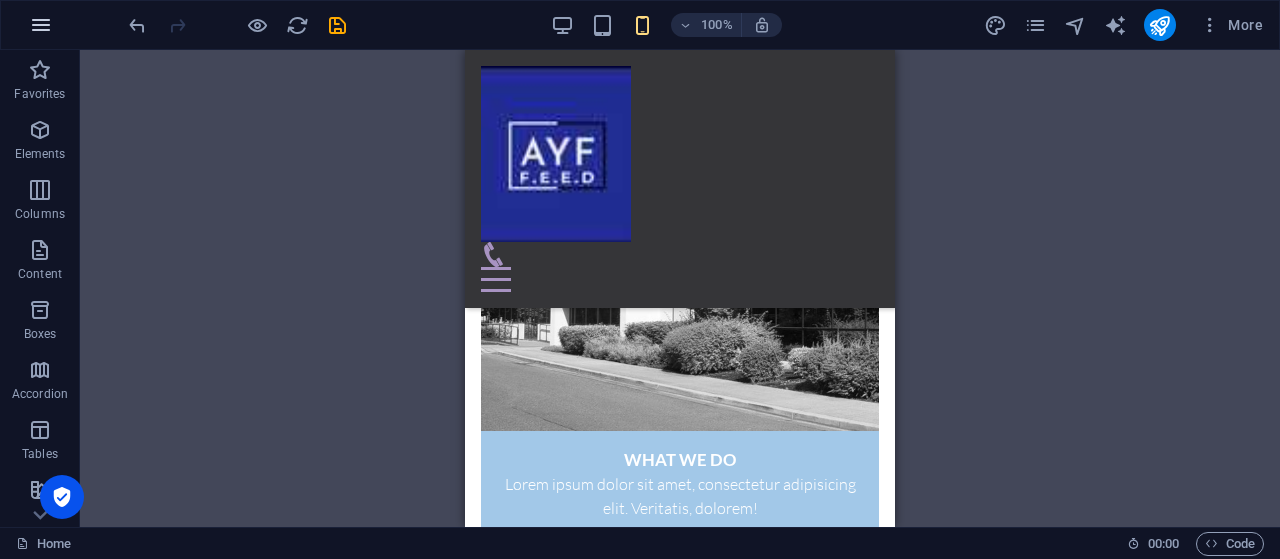 click at bounding box center (41, 25) 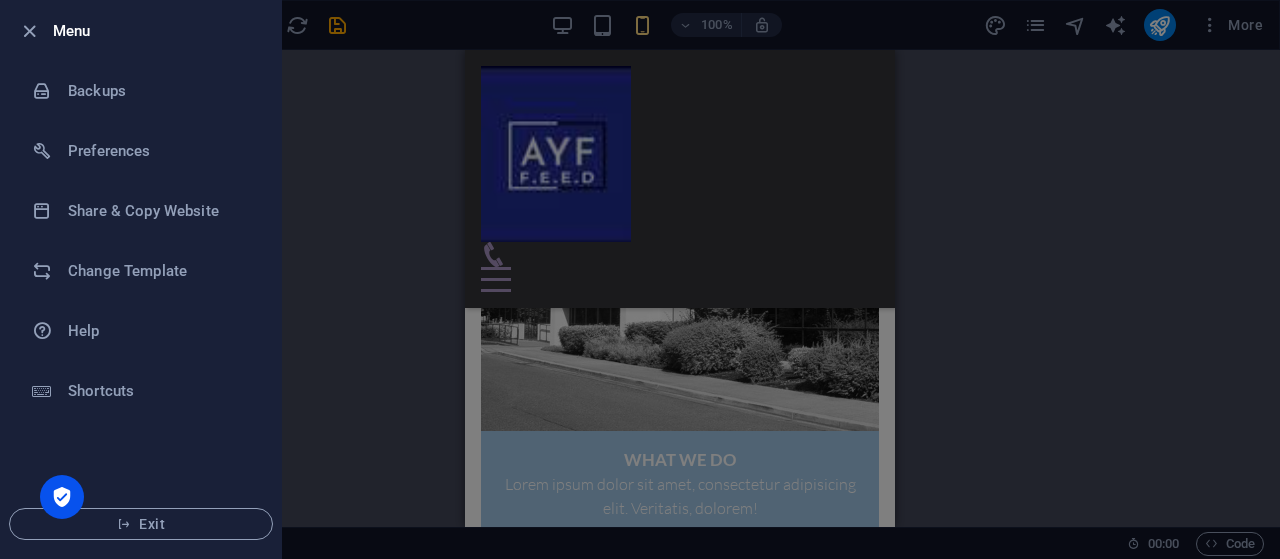 click at bounding box center (640, 279) 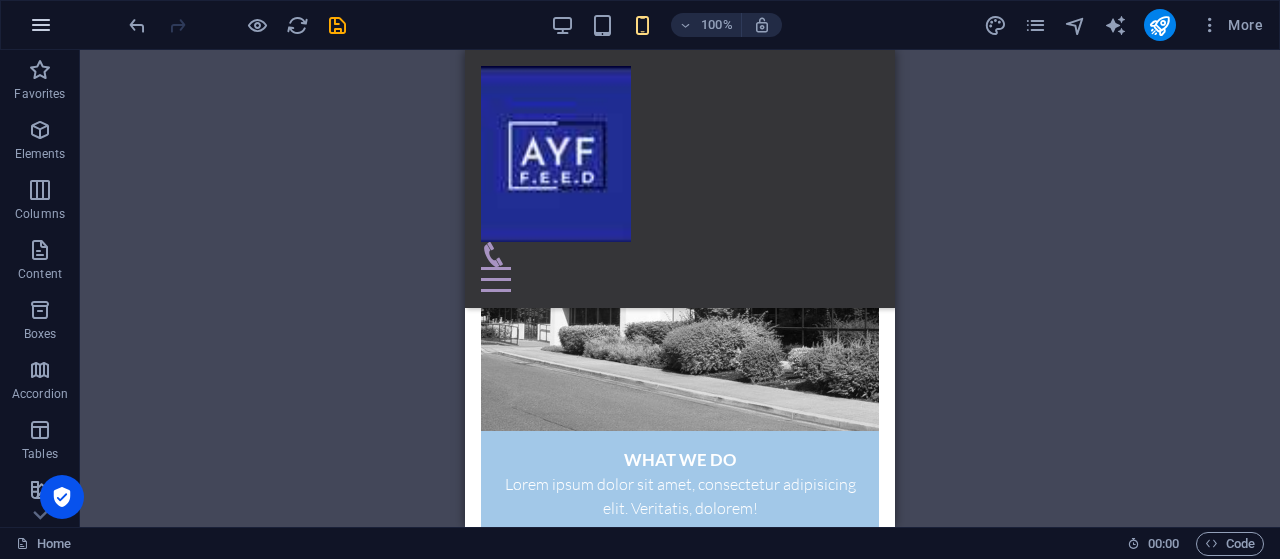 click at bounding box center [41, 25] 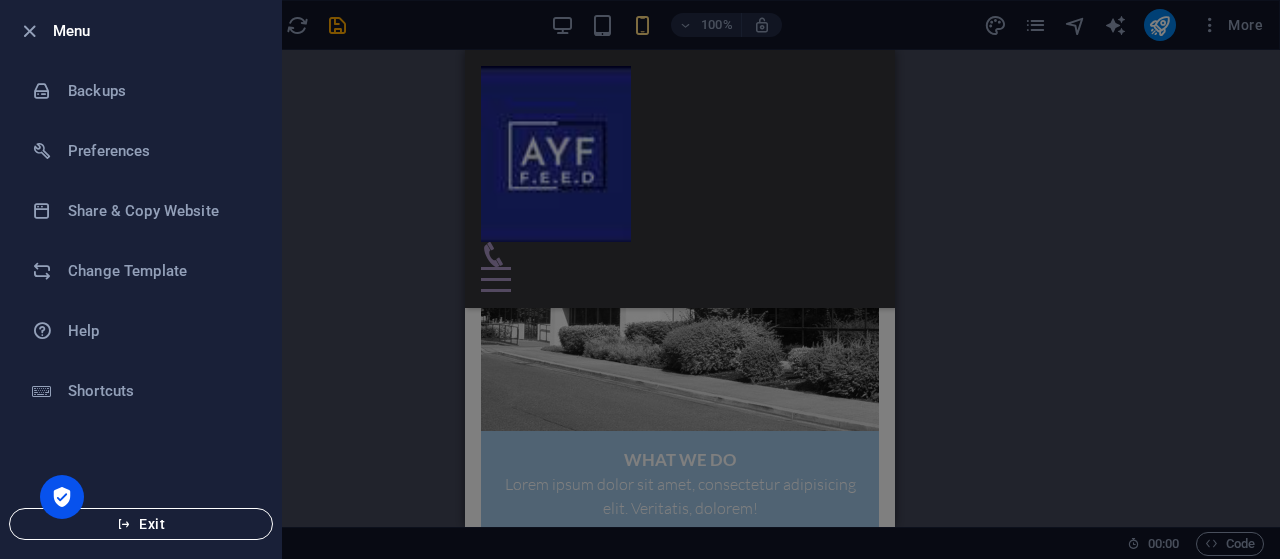 click on "Exit" at bounding box center (141, 524) 